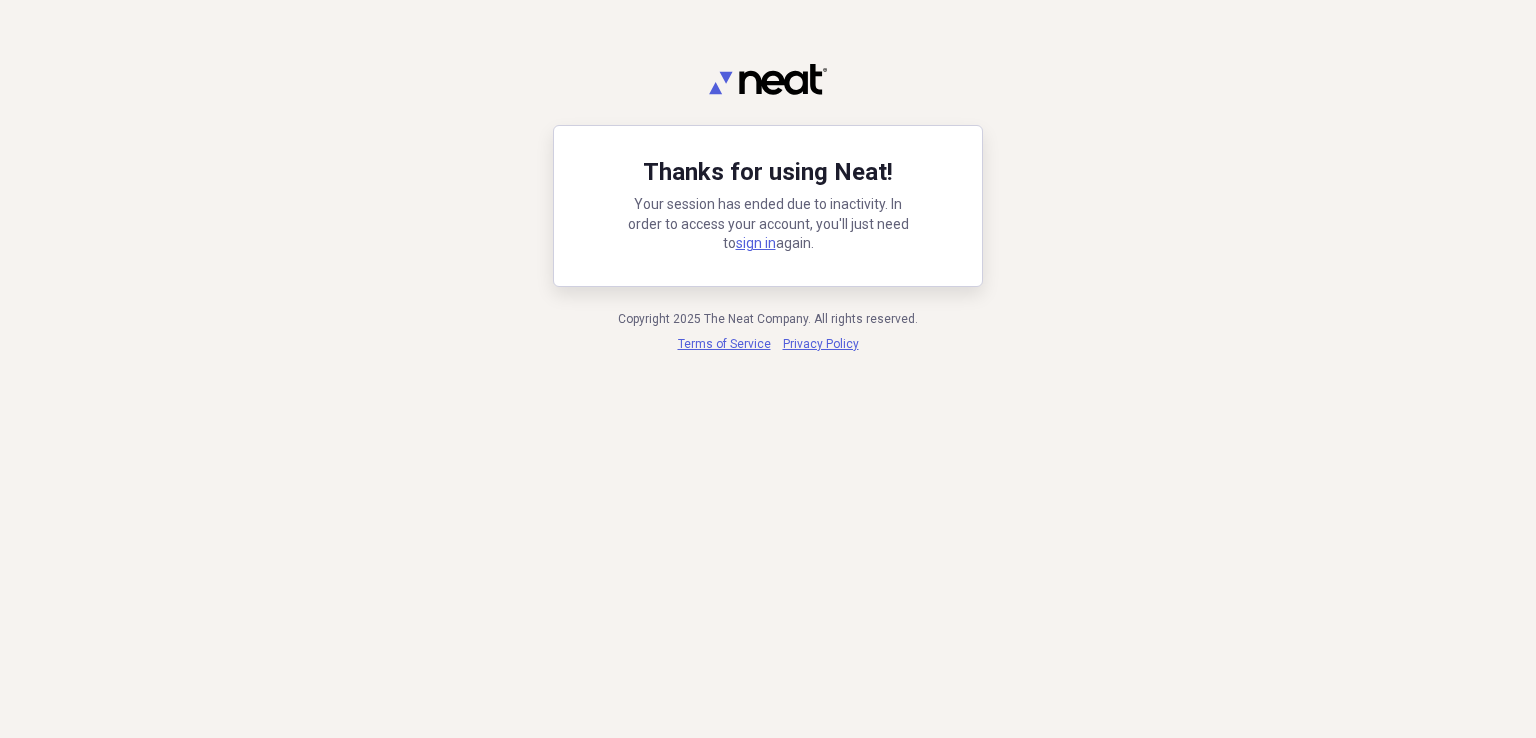 scroll, scrollTop: 0, scrollLeft: 0, axis: both 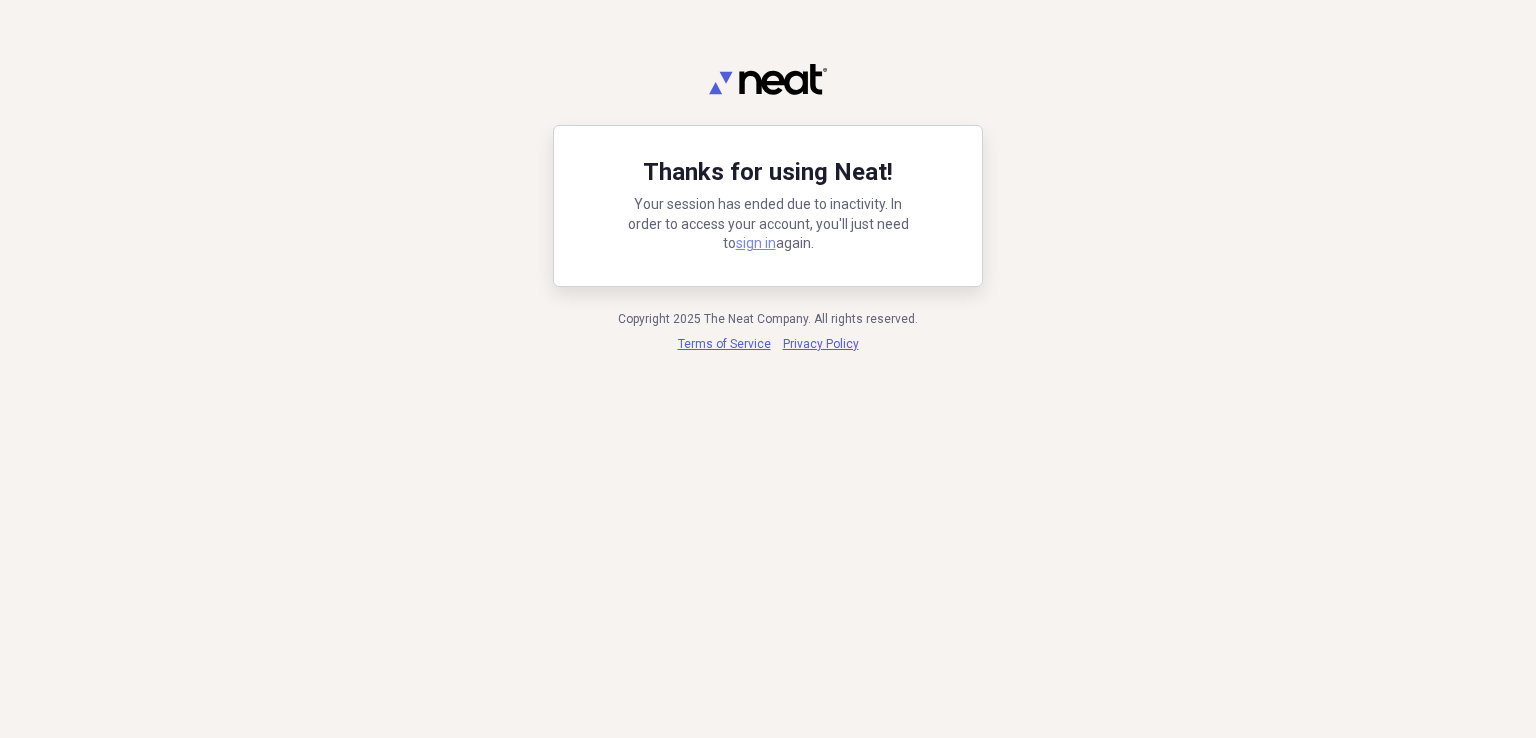 click on "sign in" at bounding box center [756, 243] 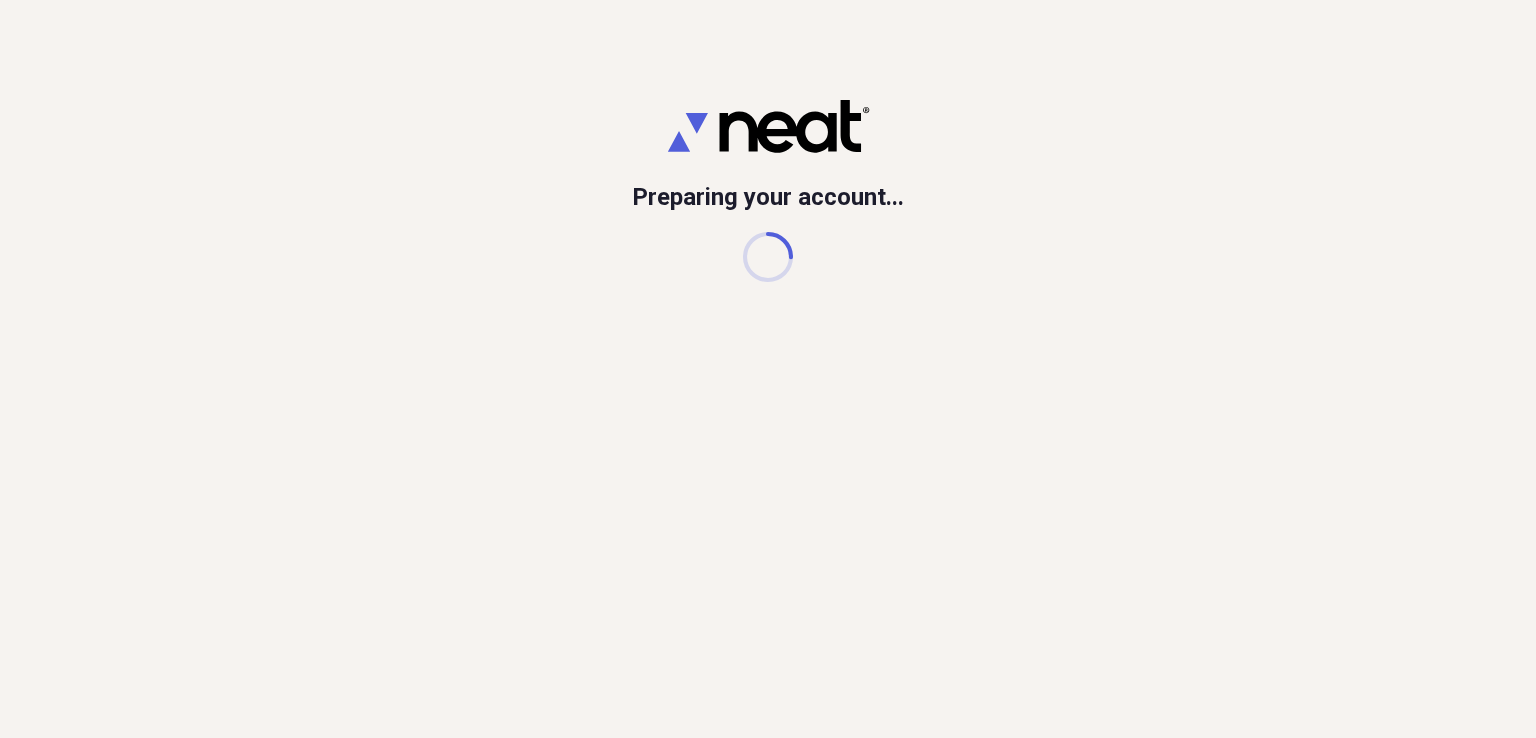 scroll, scrollTop: 0, scrollLeft: 0, axis: both 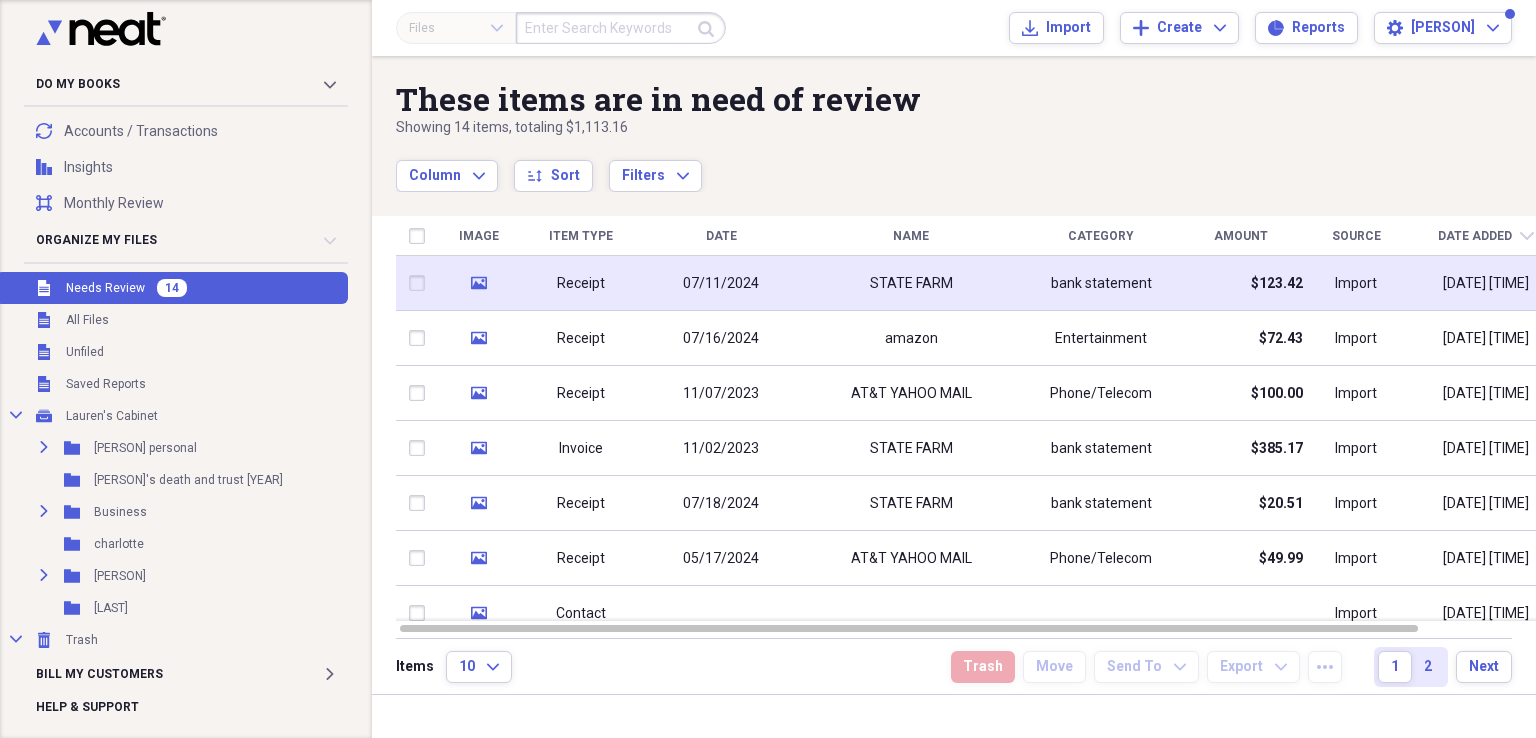 click on "Receipt" at bounding box center (581, 284) 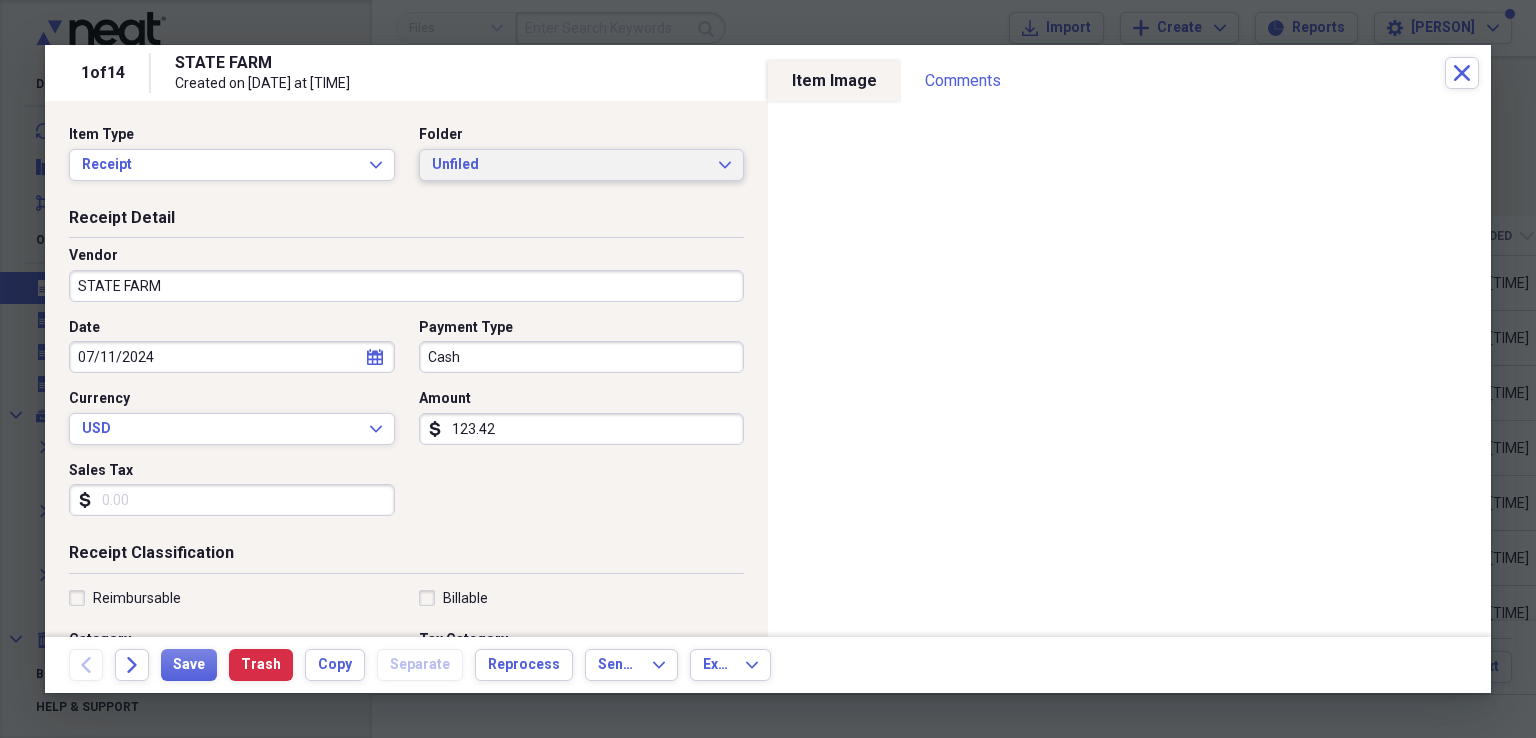 click on "Expand" 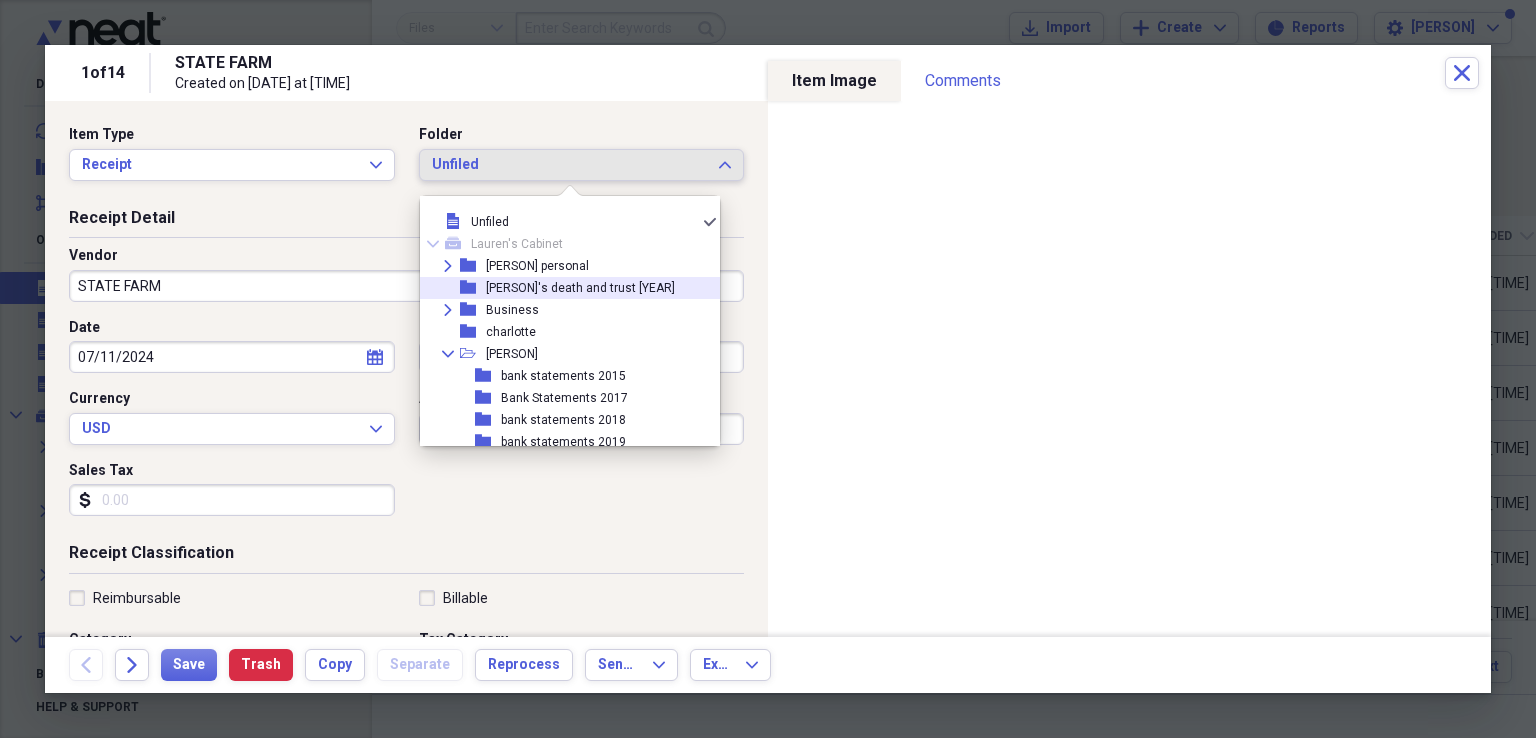 click on "[PERSON]'s death and trust [YEAR]" at bounding box center (580, 288) 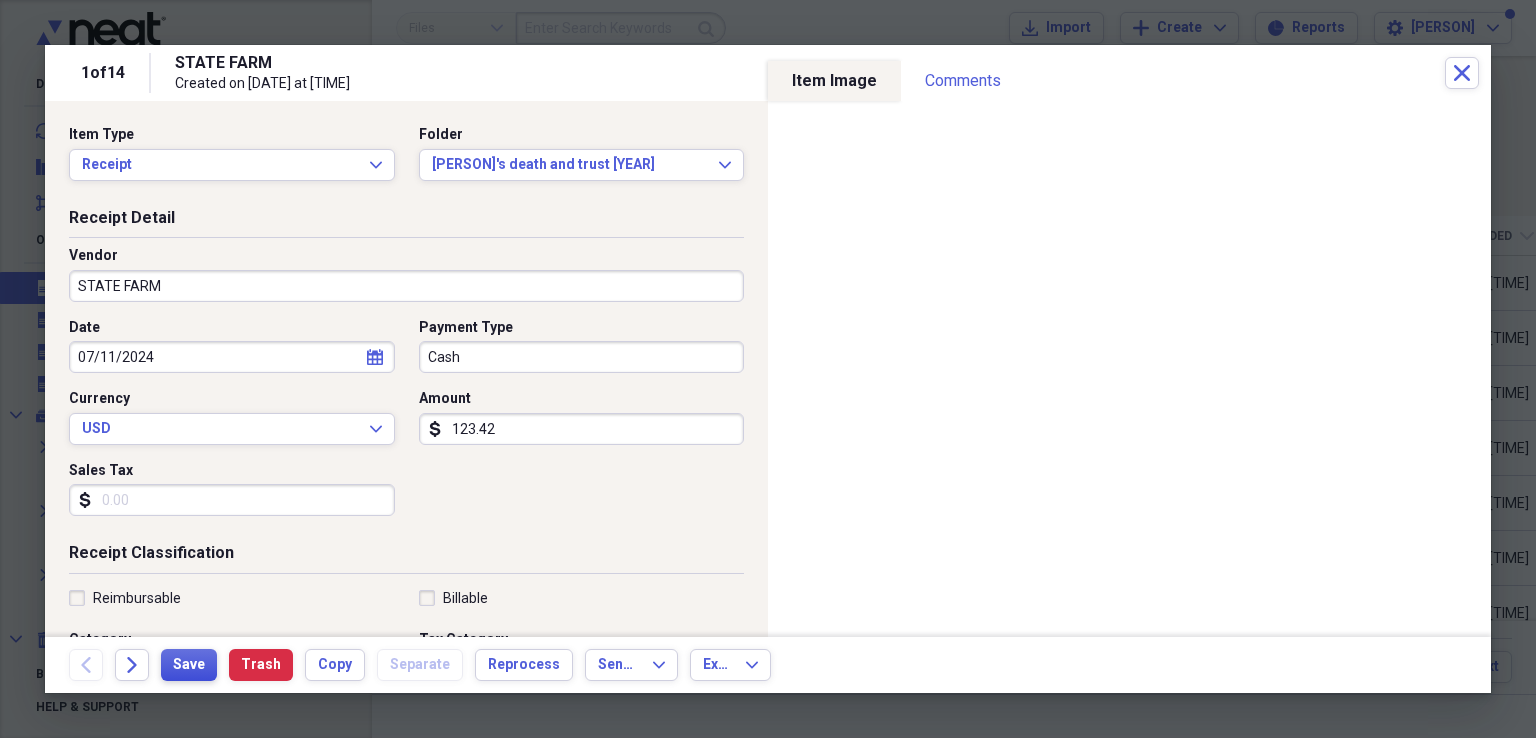 click on "Save" at bounding box center (189, 665) 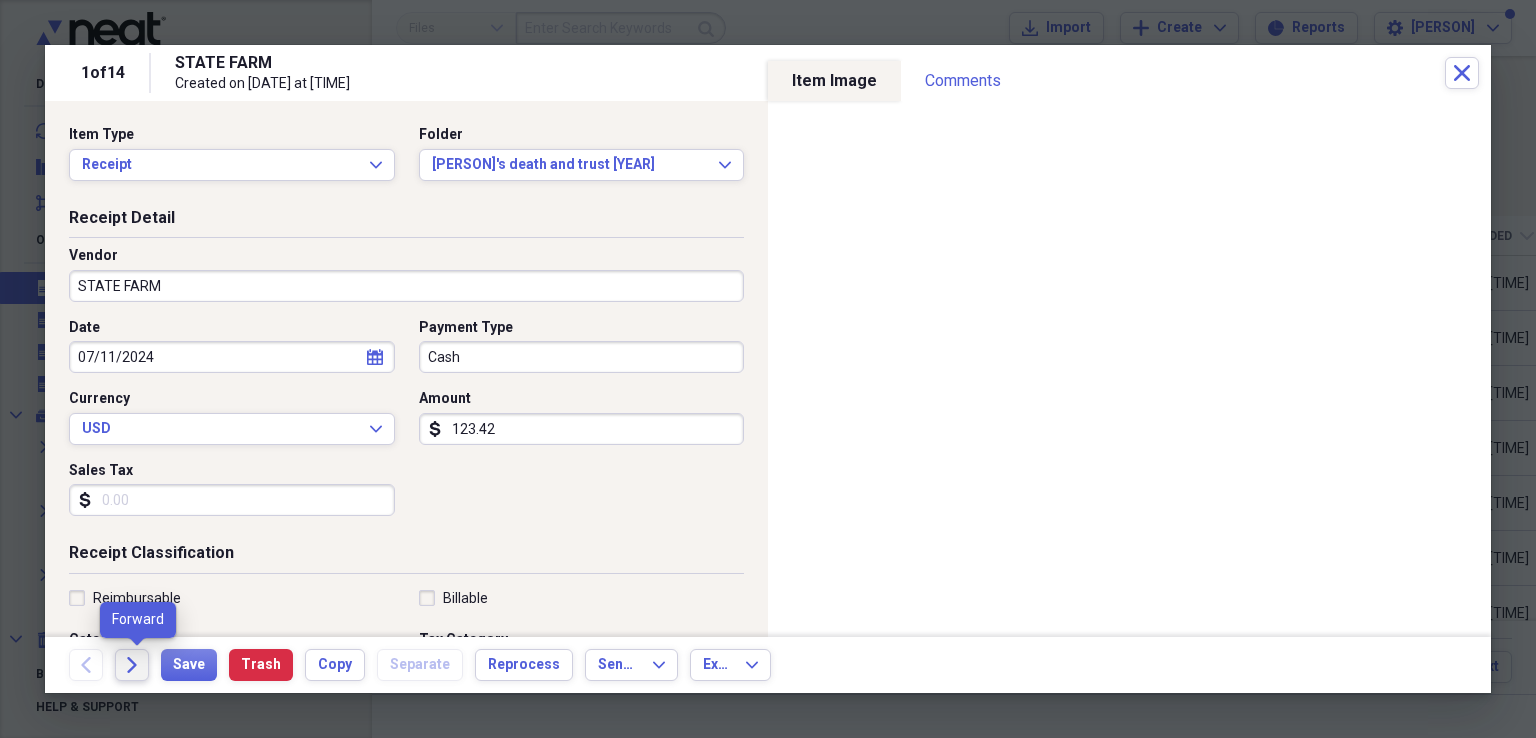 click on "Forward" at bounding box center [132, 665] 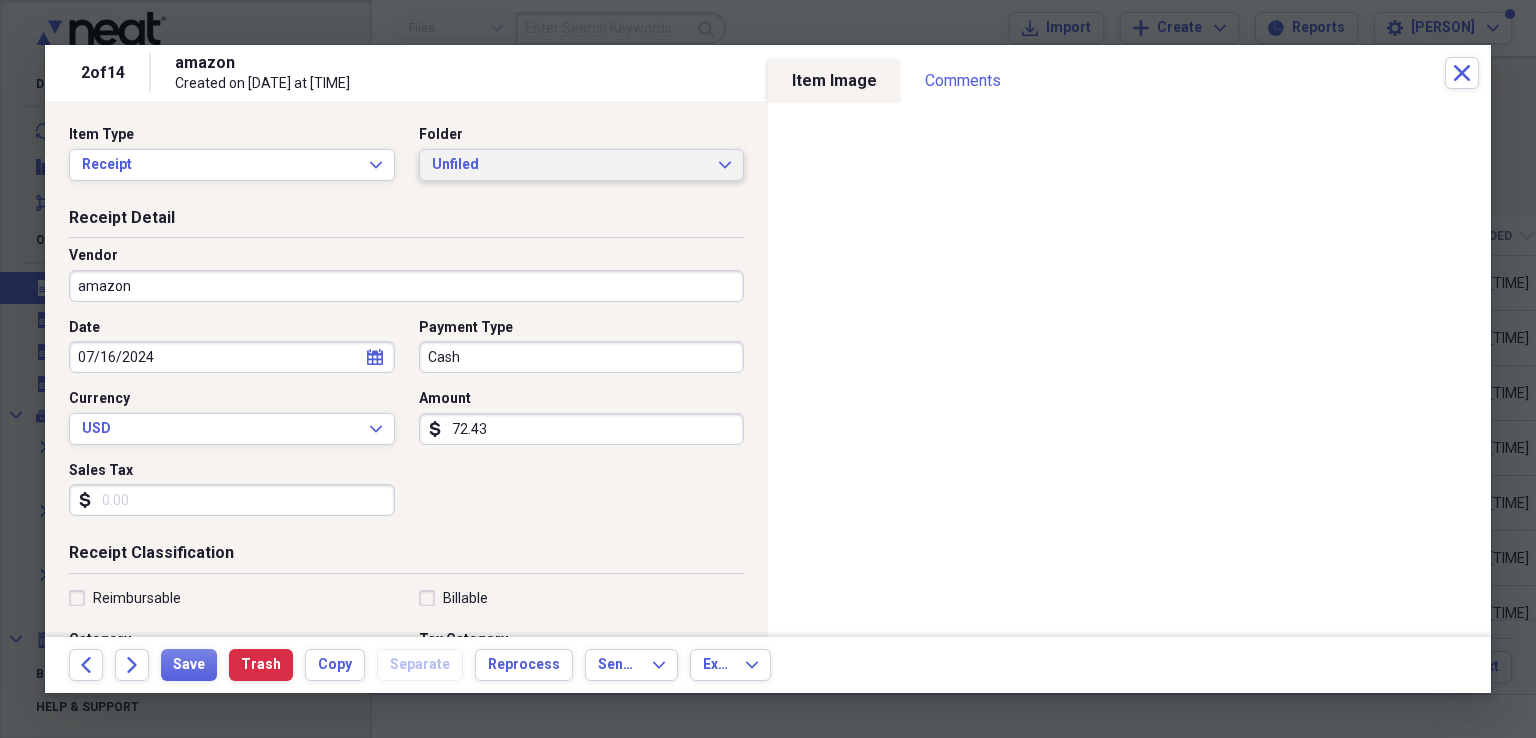 click on "Expand" 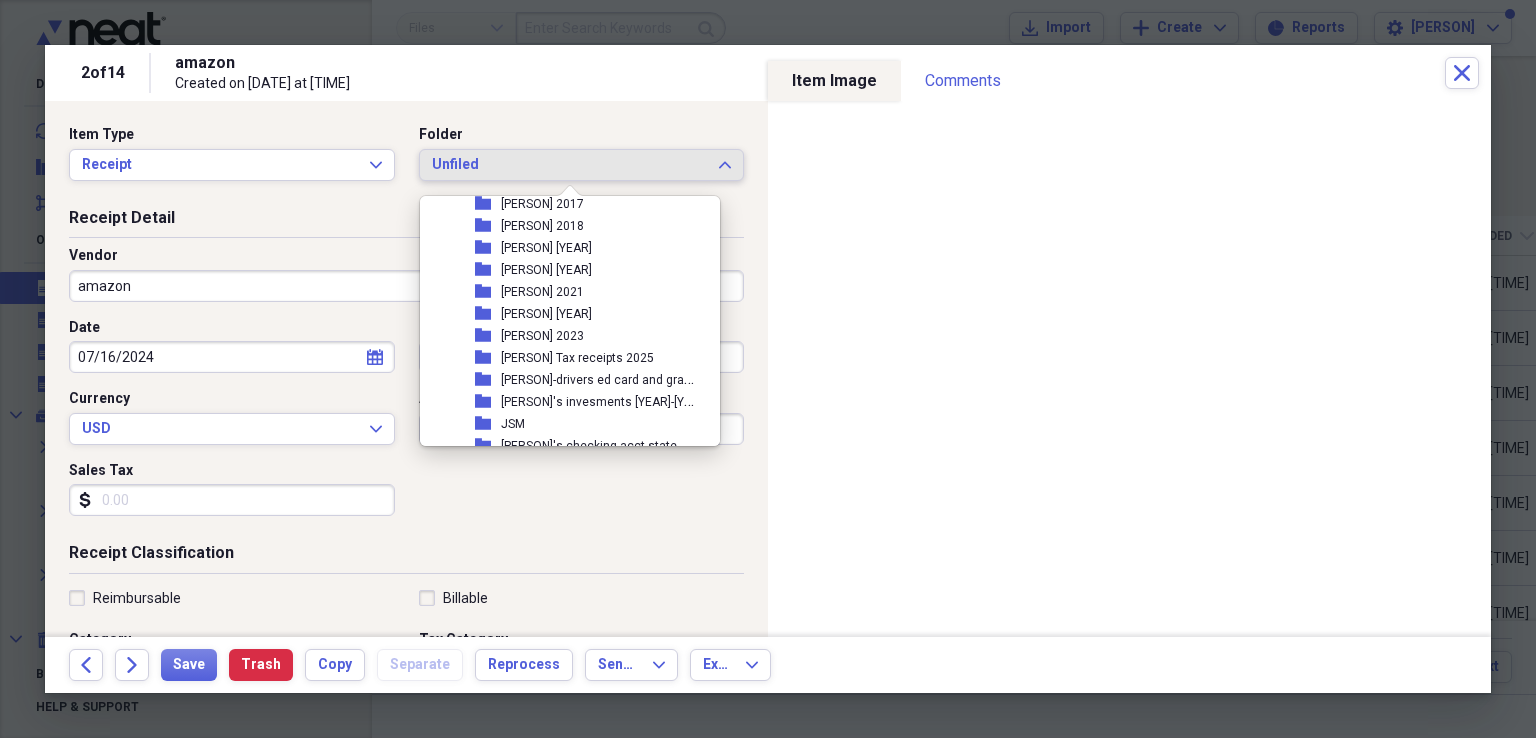 scroll, scrollTop: 600, scrollLeft: 0, axis: vertical 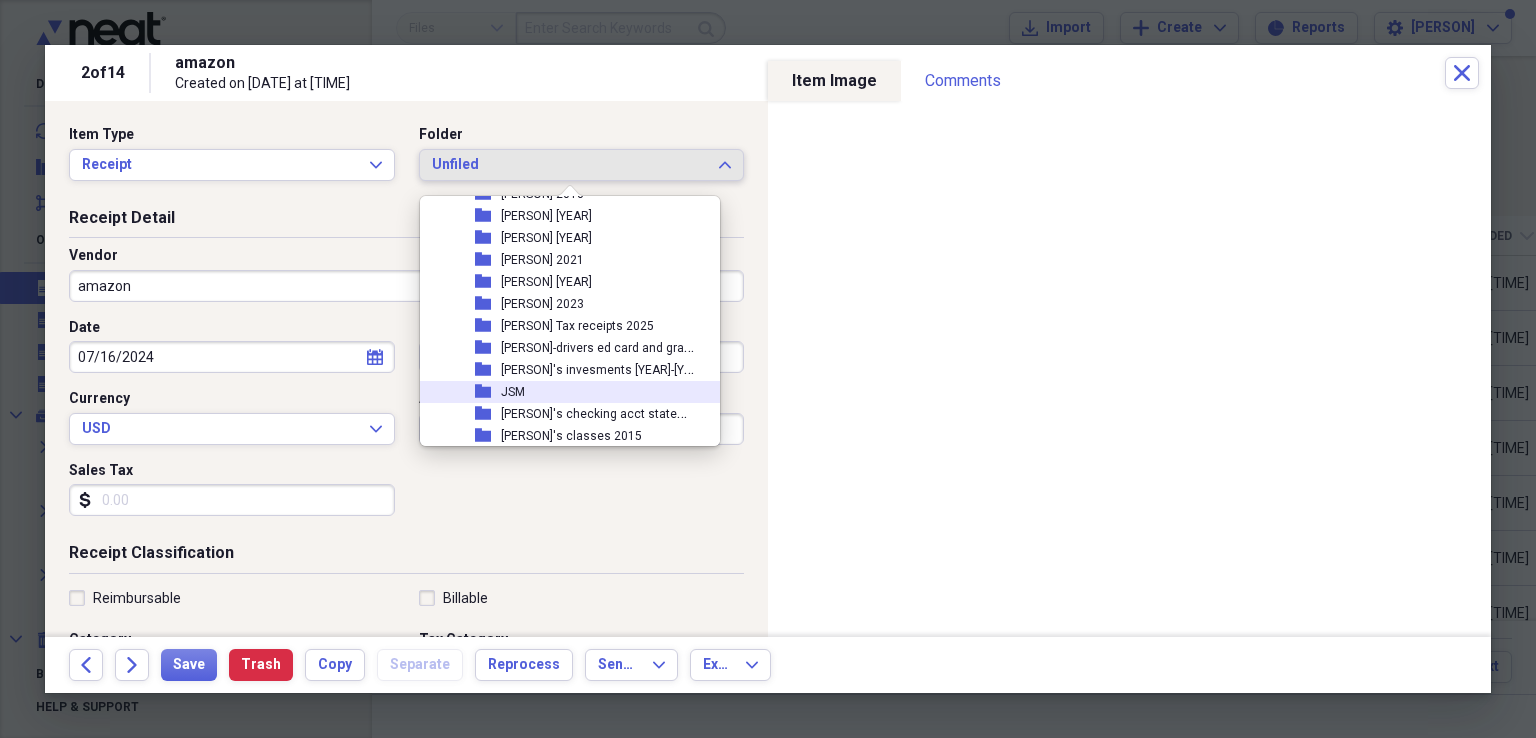 click on "folder" at bounding box center [488, 392] 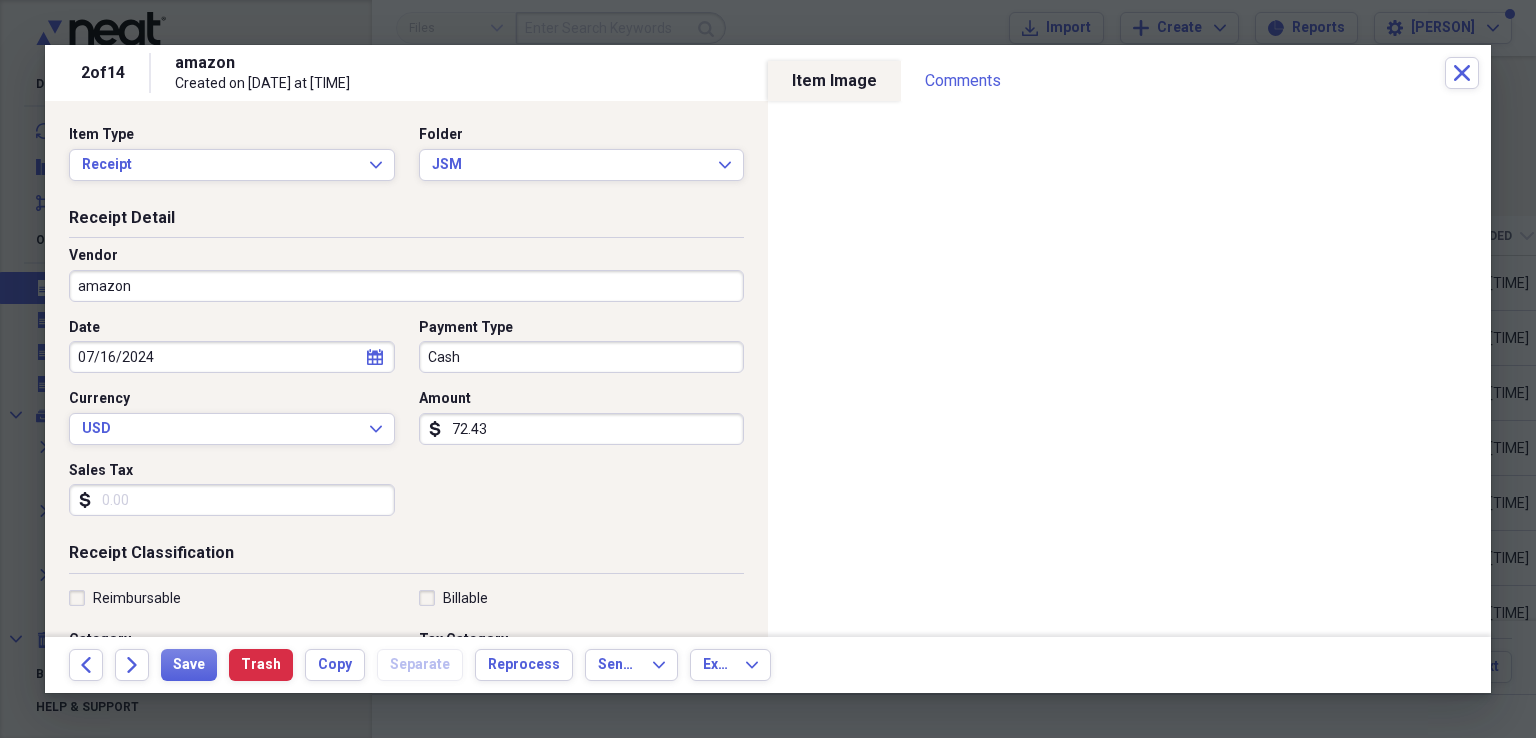 click on "amazon" at bounding box center [406, 286] 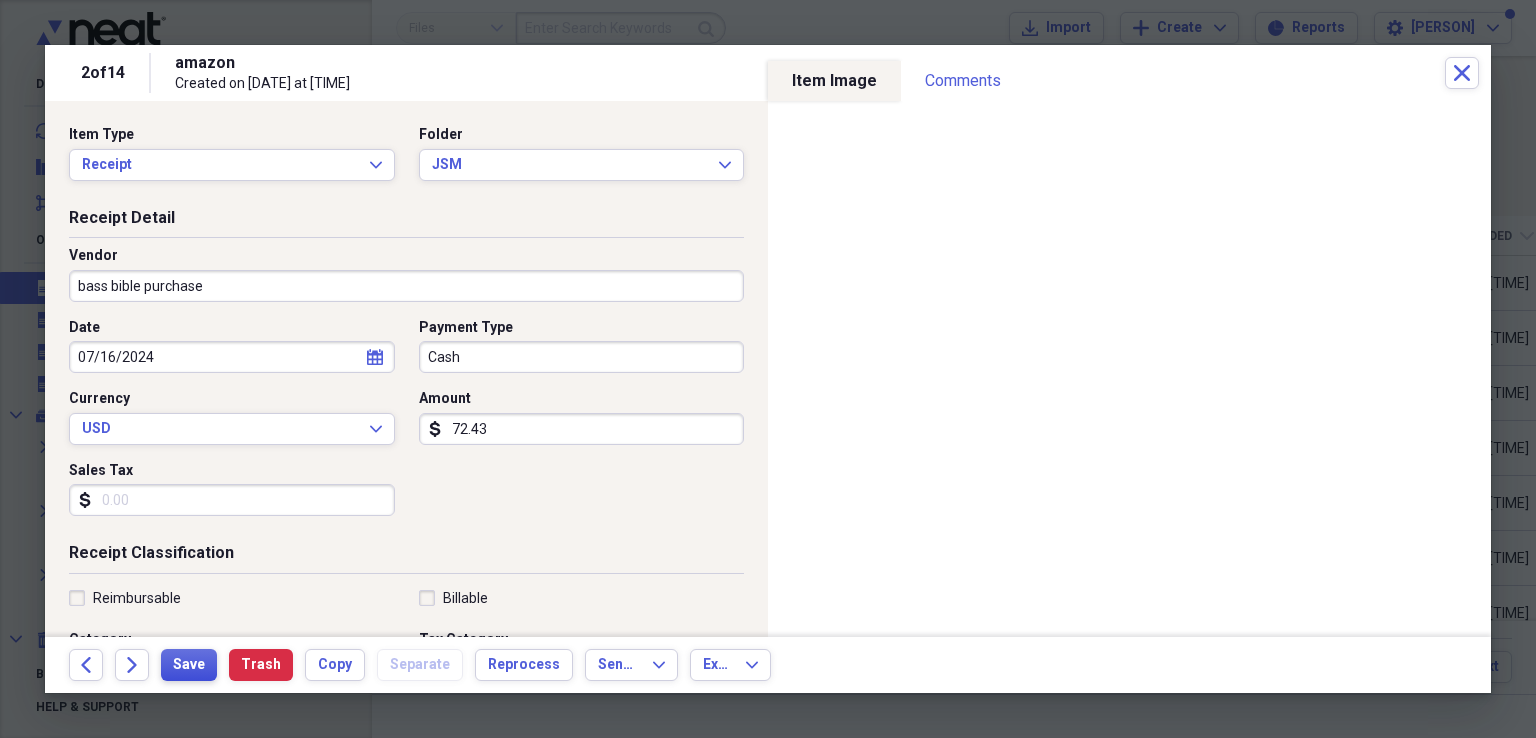 type on "bass bible purchase" 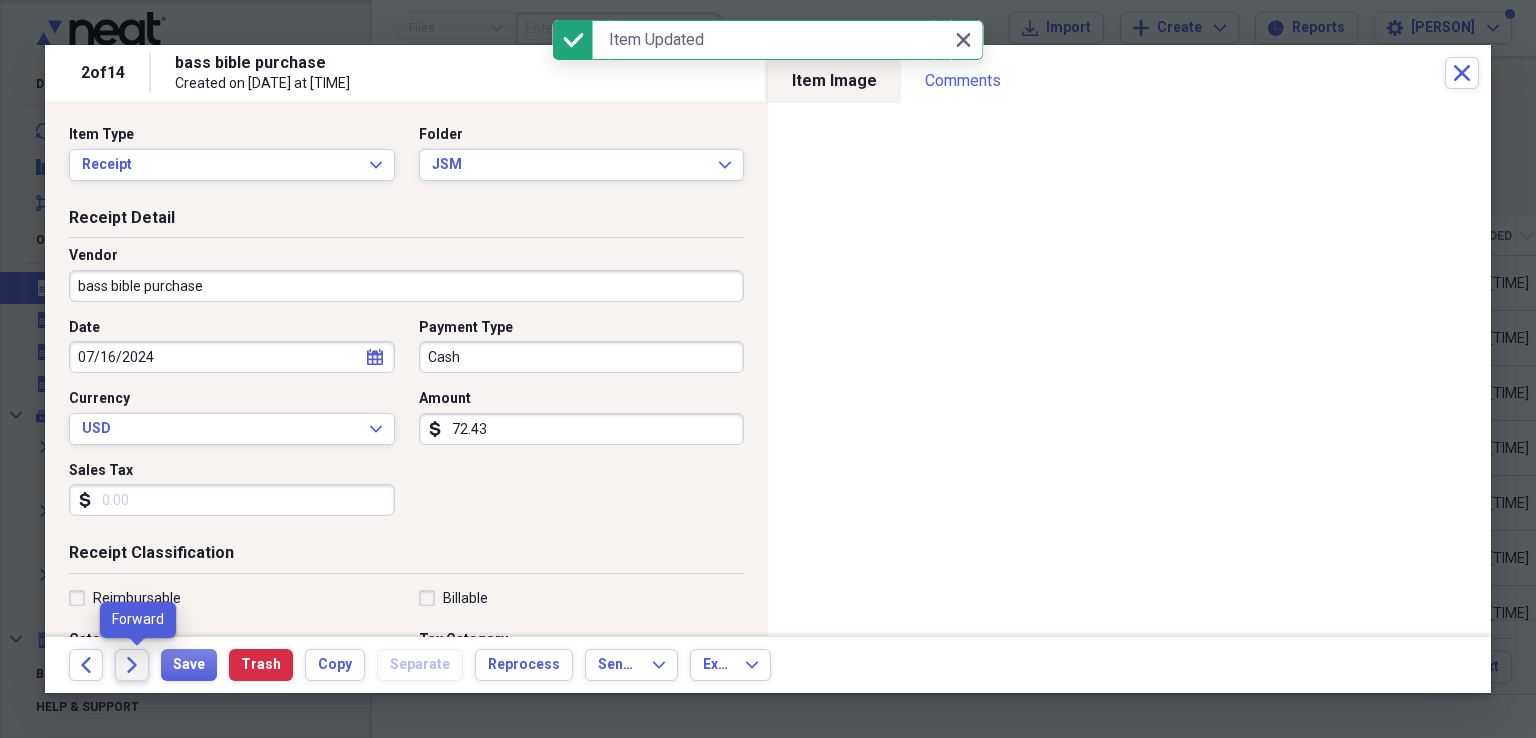 click on "Forward" 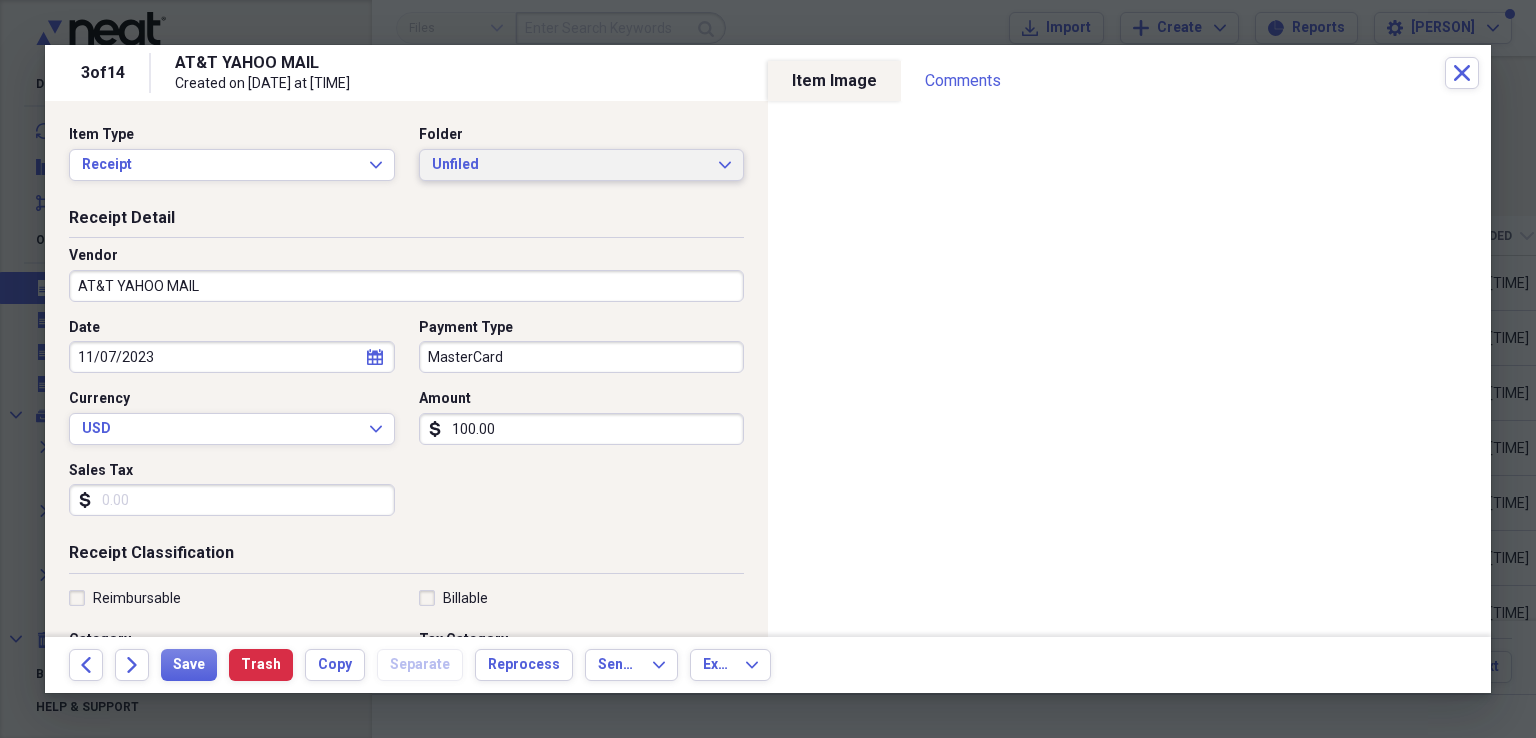 click on "Expand" 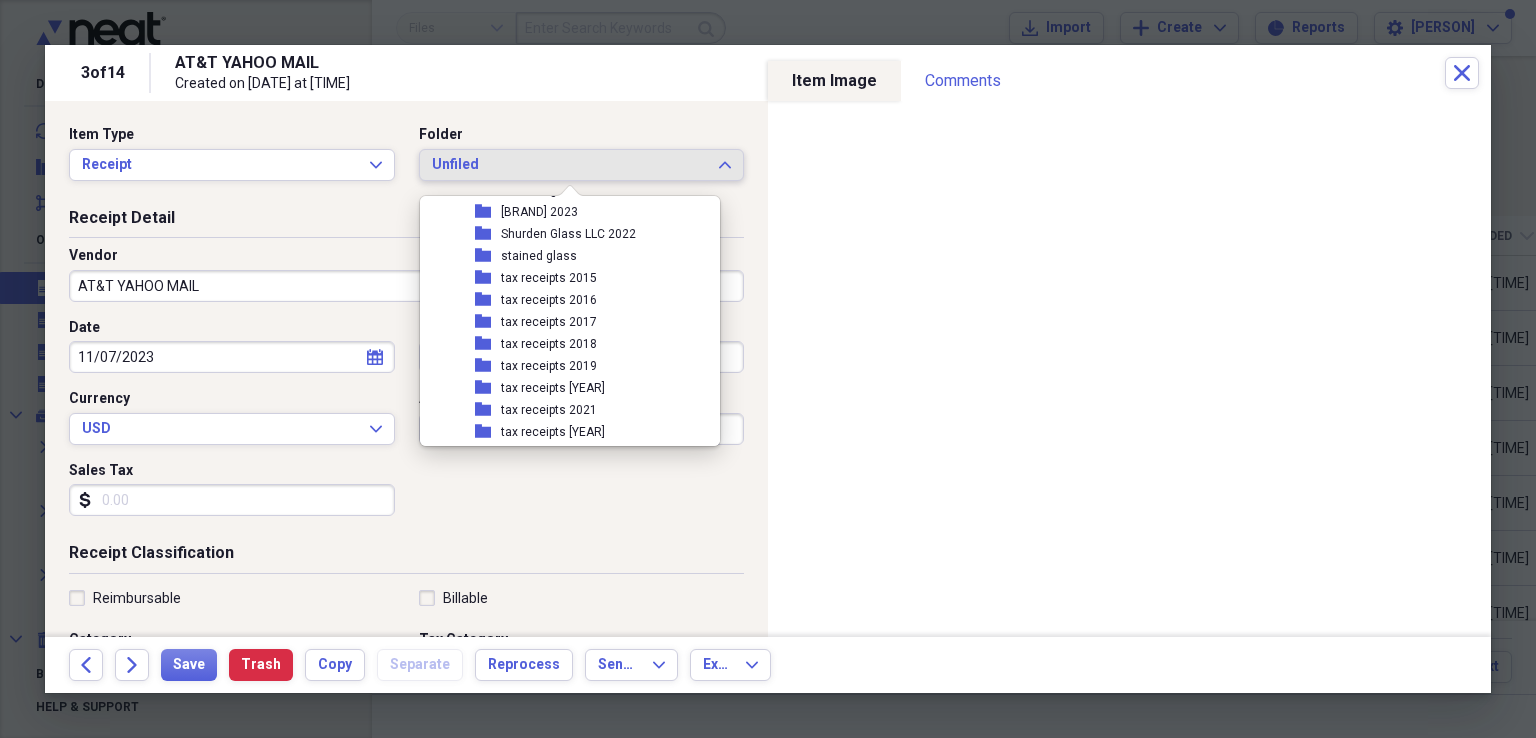 scroll, scrollTop: 1100, scrollLeft: 0, axis: vertical 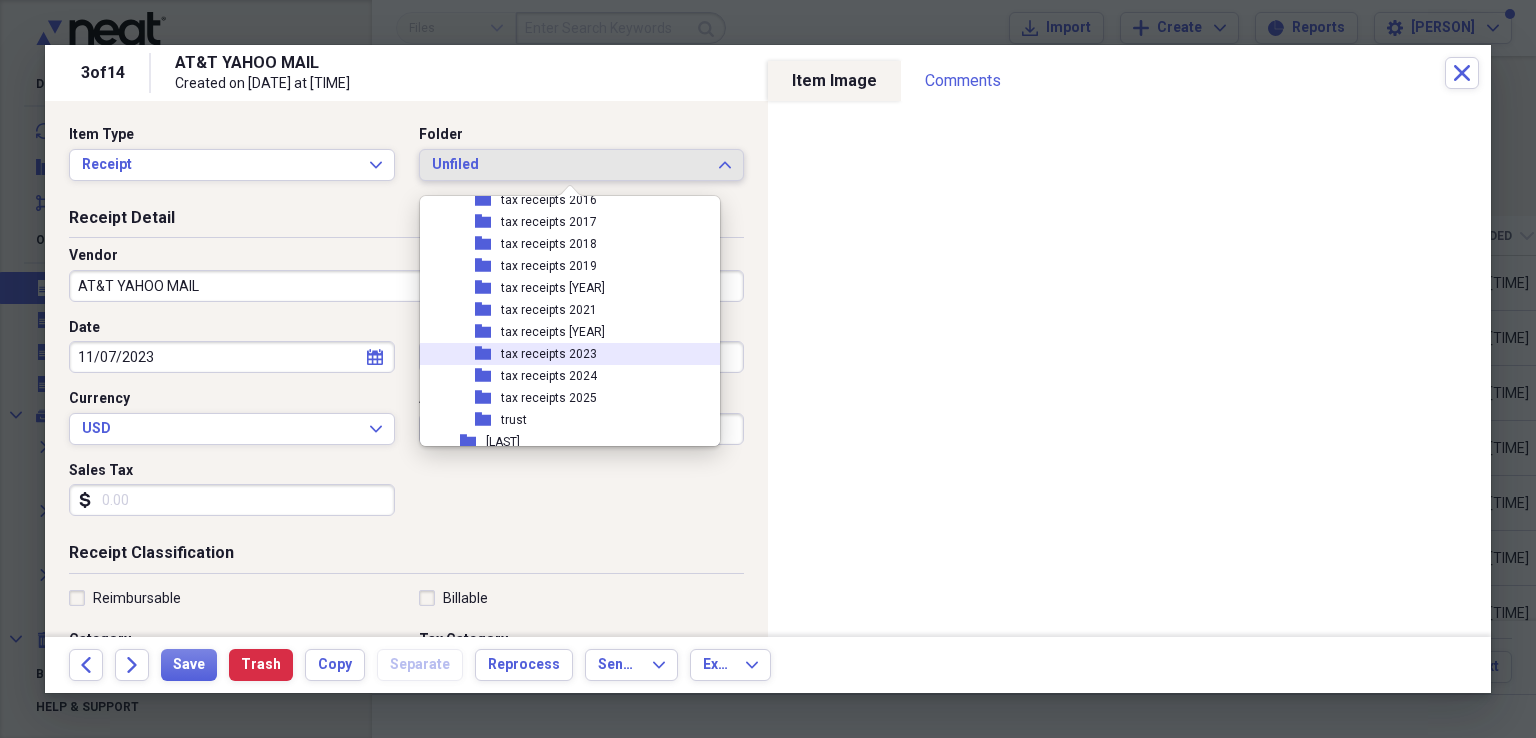 click on "tax receipts 2023" at bounding box center (549, 354) 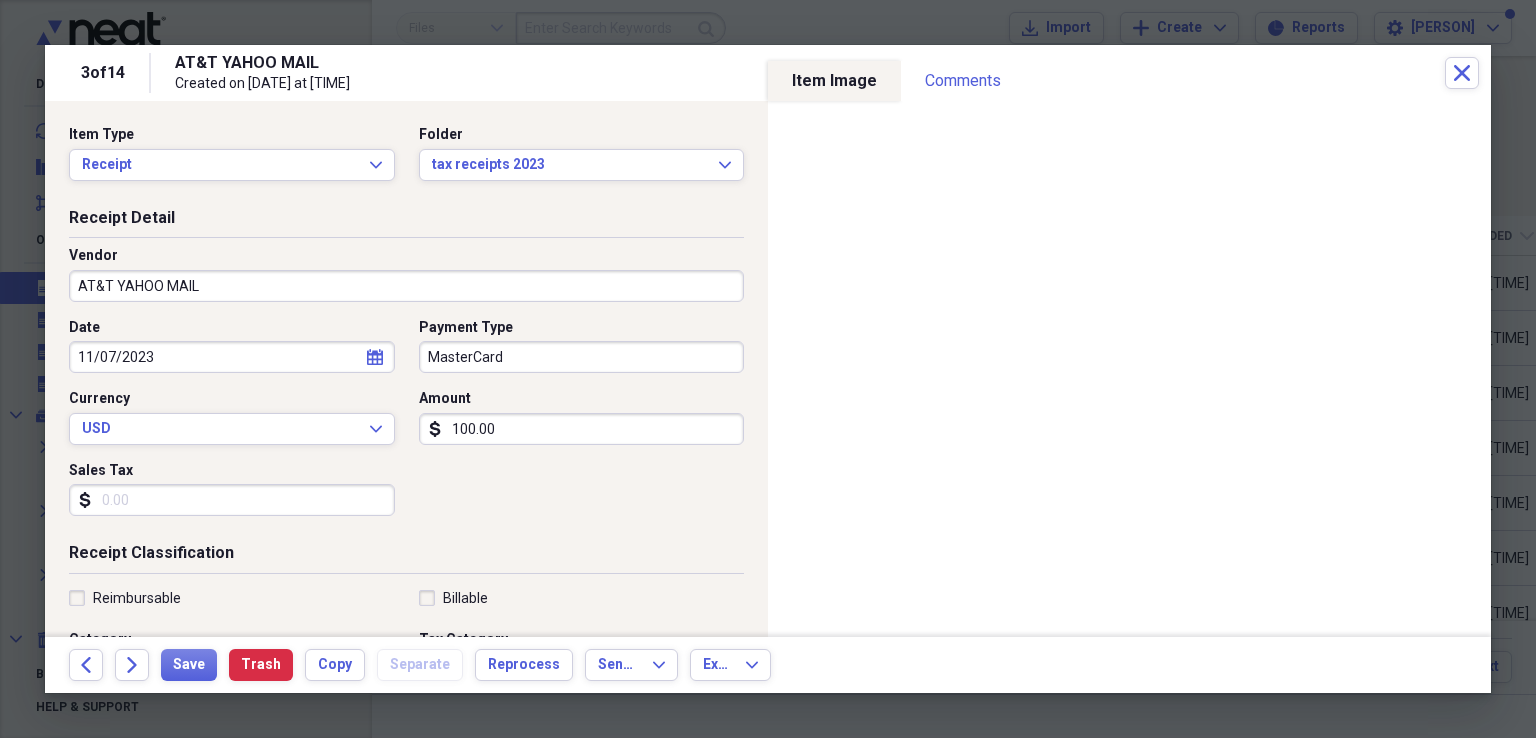 click on "AT&T YAHOO MAIL" at bounding box center [406, 286] 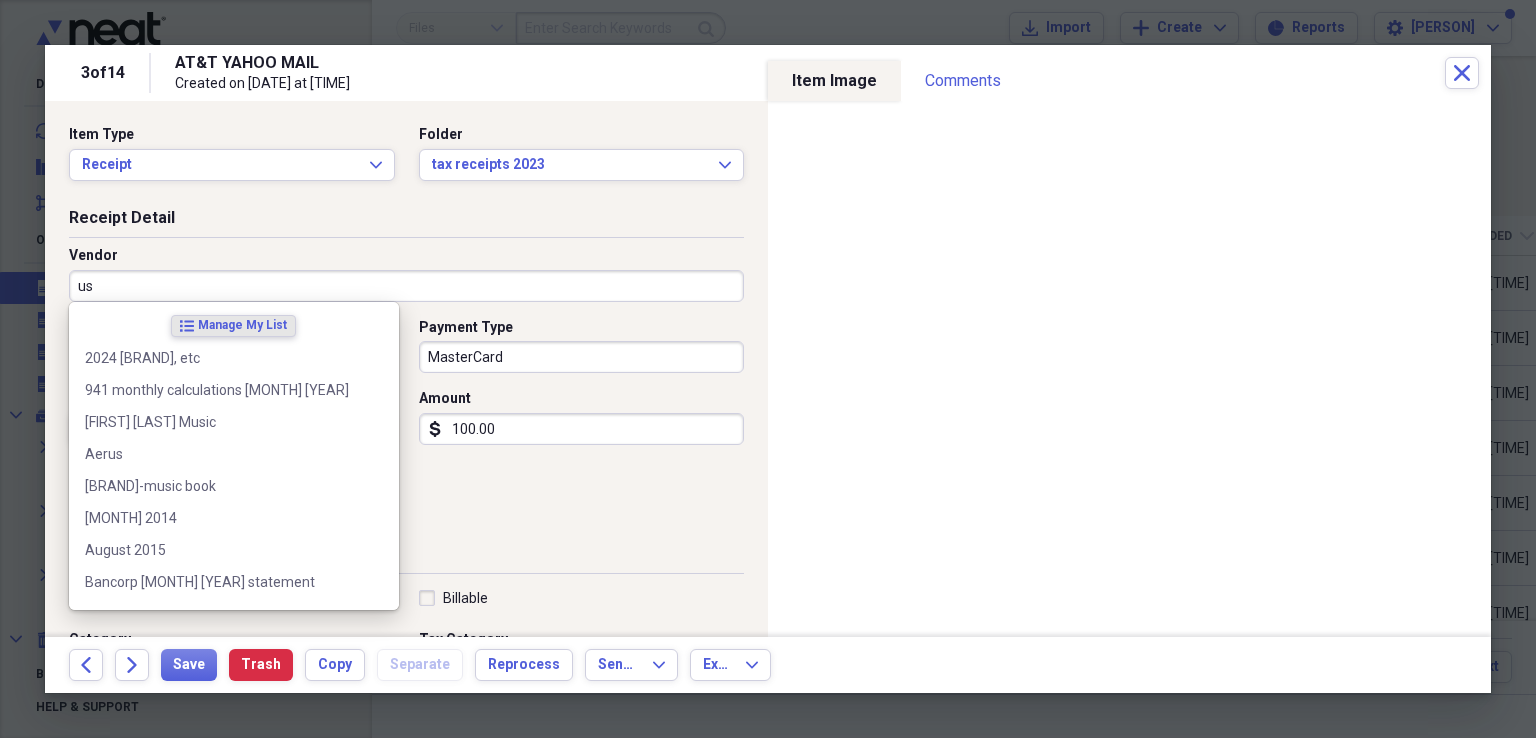 type on "usm" 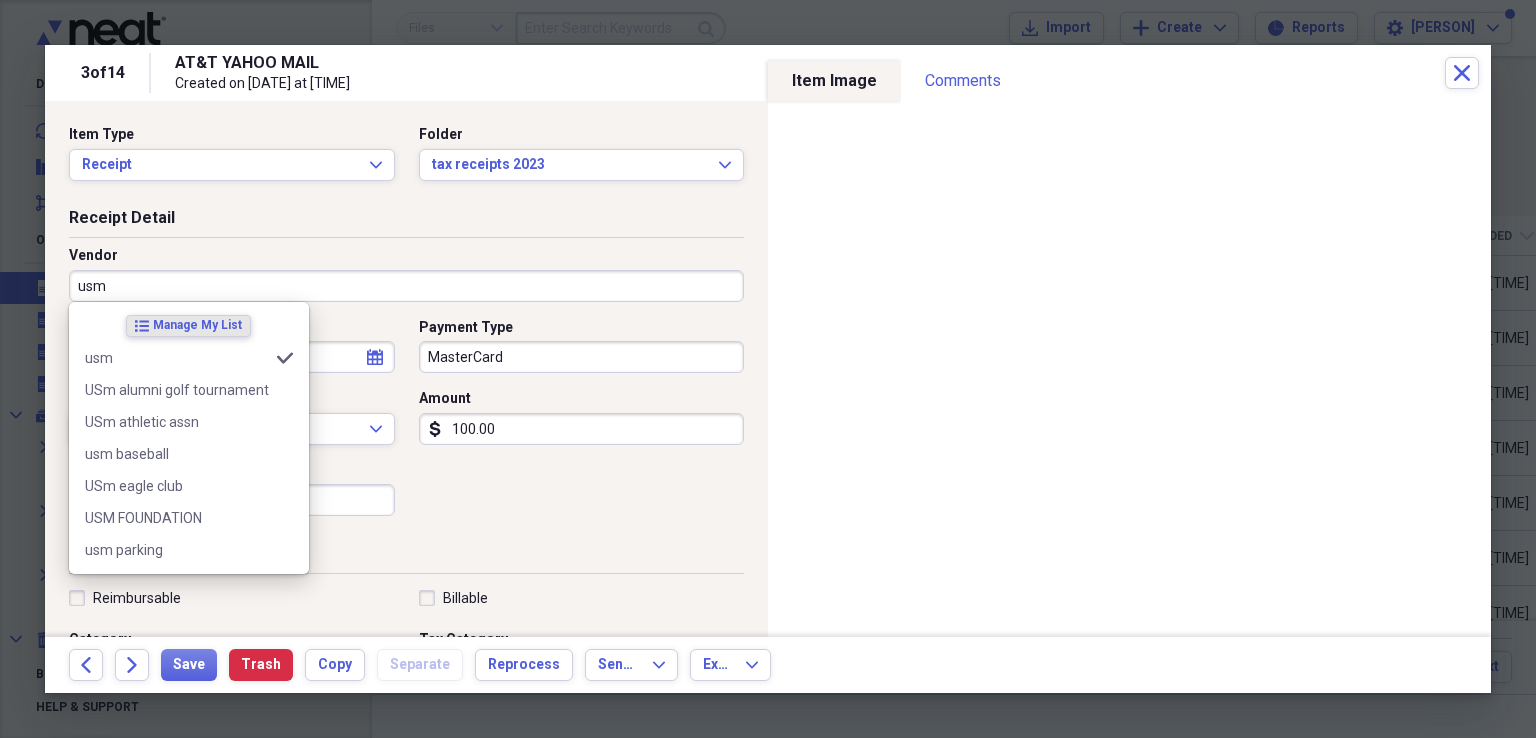 type on "General Retail" 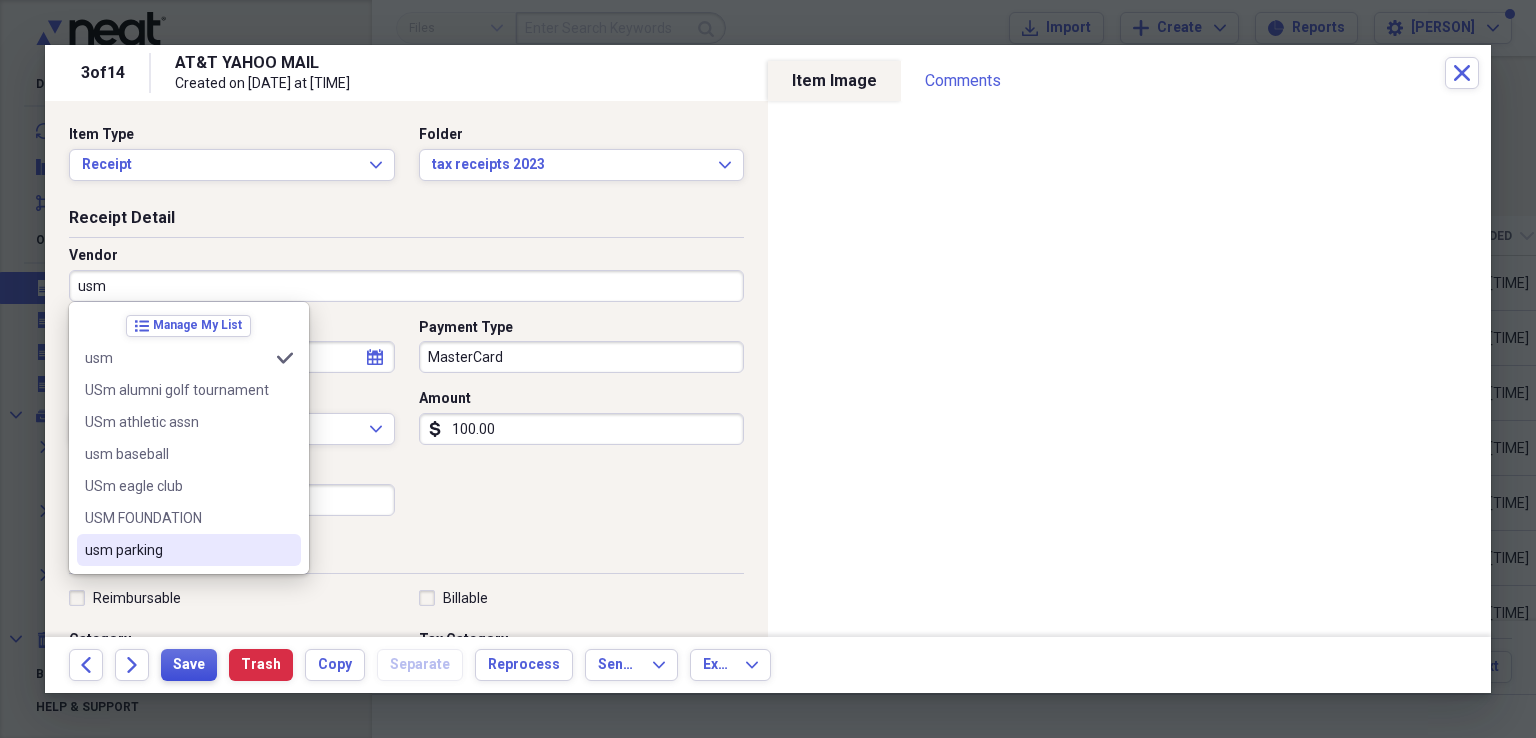 type on "usm" 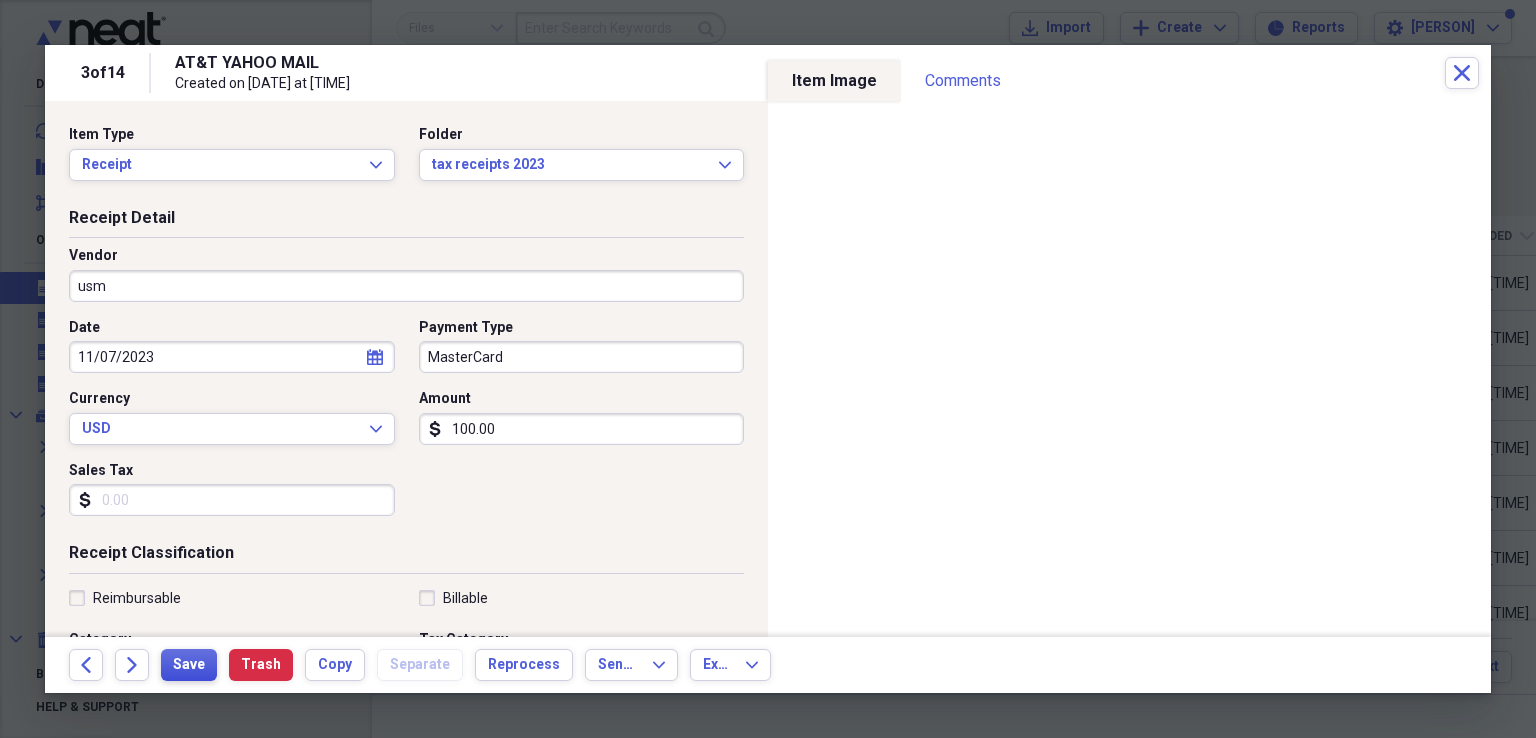 click on "Save" at bounding box center [189, 665] 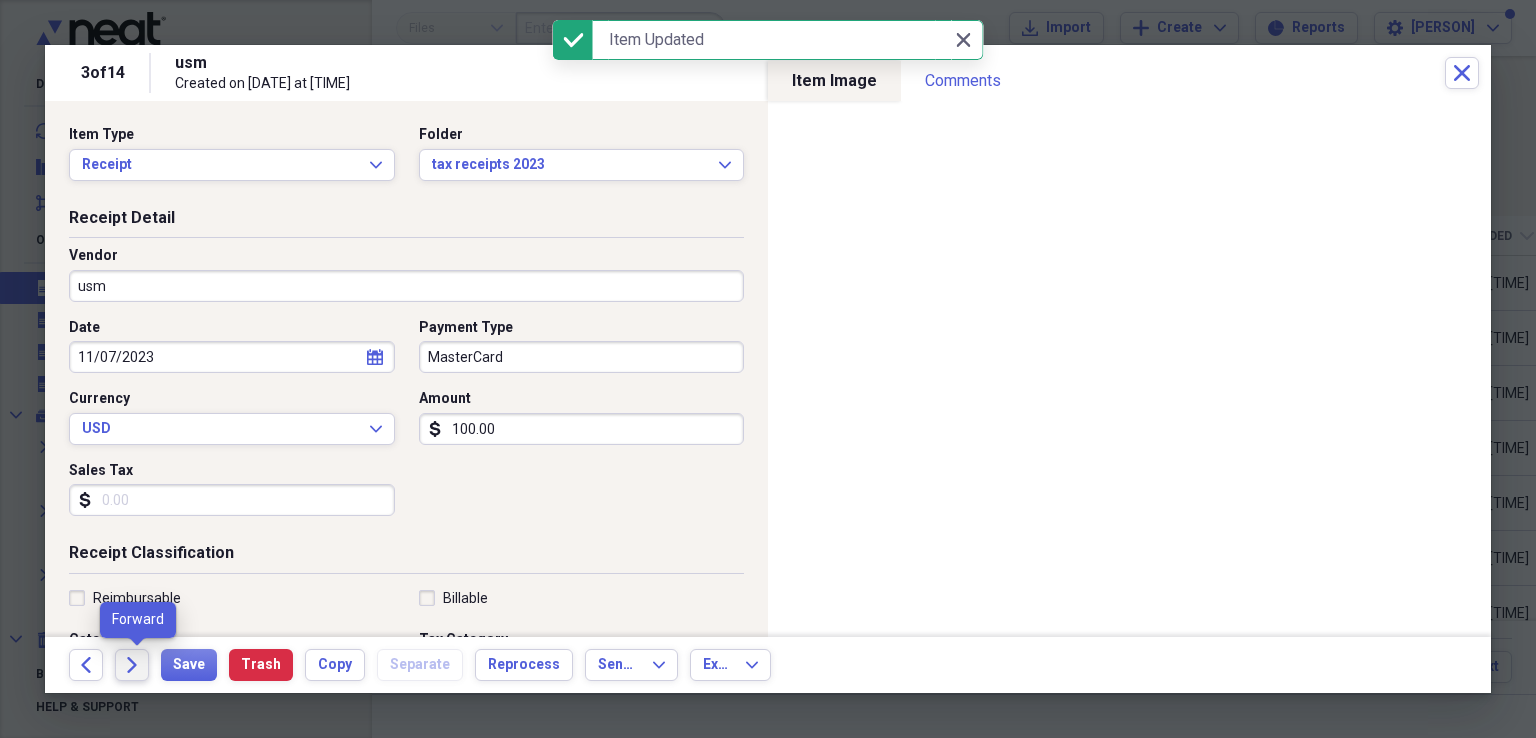 click on "Forward" at bounding box center [132, 665] 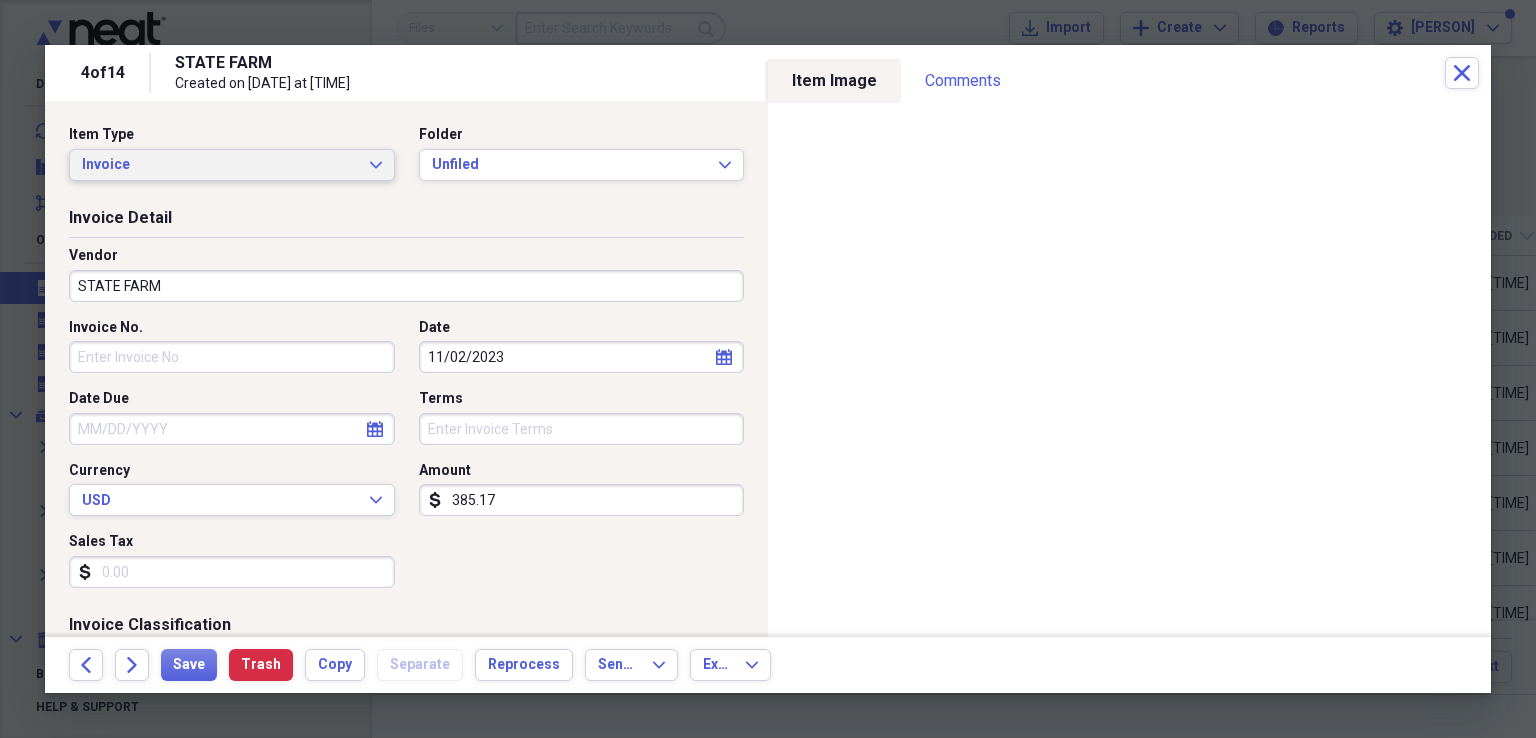 click on "Invoice Expand" at bounding box center (232, 165) 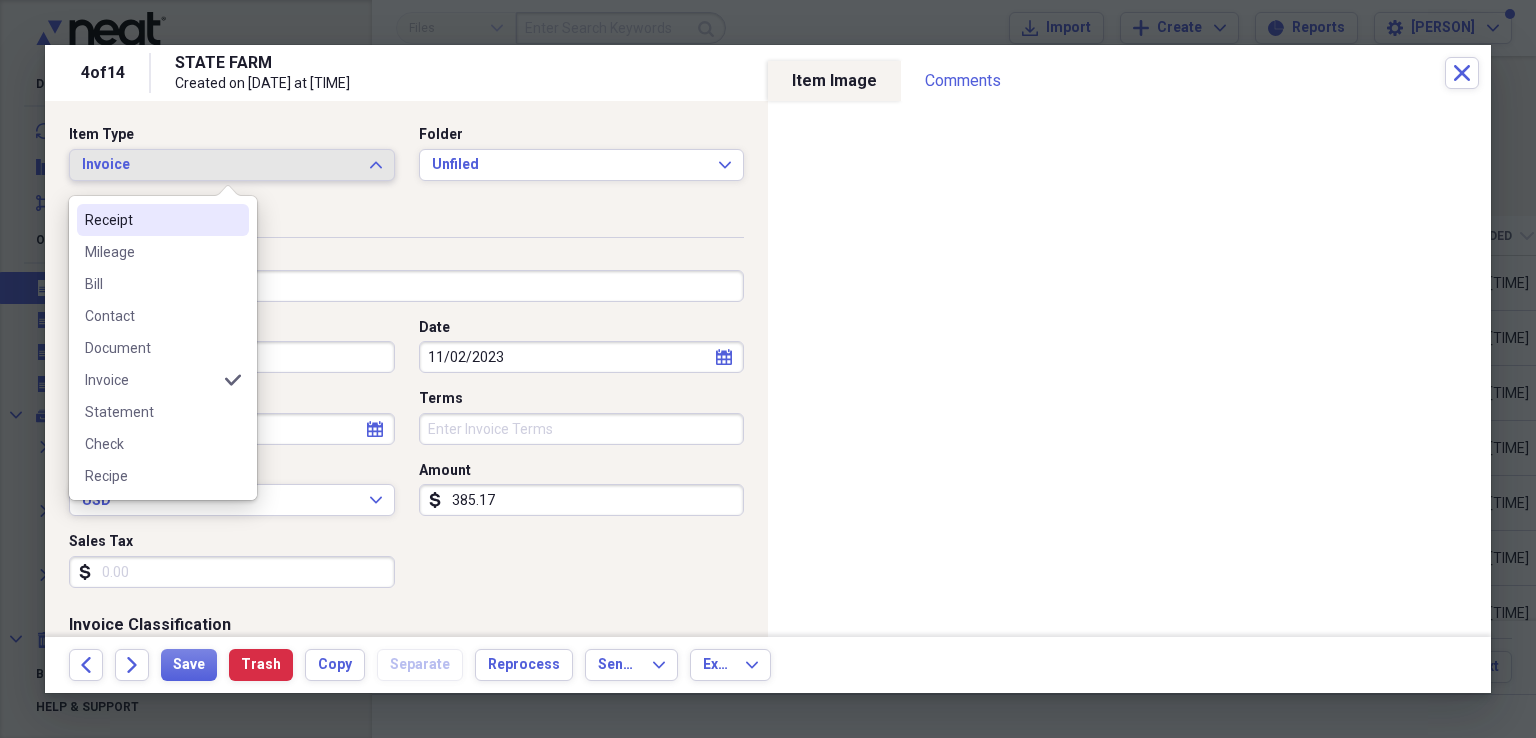 click on "Receipt" at bounding box center [151, 220] 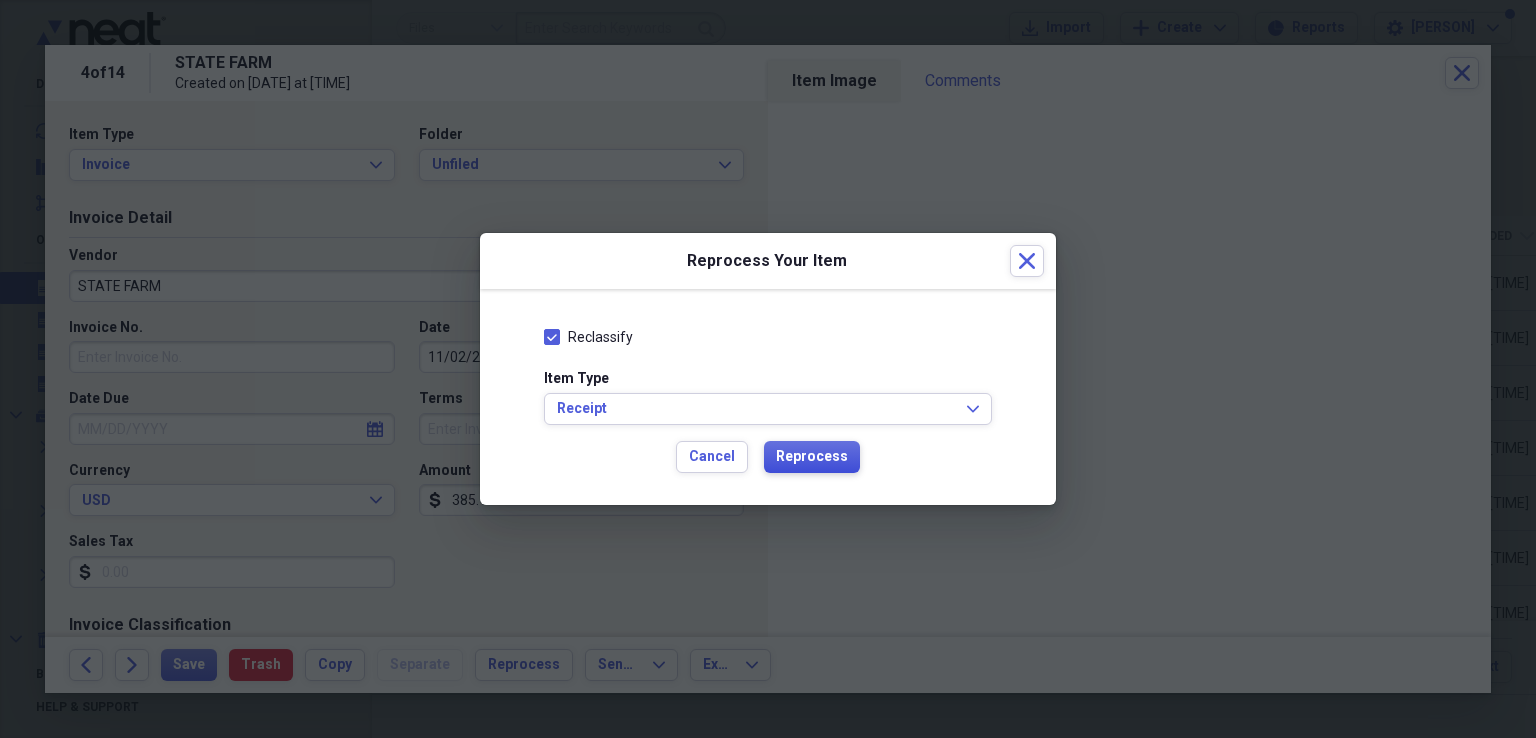 click on "Reprocess" at bounding box center (812, 457) 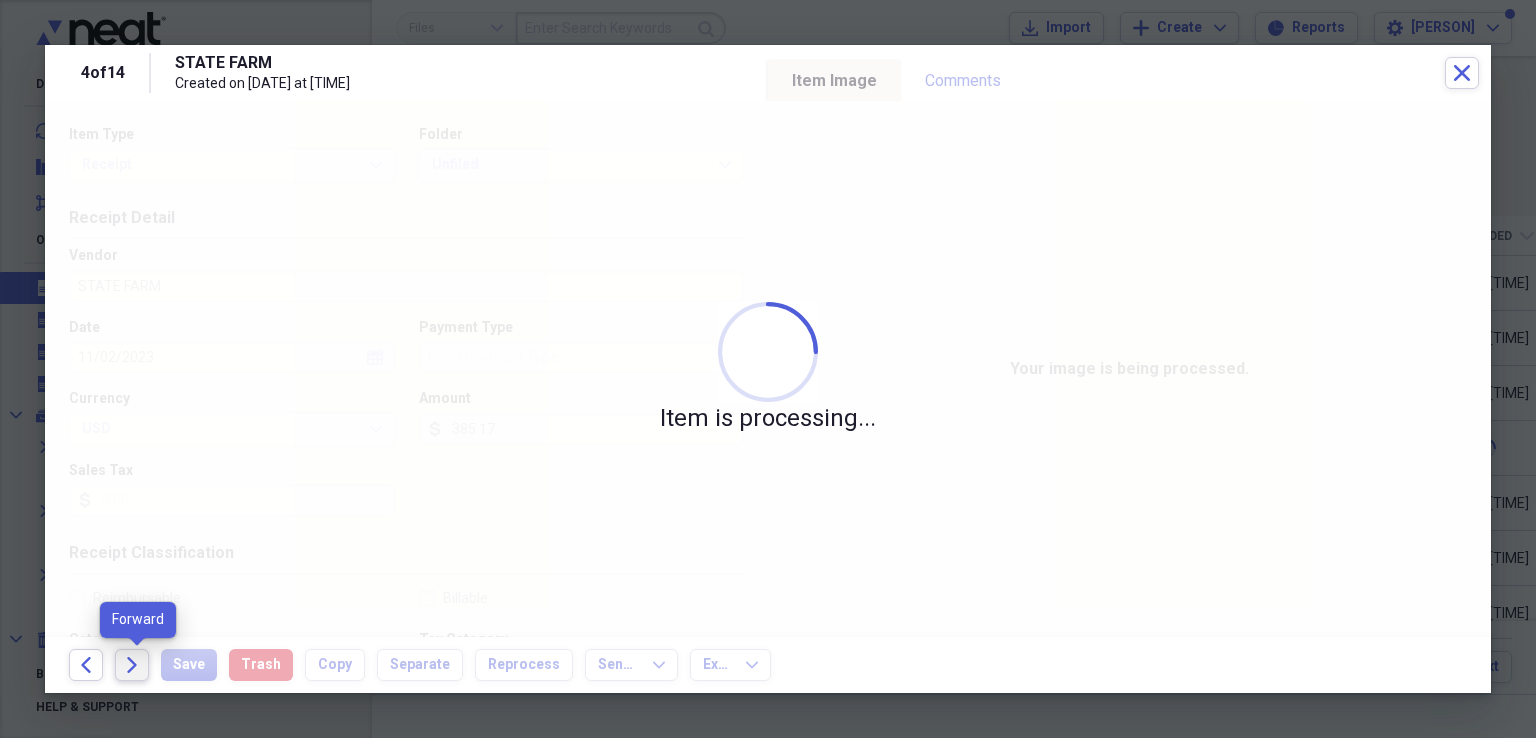 click on "Forward" 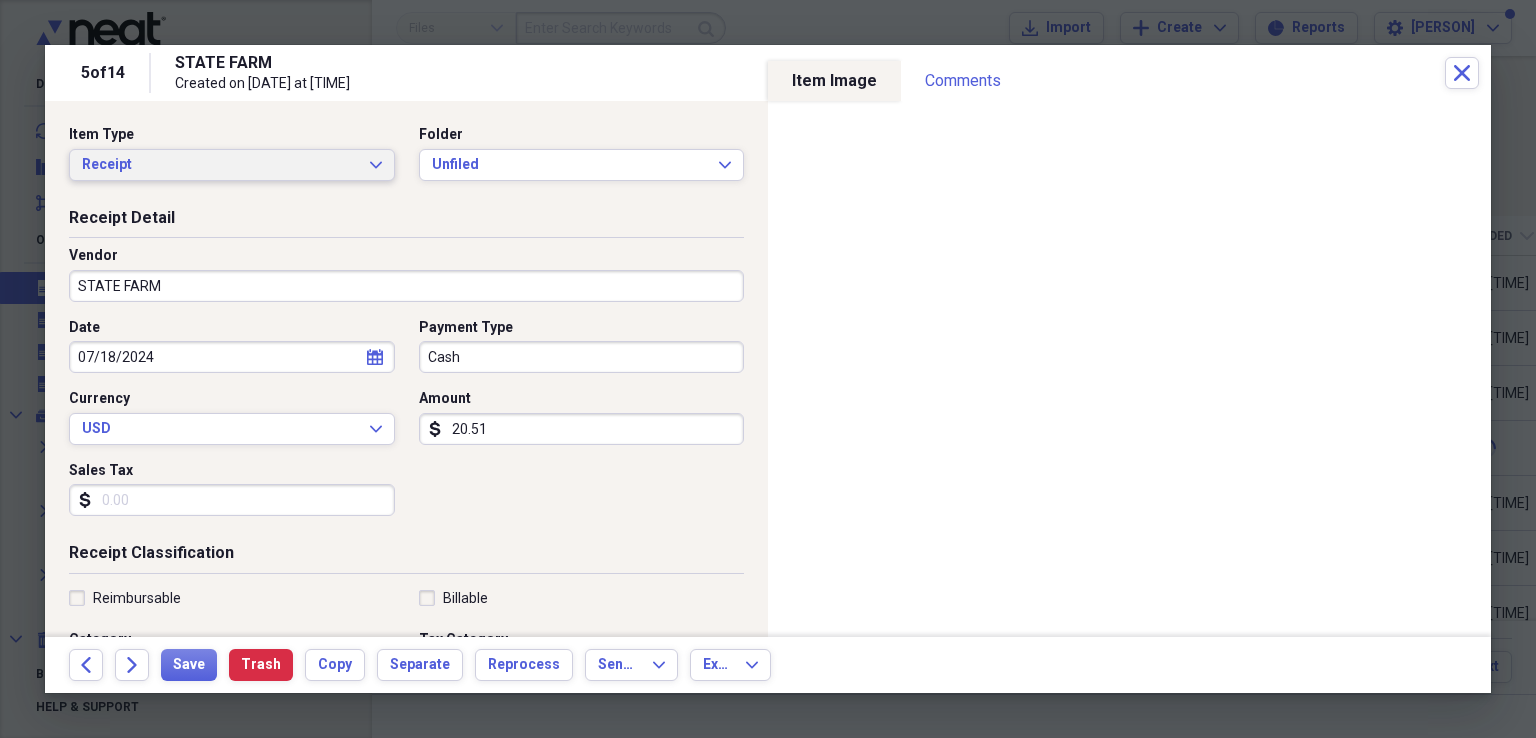 click on "Expand" 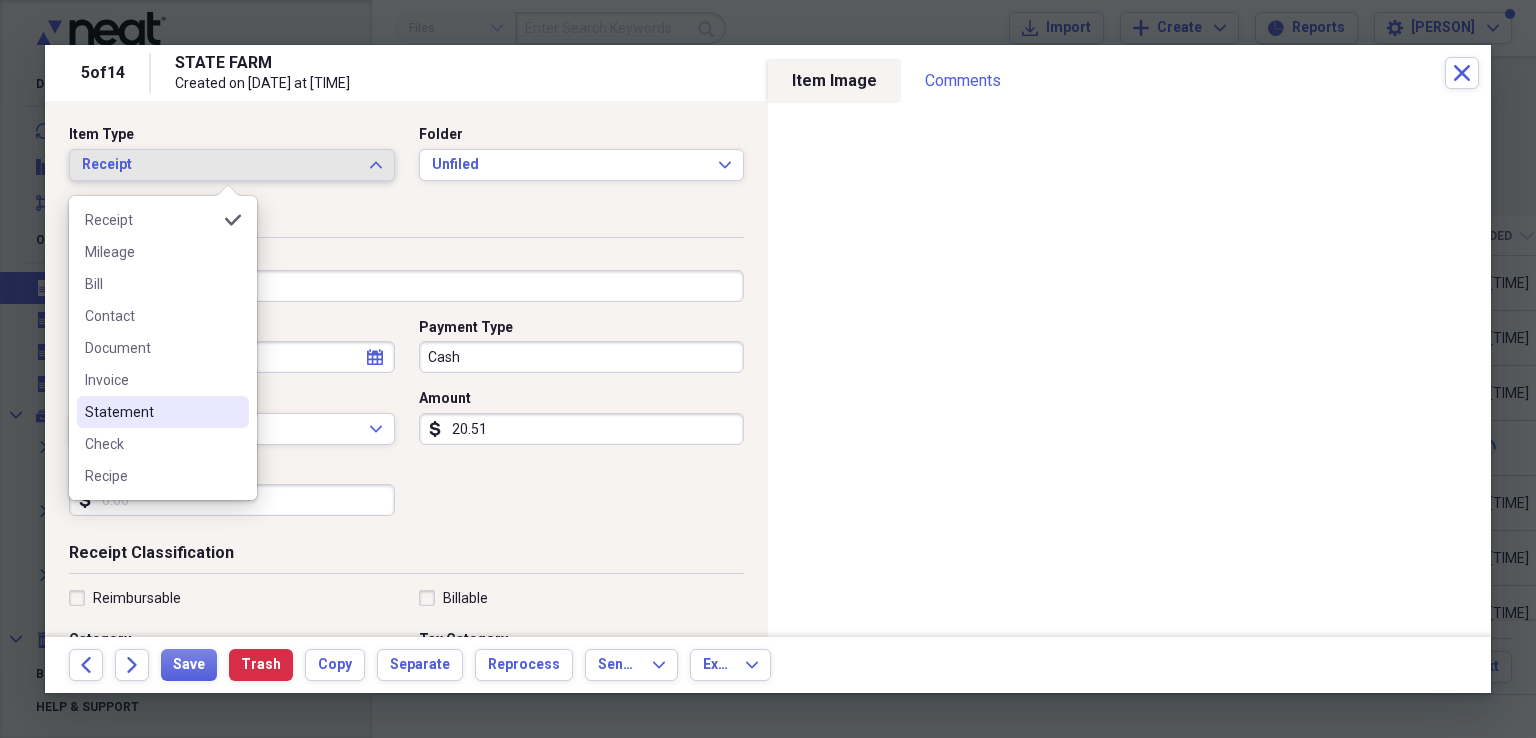 click on "Statement" at bounding box center [163, 412] 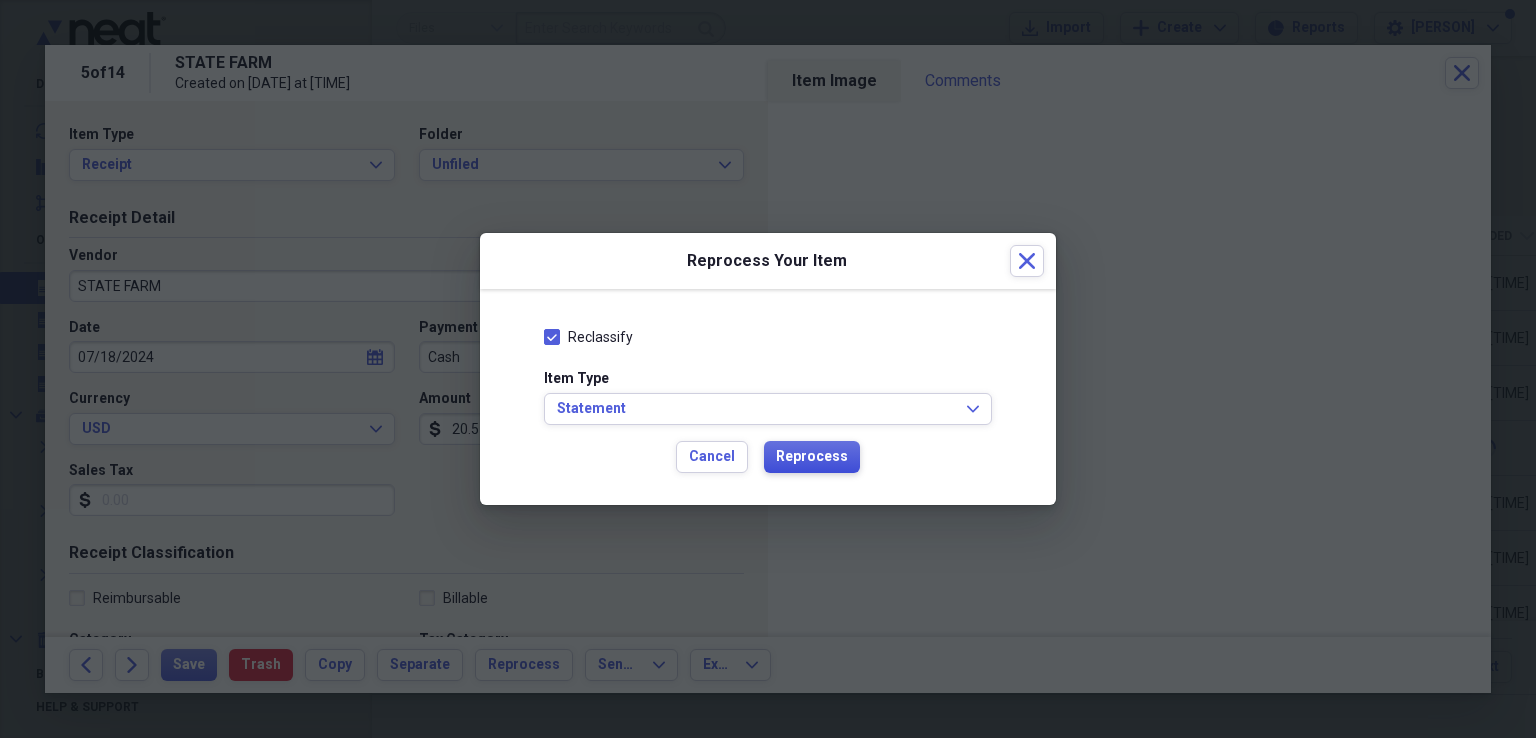 click on "Reprocess" at bounding box center [812, 457] 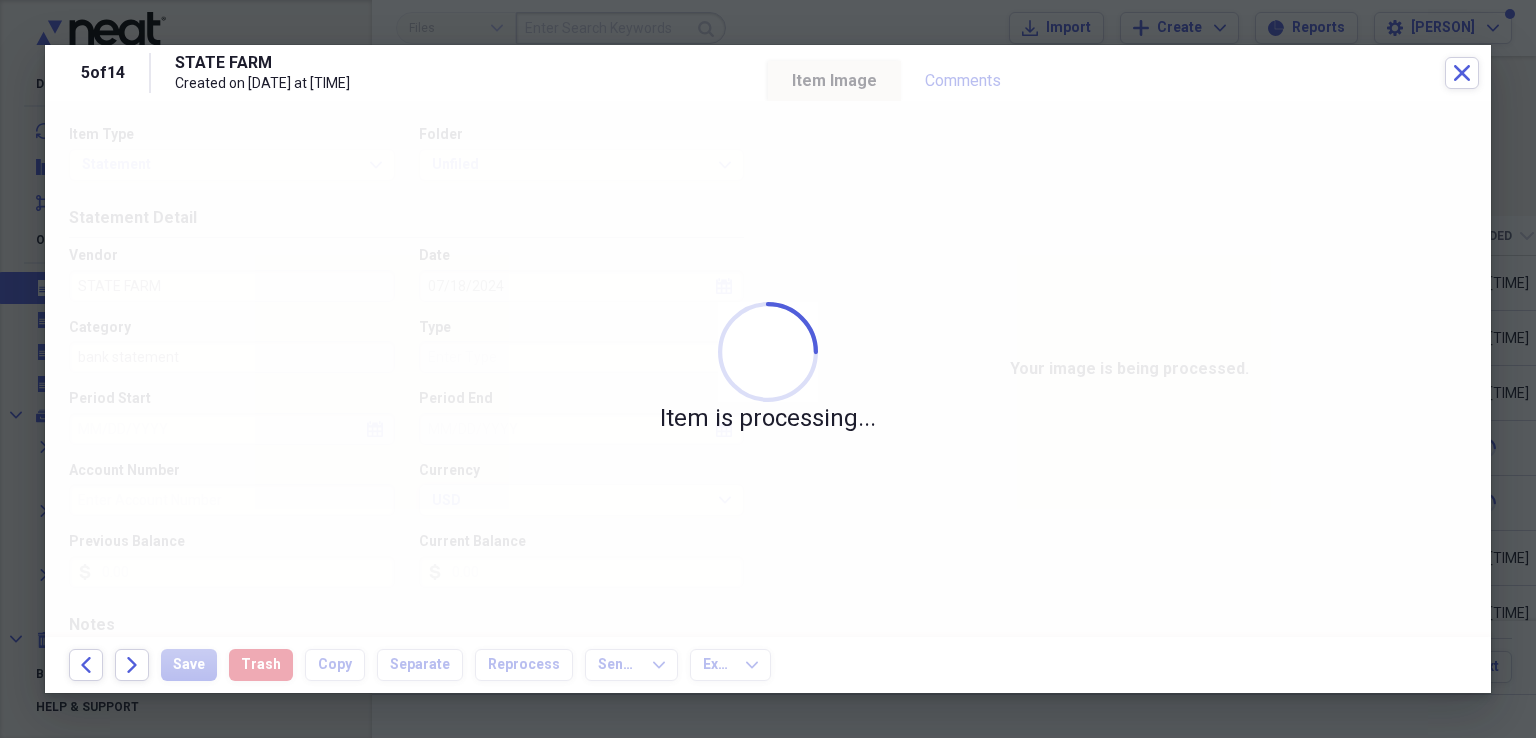 type on "20.51" 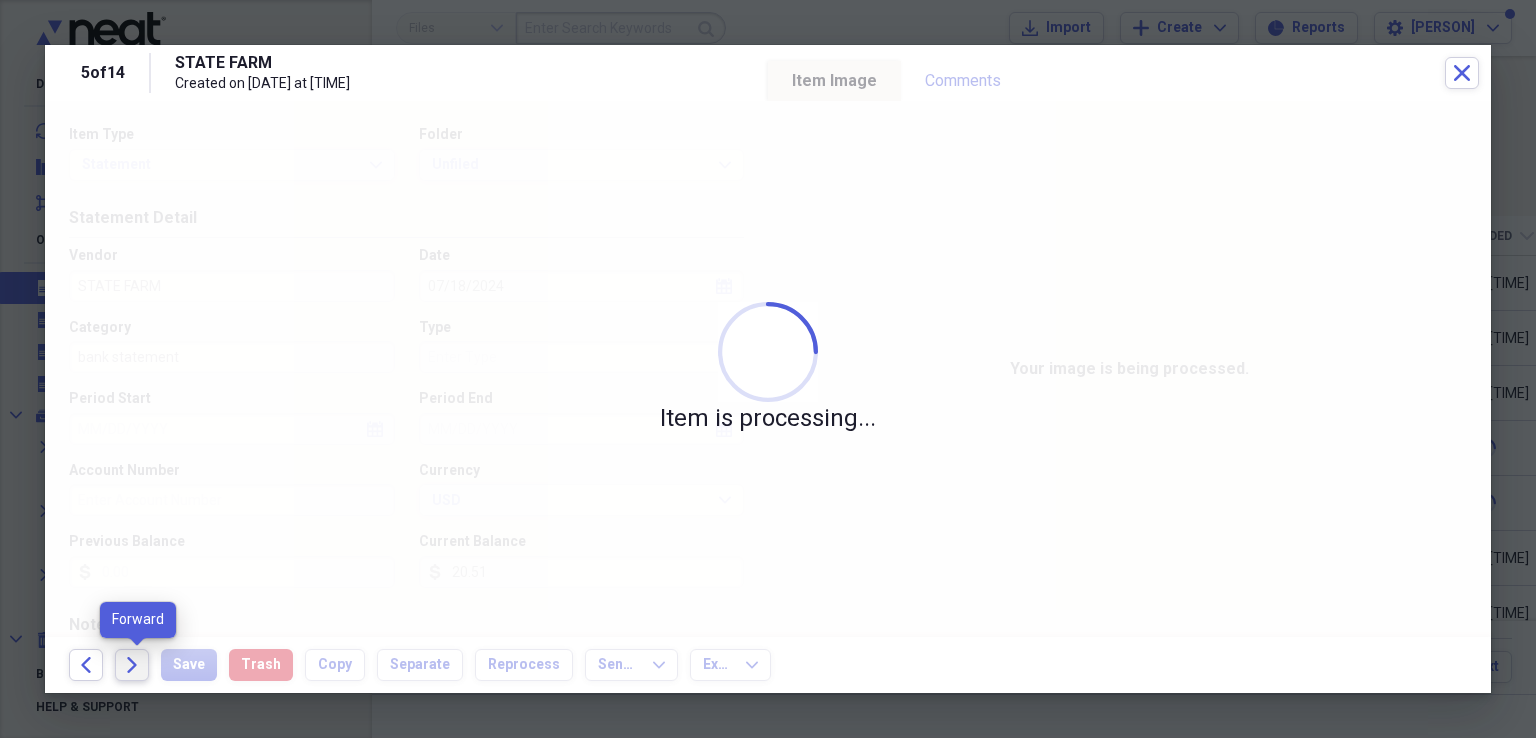 click on "Forward" 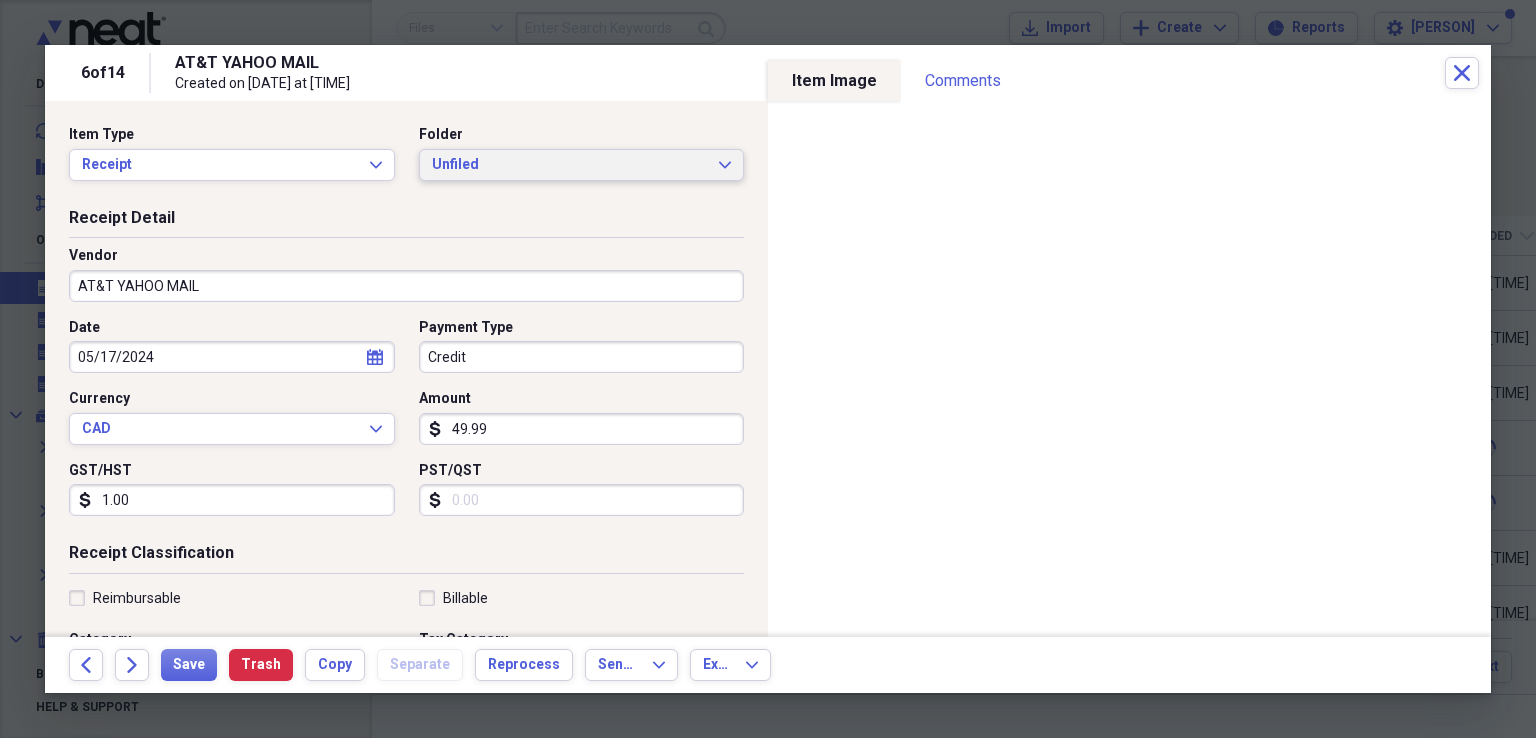 click on "Unfiled Expand" at bounding box center (582, 165) 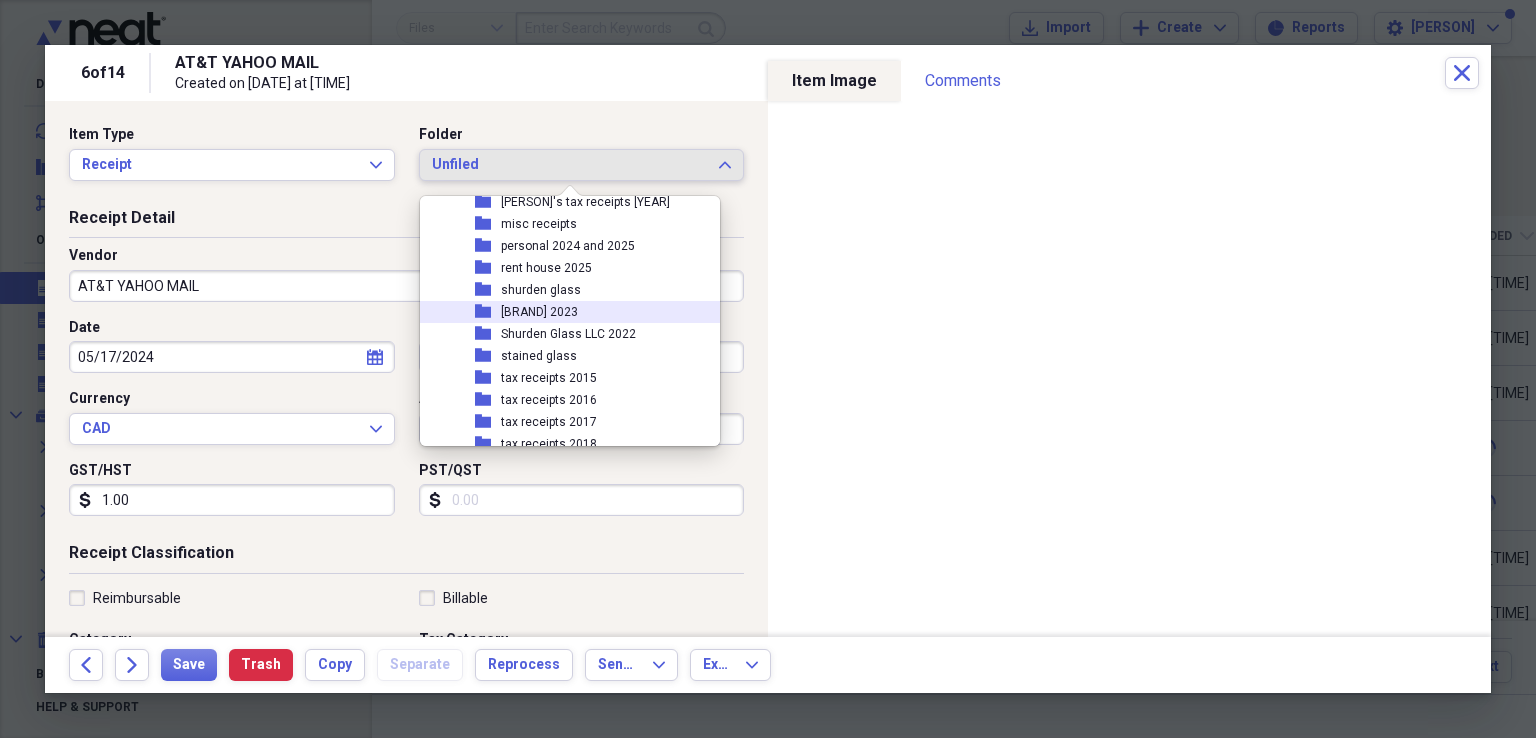scroll, scrollTop: 1100, scrollLeft: 0, axis: vertical 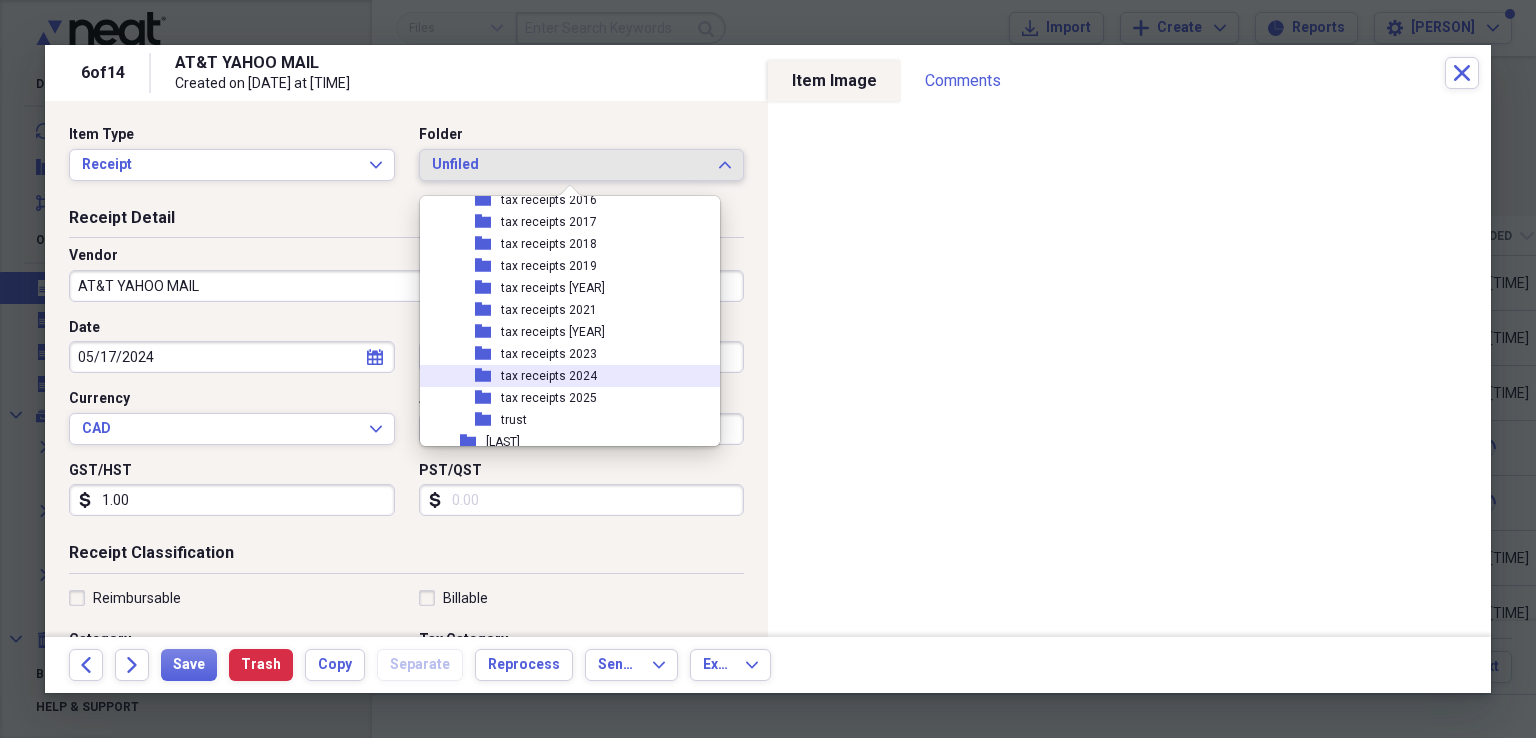 click on "tax receipts 2024" at bounding box center (549, 376) 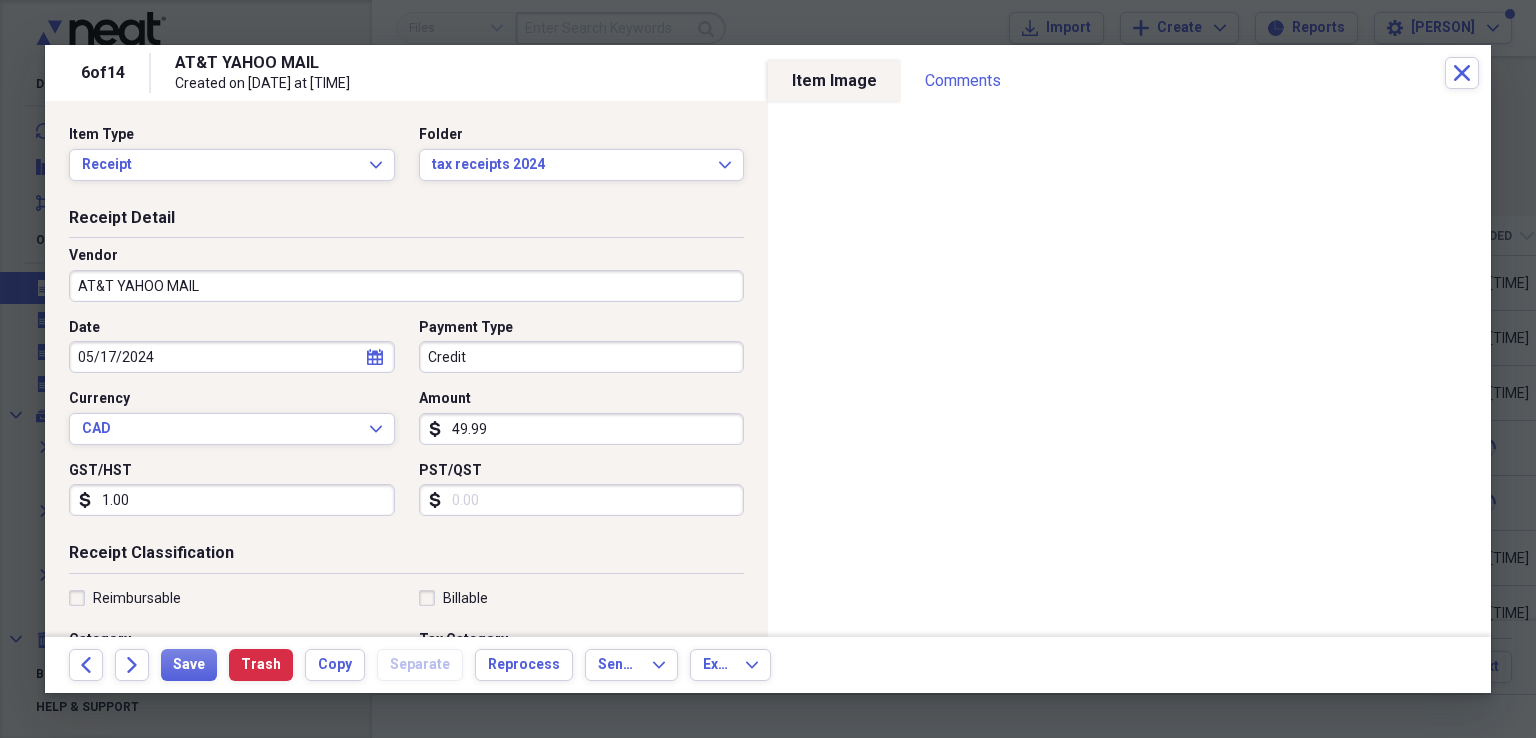 click on "AT&T YAHOO MAIL" at bounding box center [406, 286] 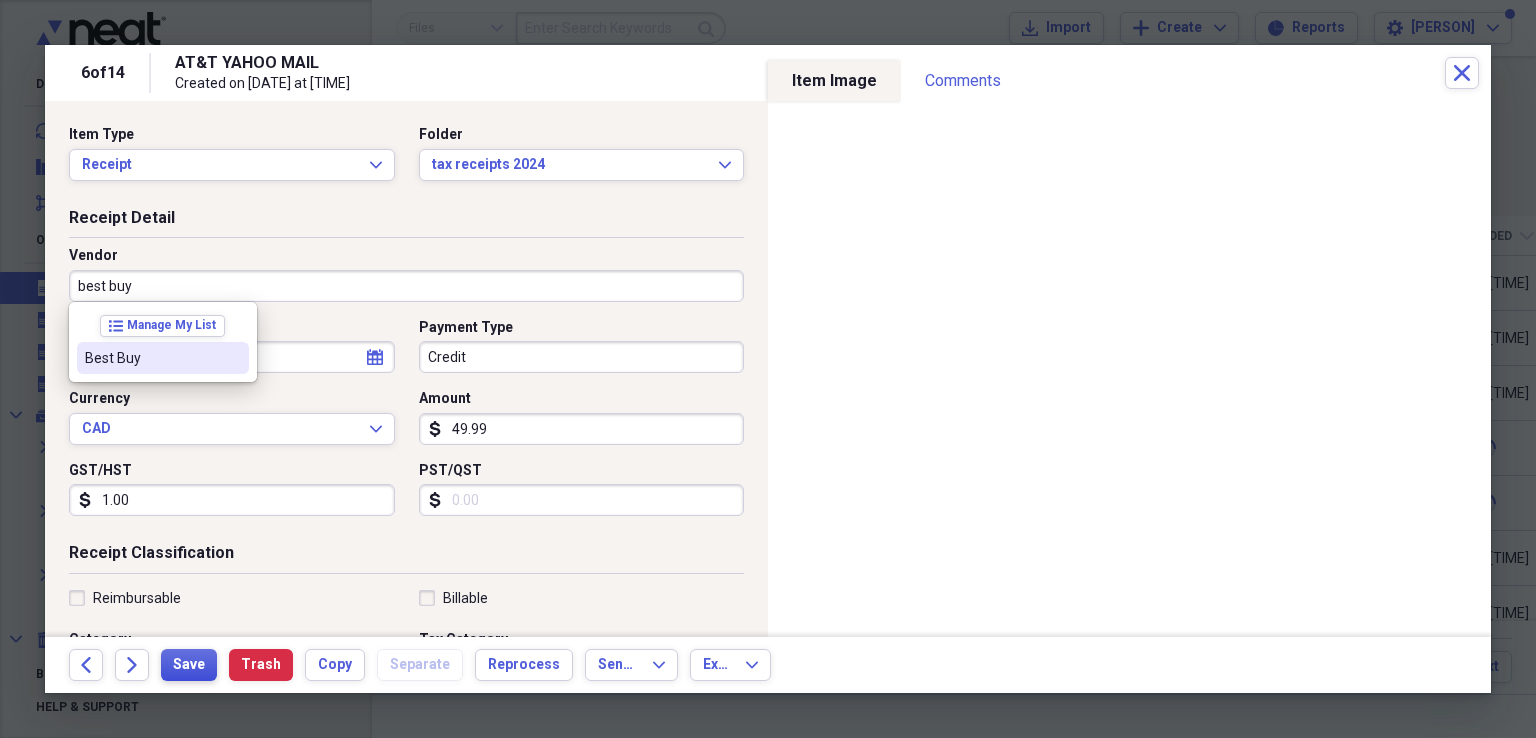 type on "best buy" 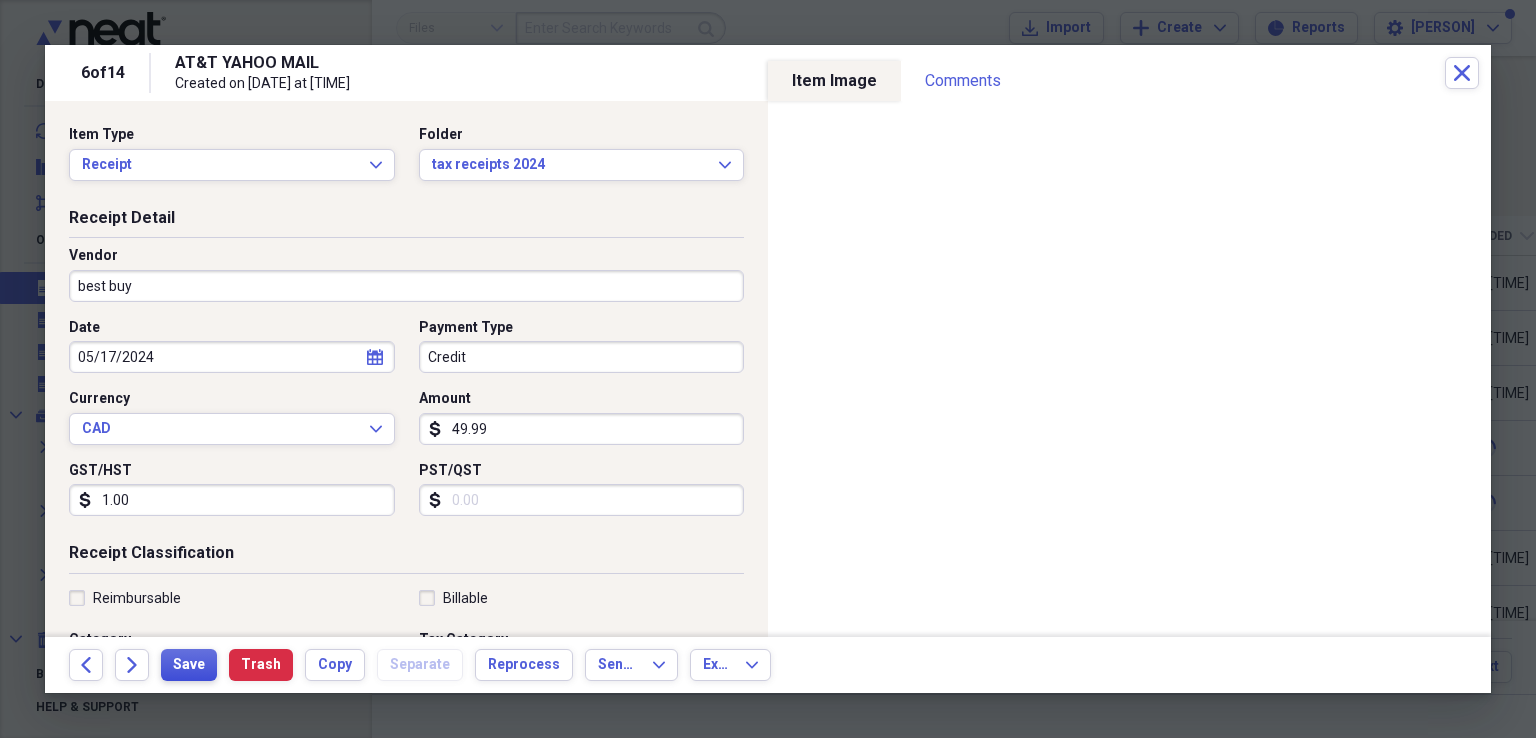click on "Save" at bounding box center (189, 665) 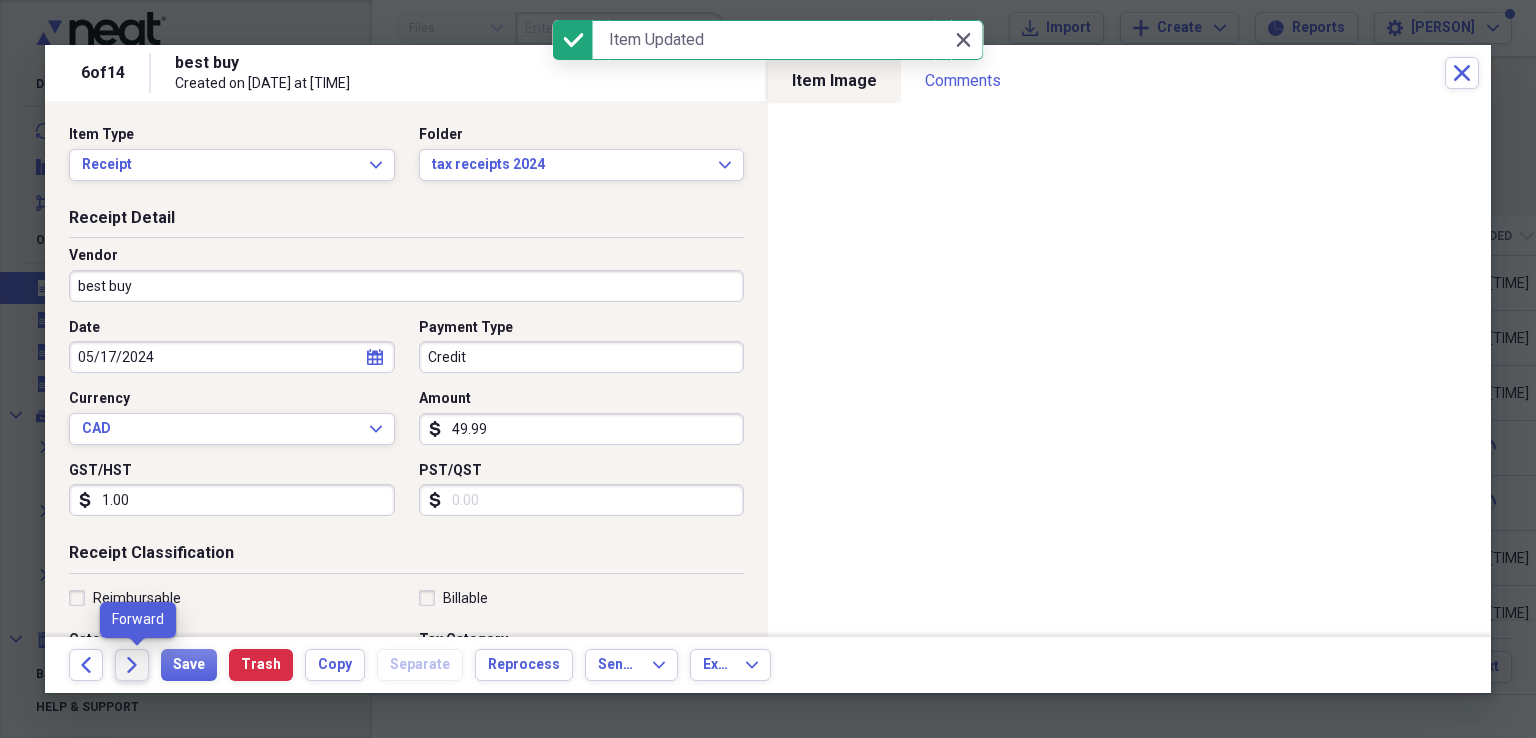 click on "Forward" 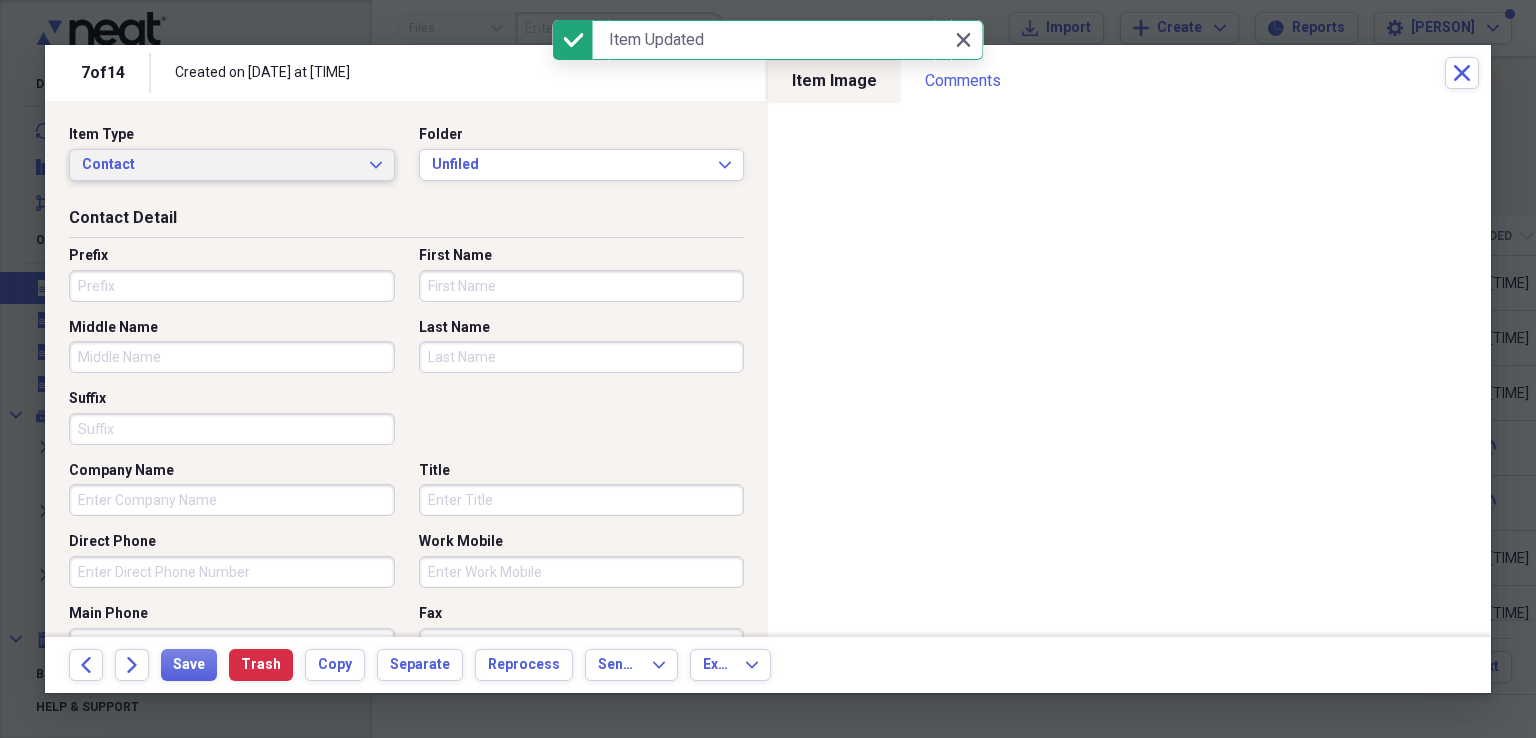 click on "Contact Expand" at bounding box center [232, 165] 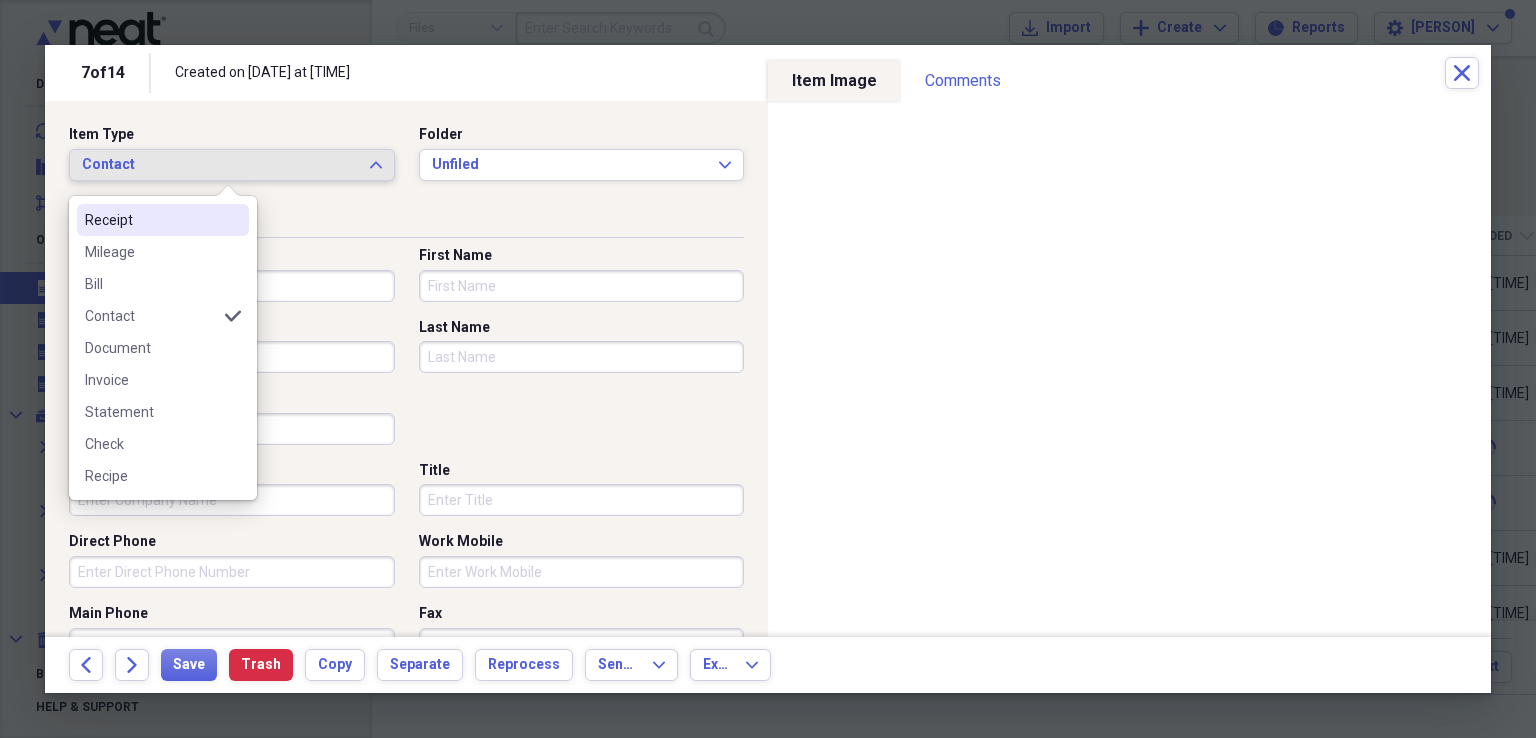 click on "Receipt" at bounding box center (151, 220) 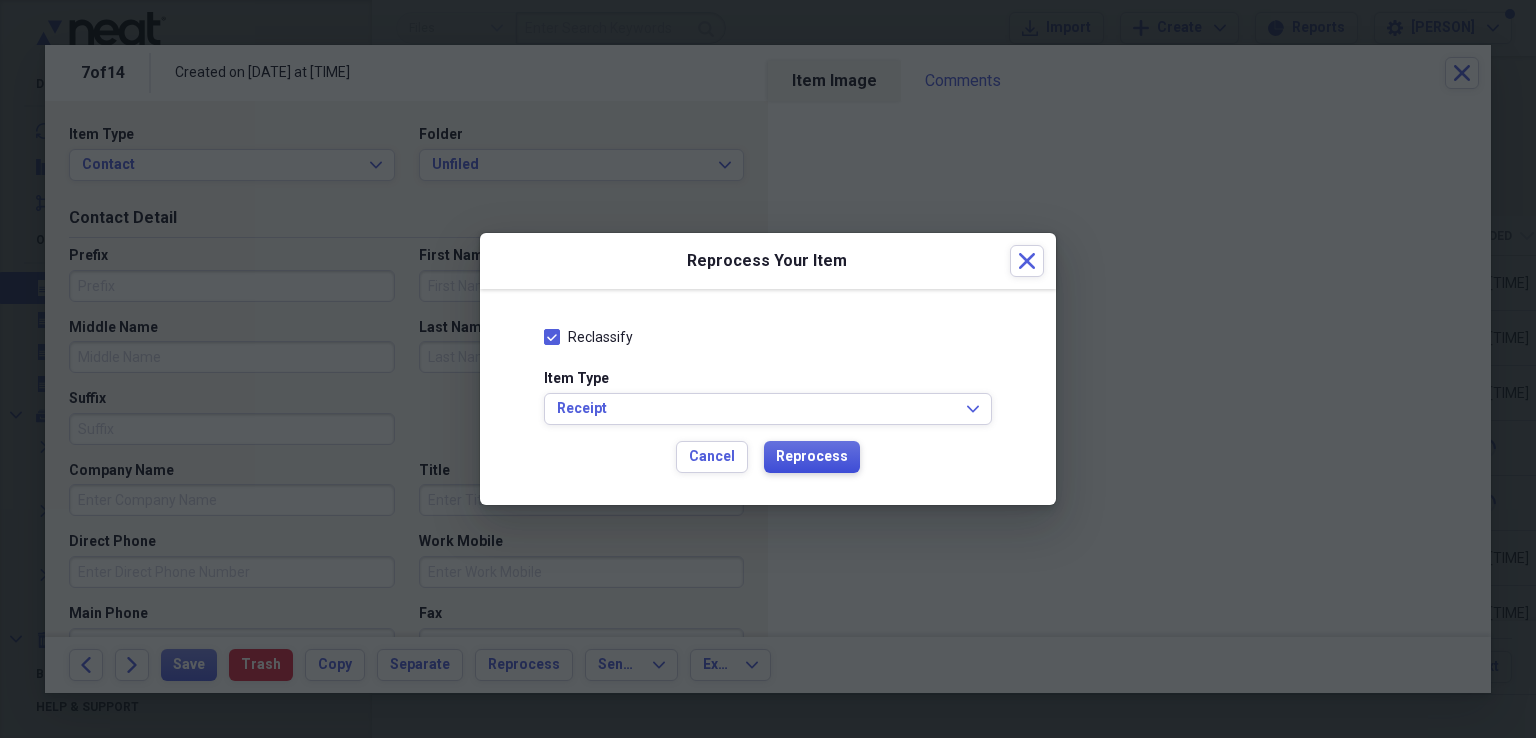 click on "Reprocess" at bounding box center (812, 457) 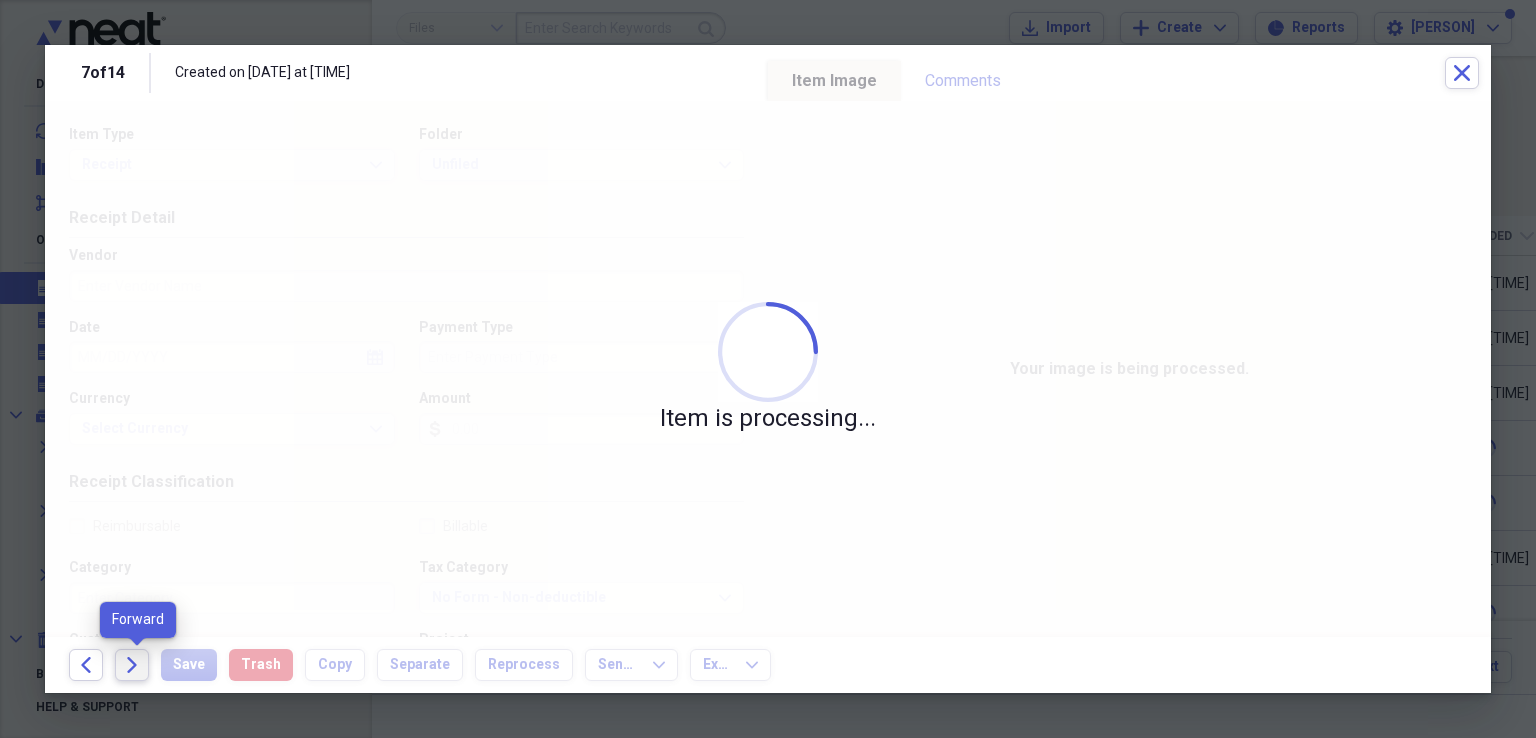 click on "Forward" 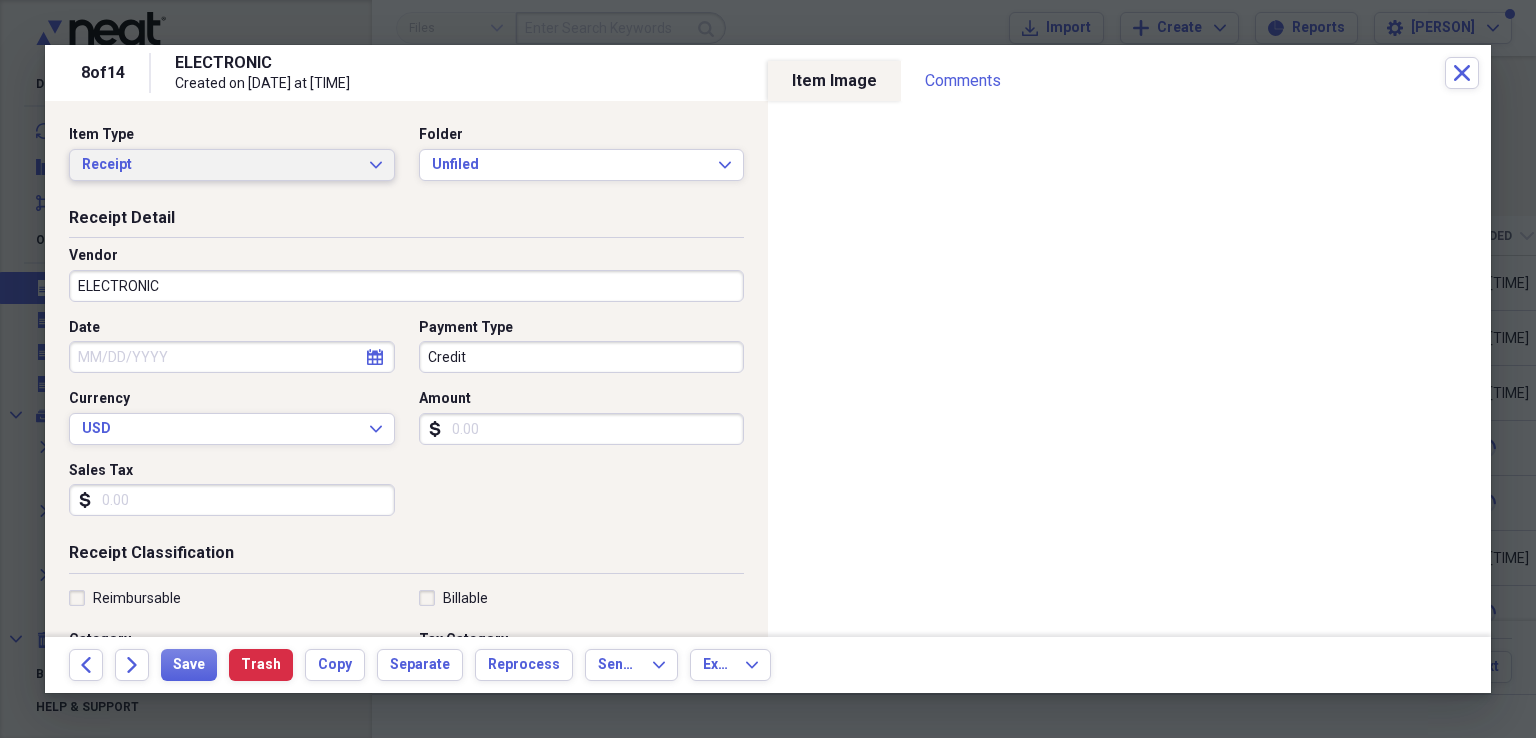 click on "Expand" 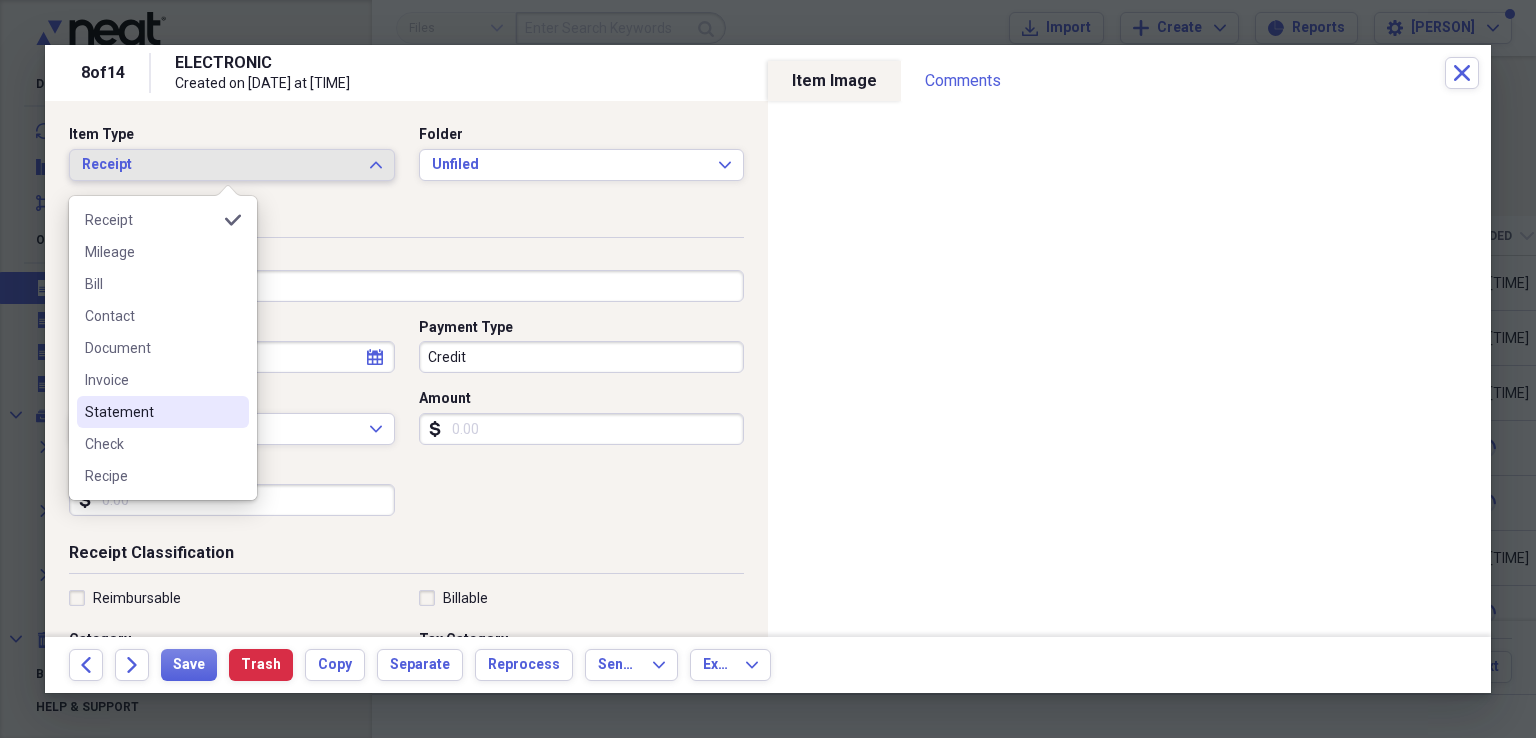 click on "Statement" at bounding box center [151, 412] 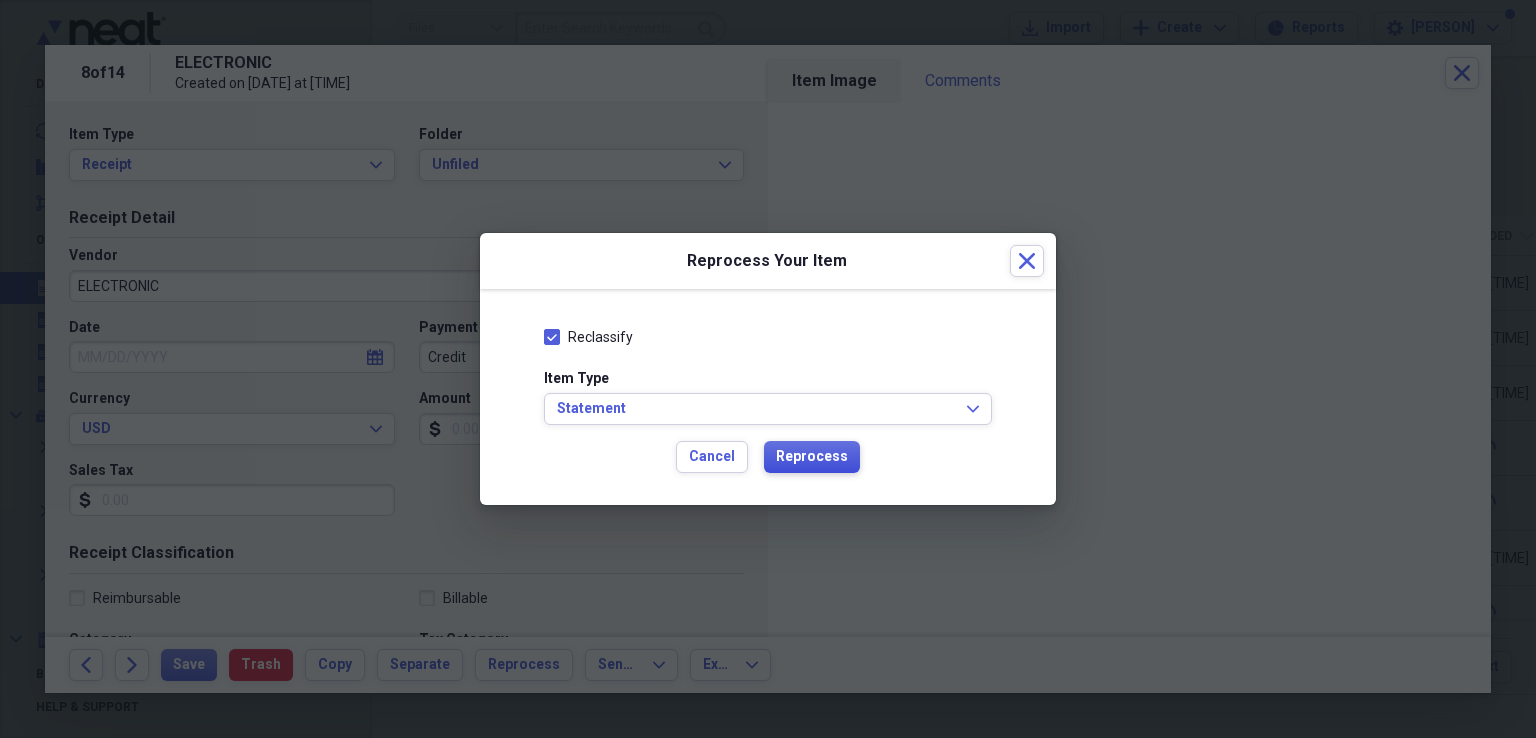 click on "Reprocess" at bounding box center (812, 457) 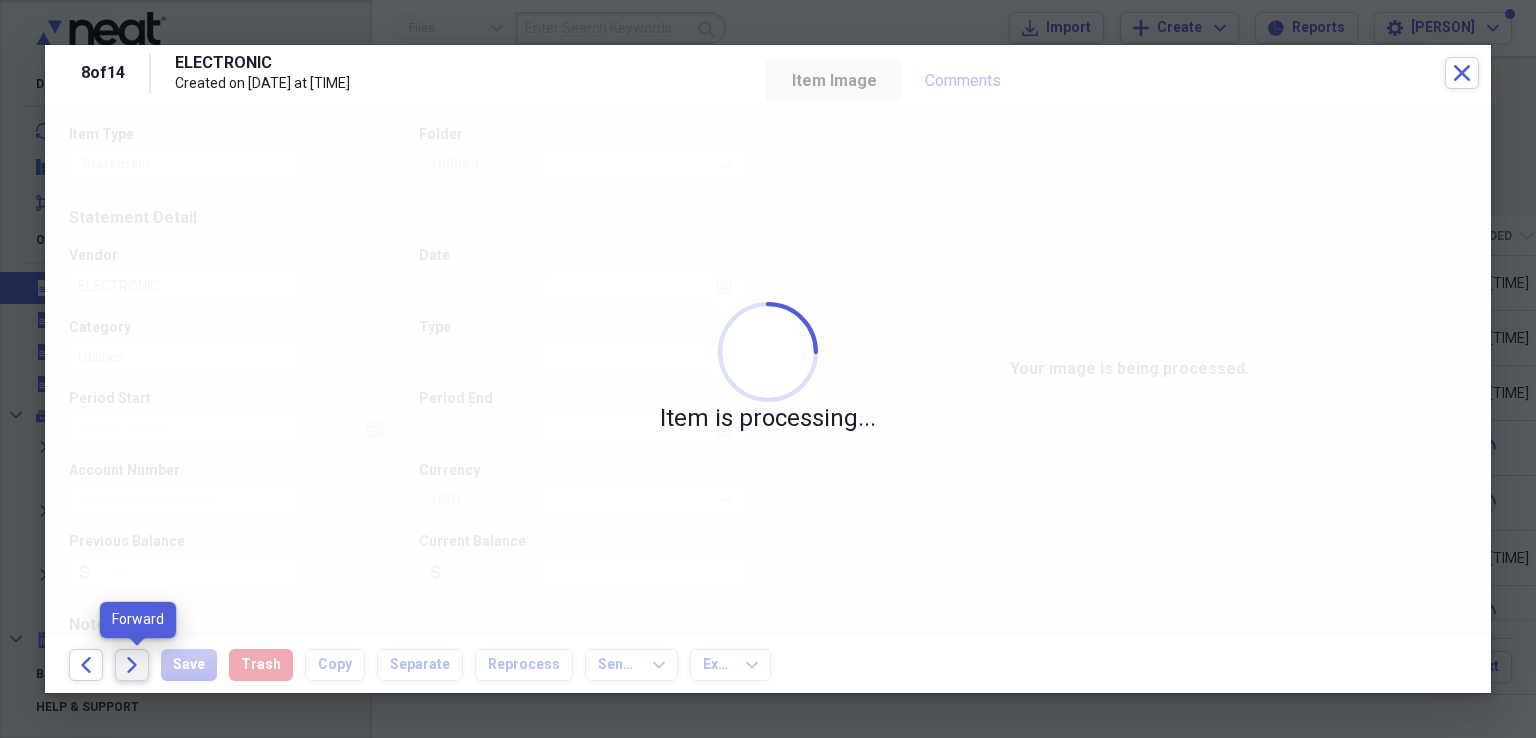 click on "Forward" 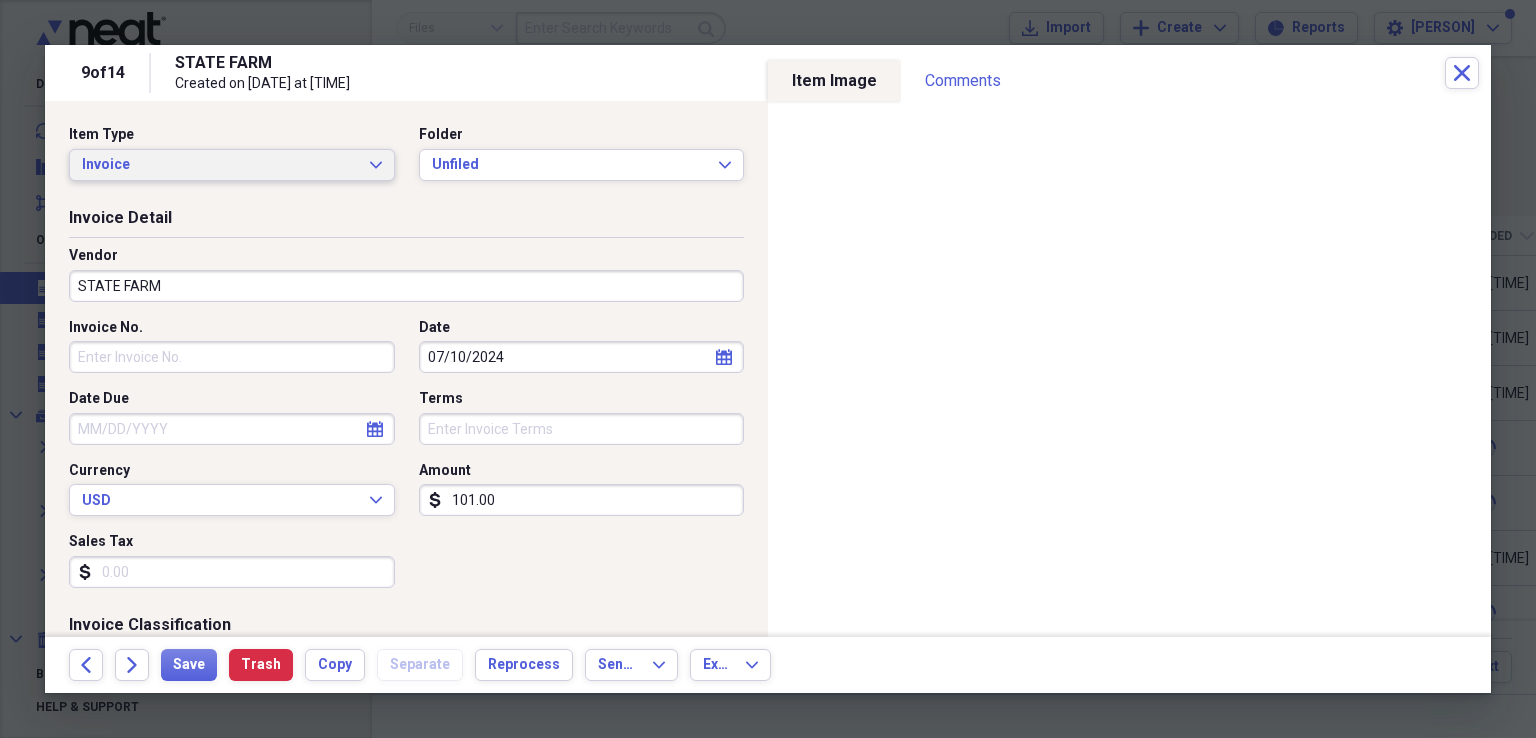 click 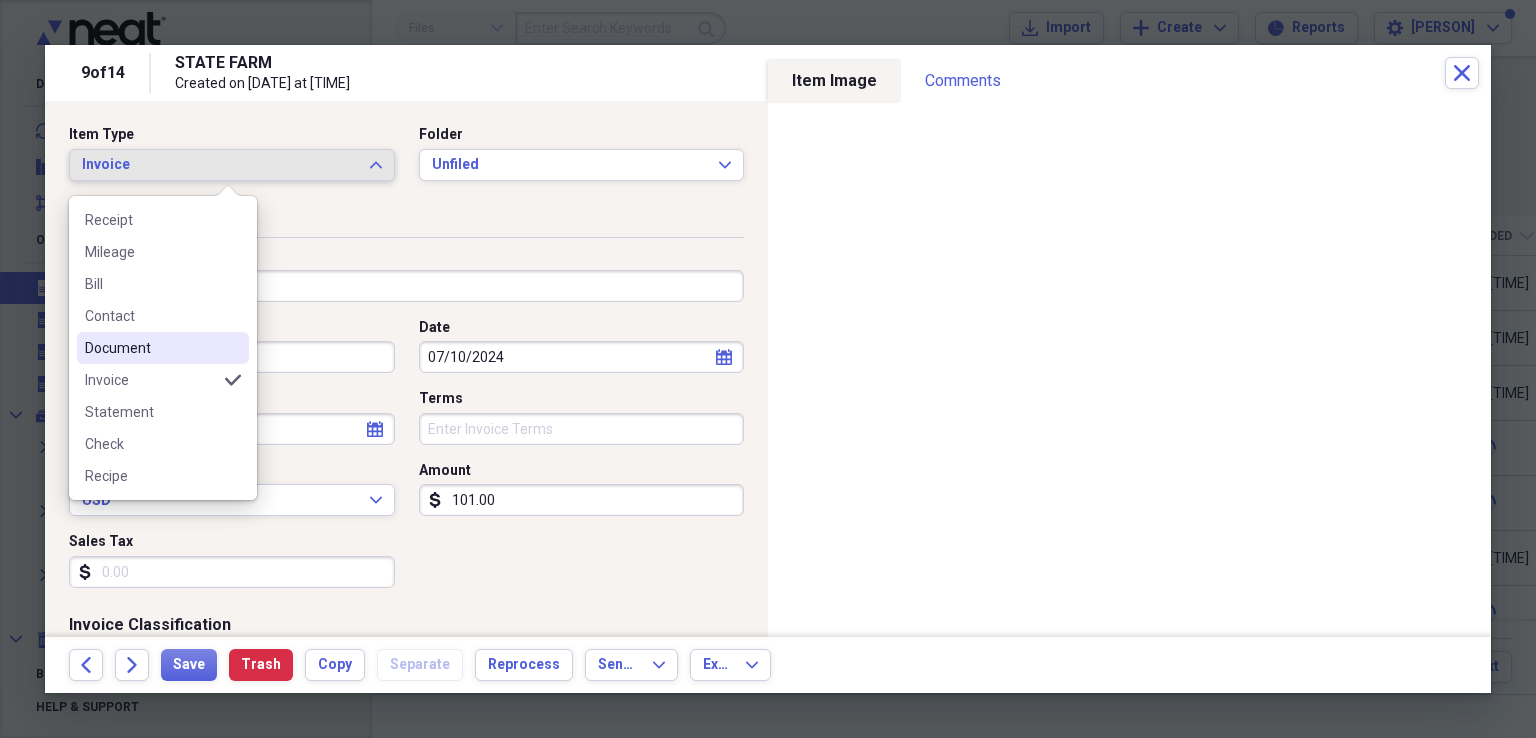 click on "Document" at bounding box center [151, 348] 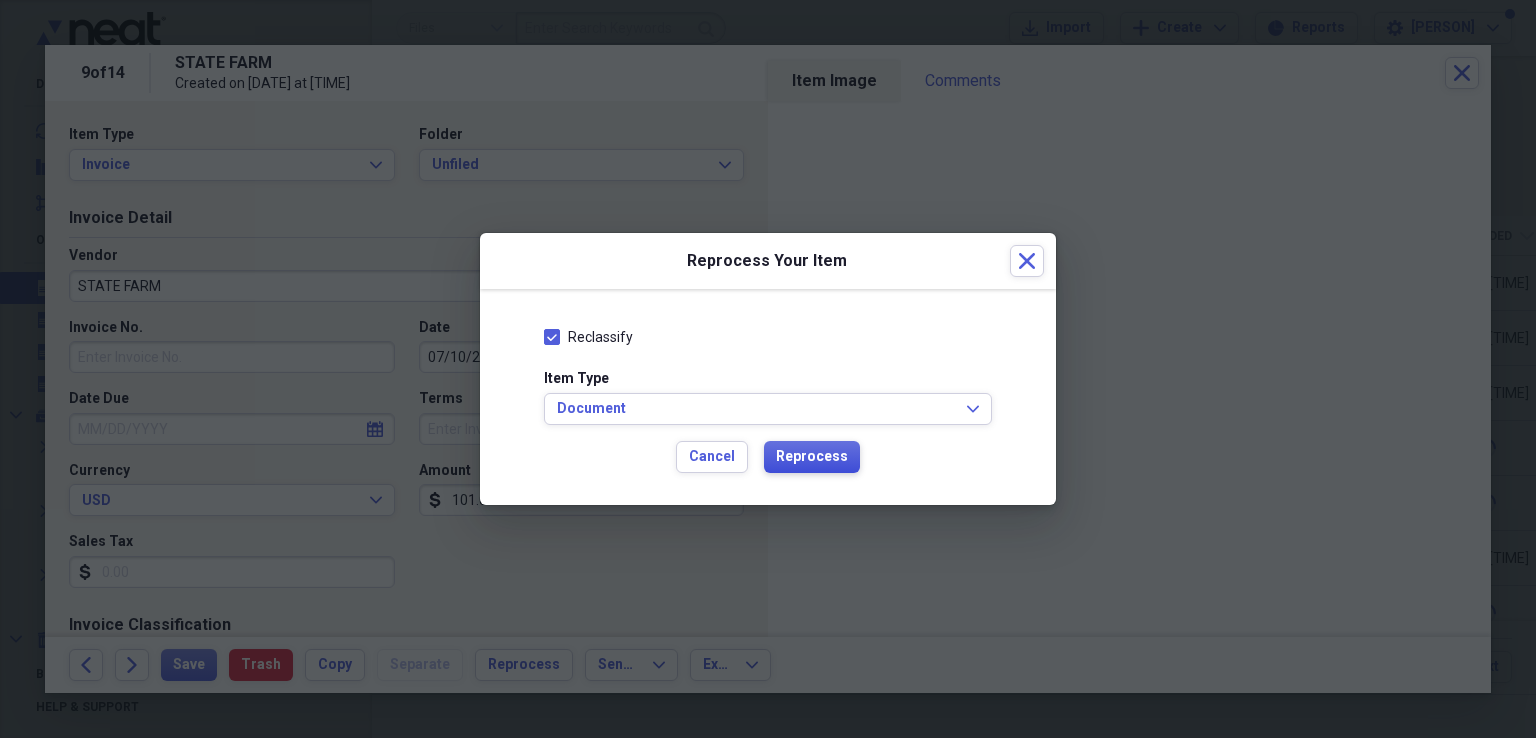 click on "Reprocess" at bounding box center [812, 457] 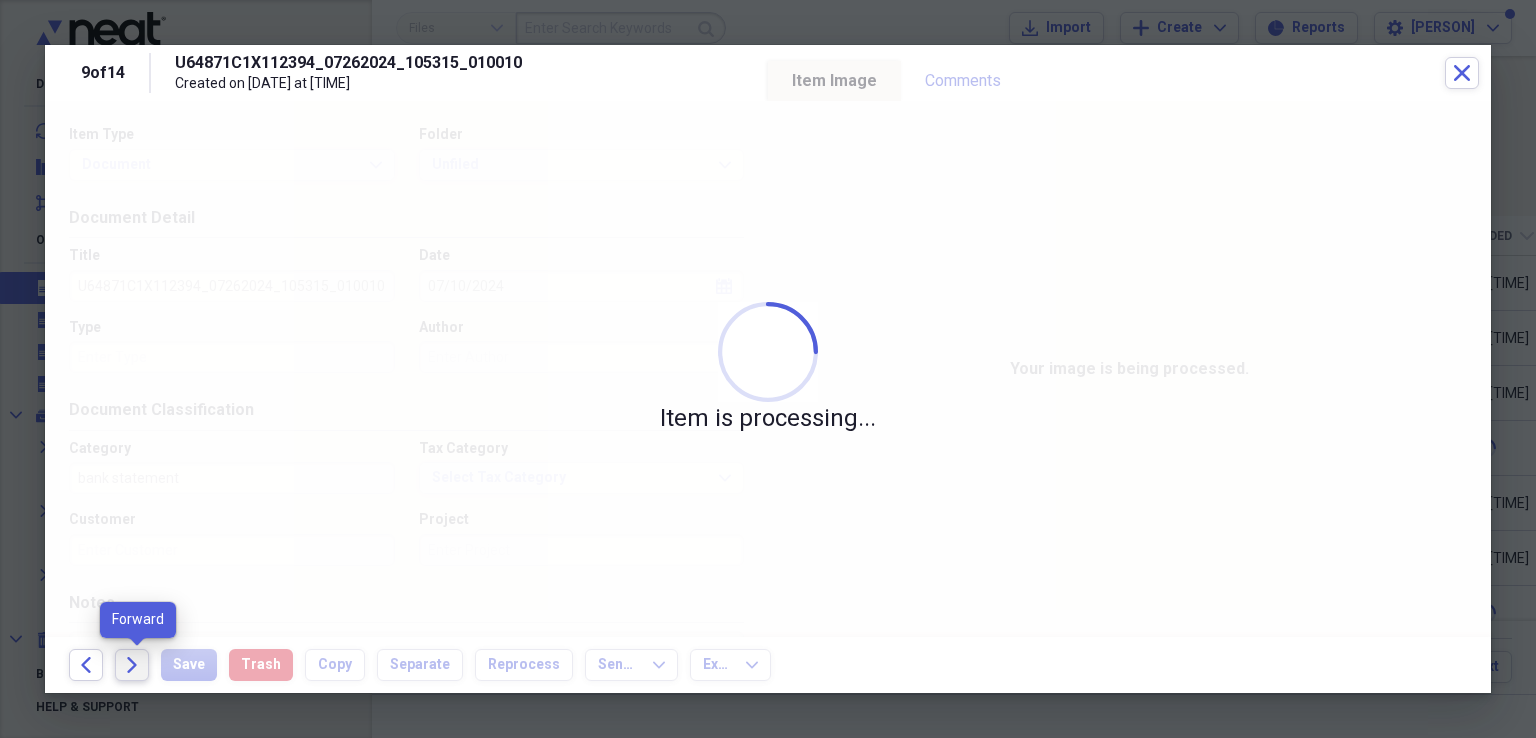 click 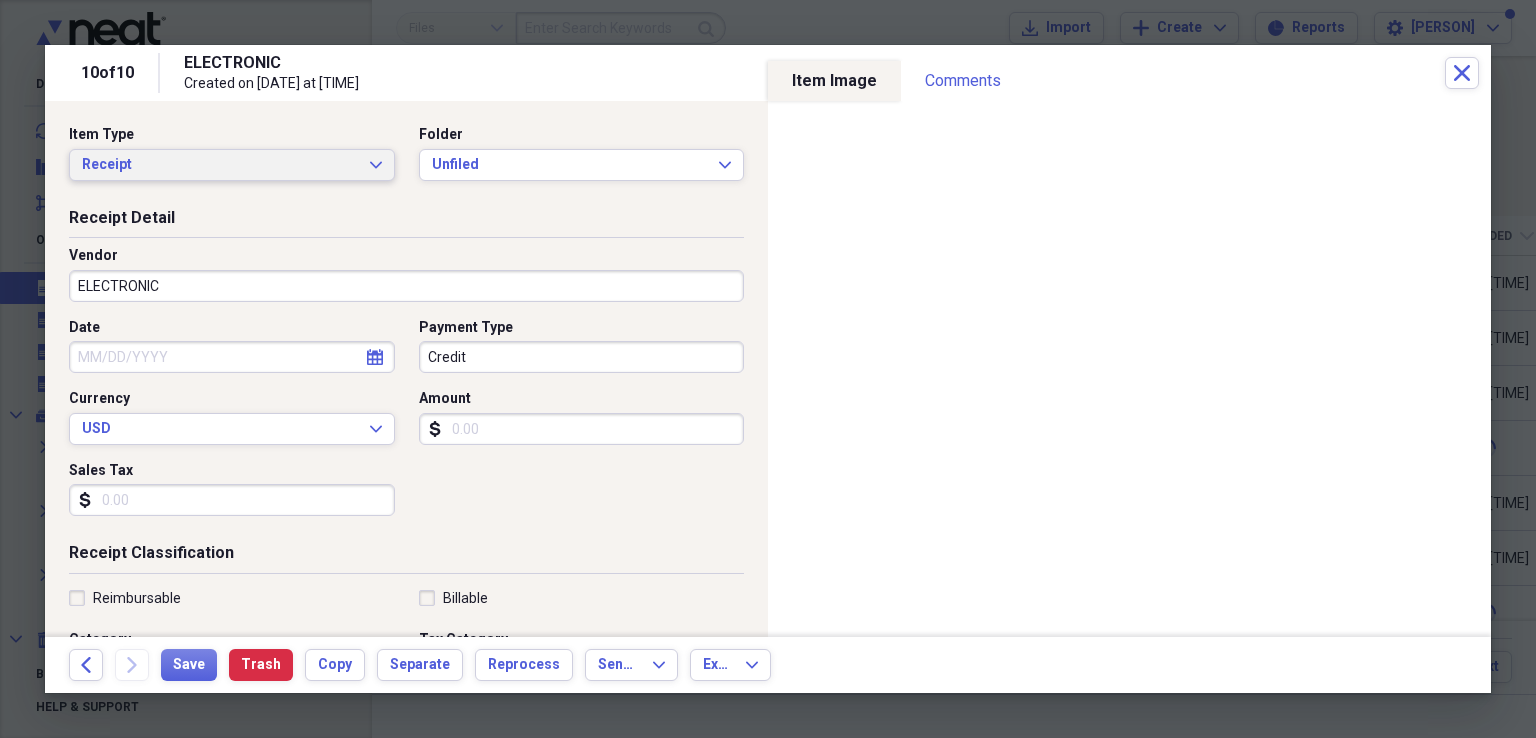 click on "Expand" 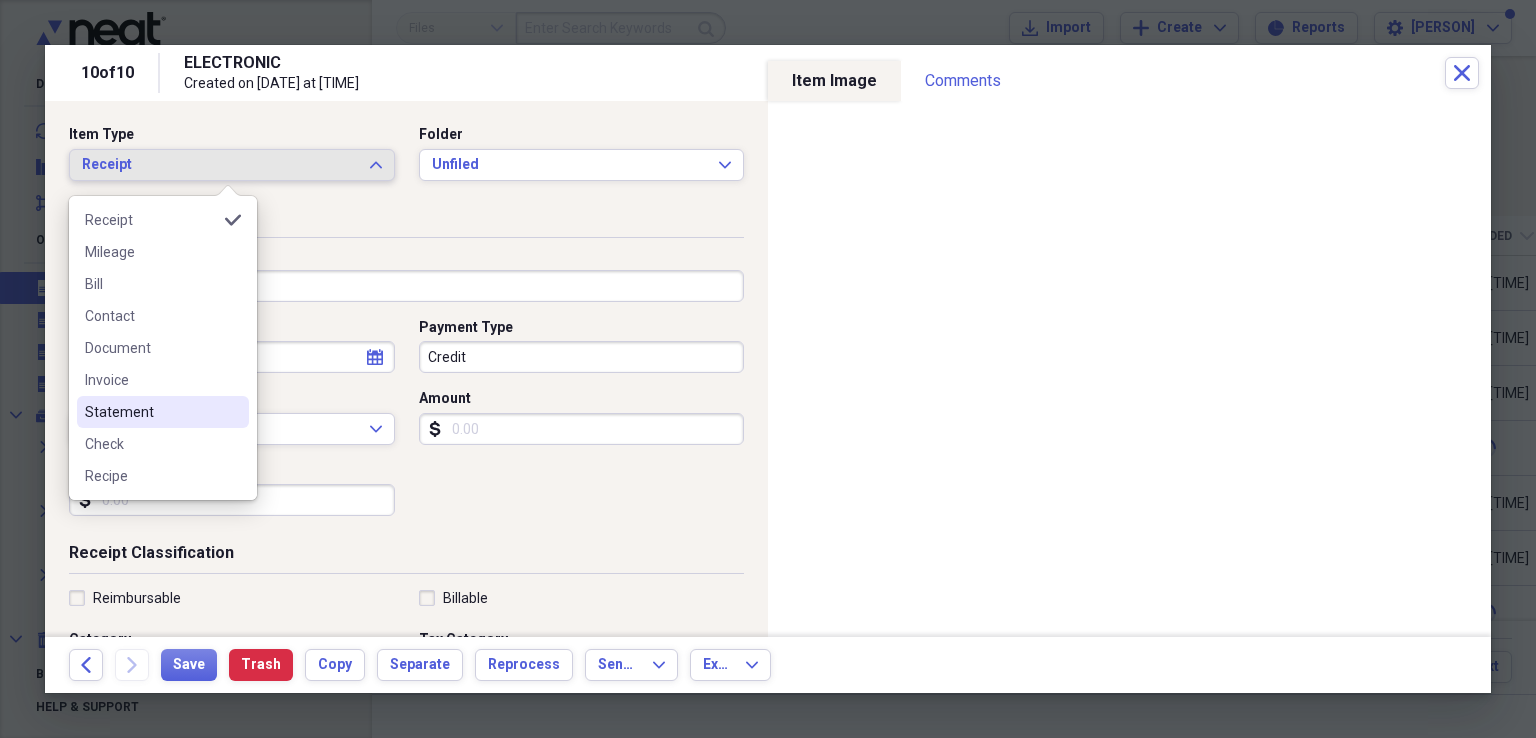 click on "Statement" at bounding box center [151, 412] 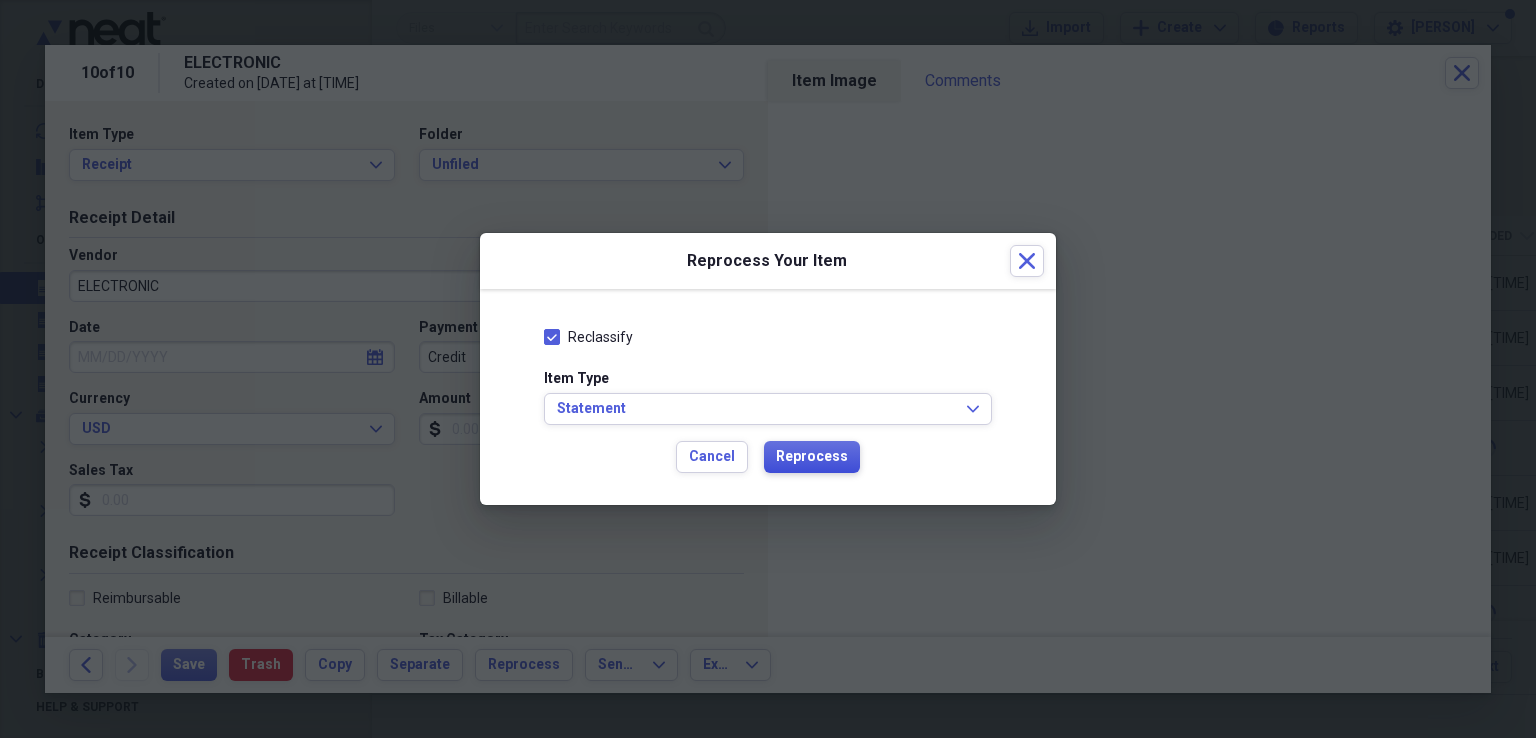 click on "Reprocess" at bounding box center (812, 457) 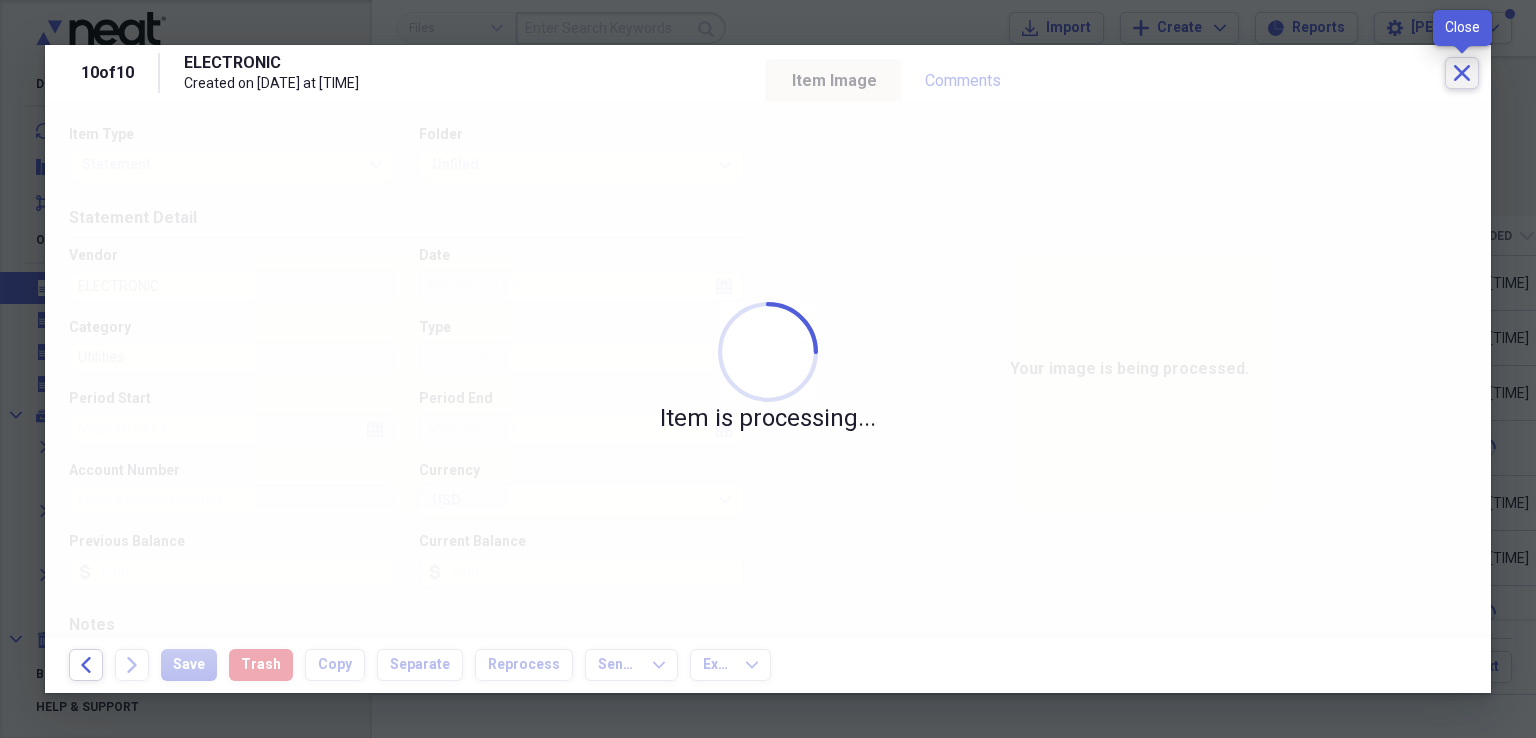 click on "Close" 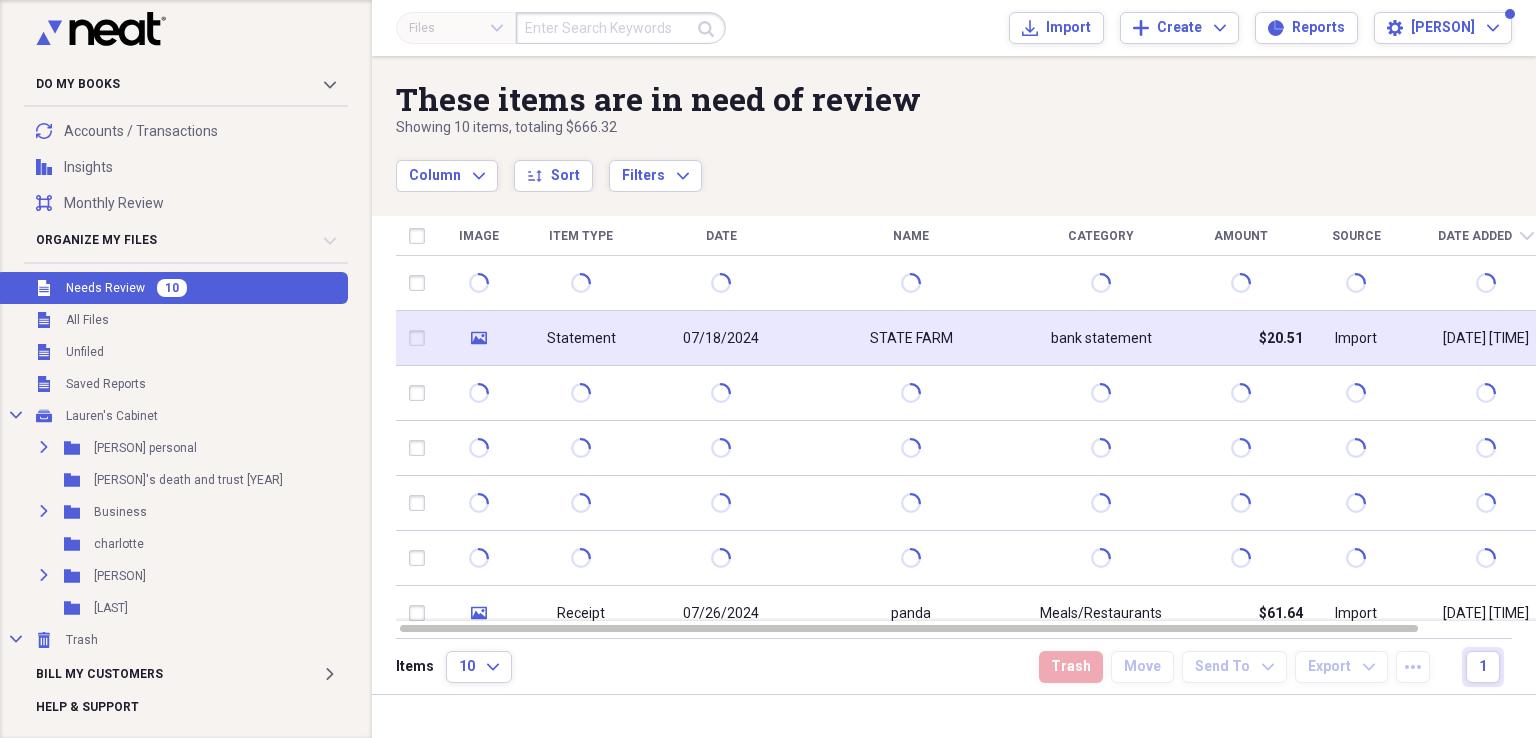 click on "Statement" at bounding box center (581, 339) 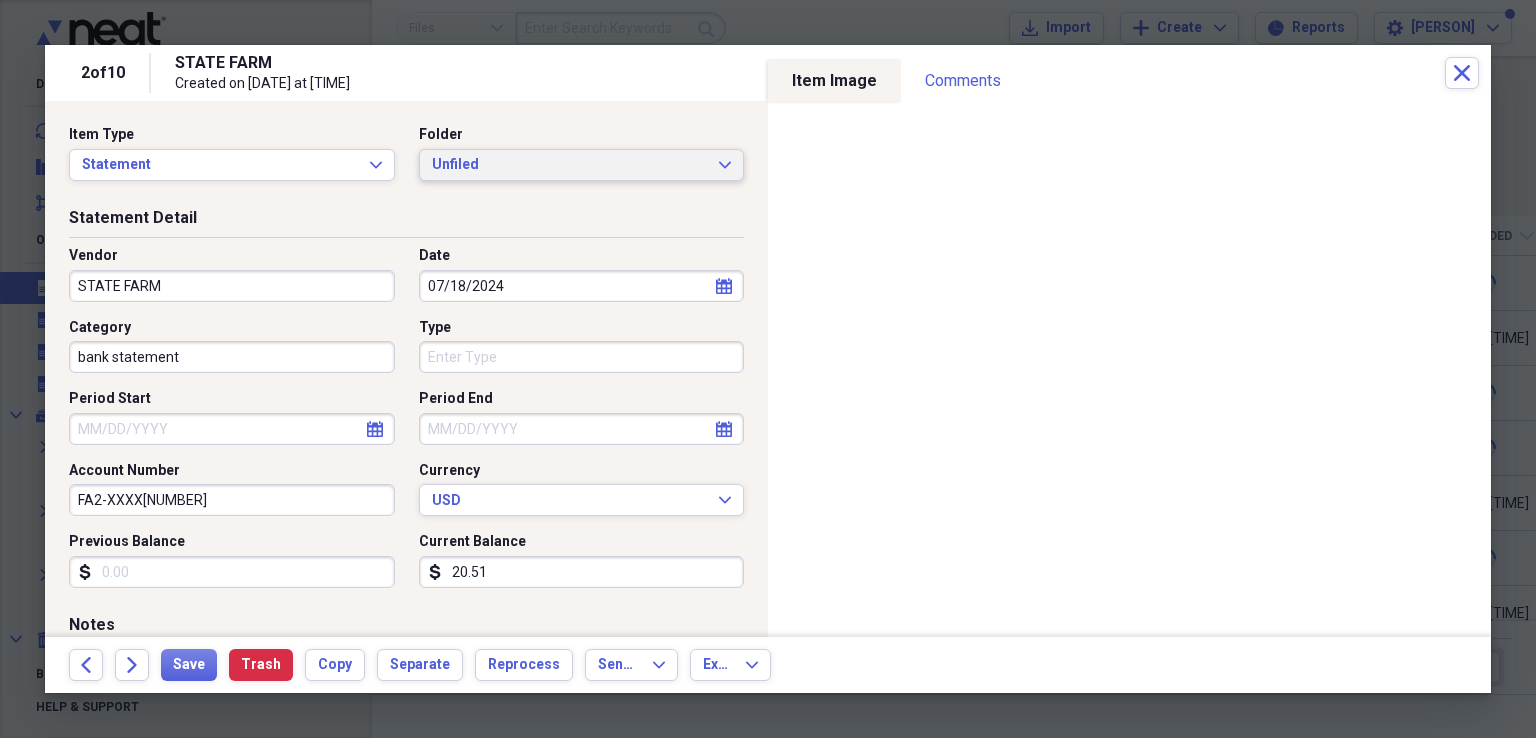 click 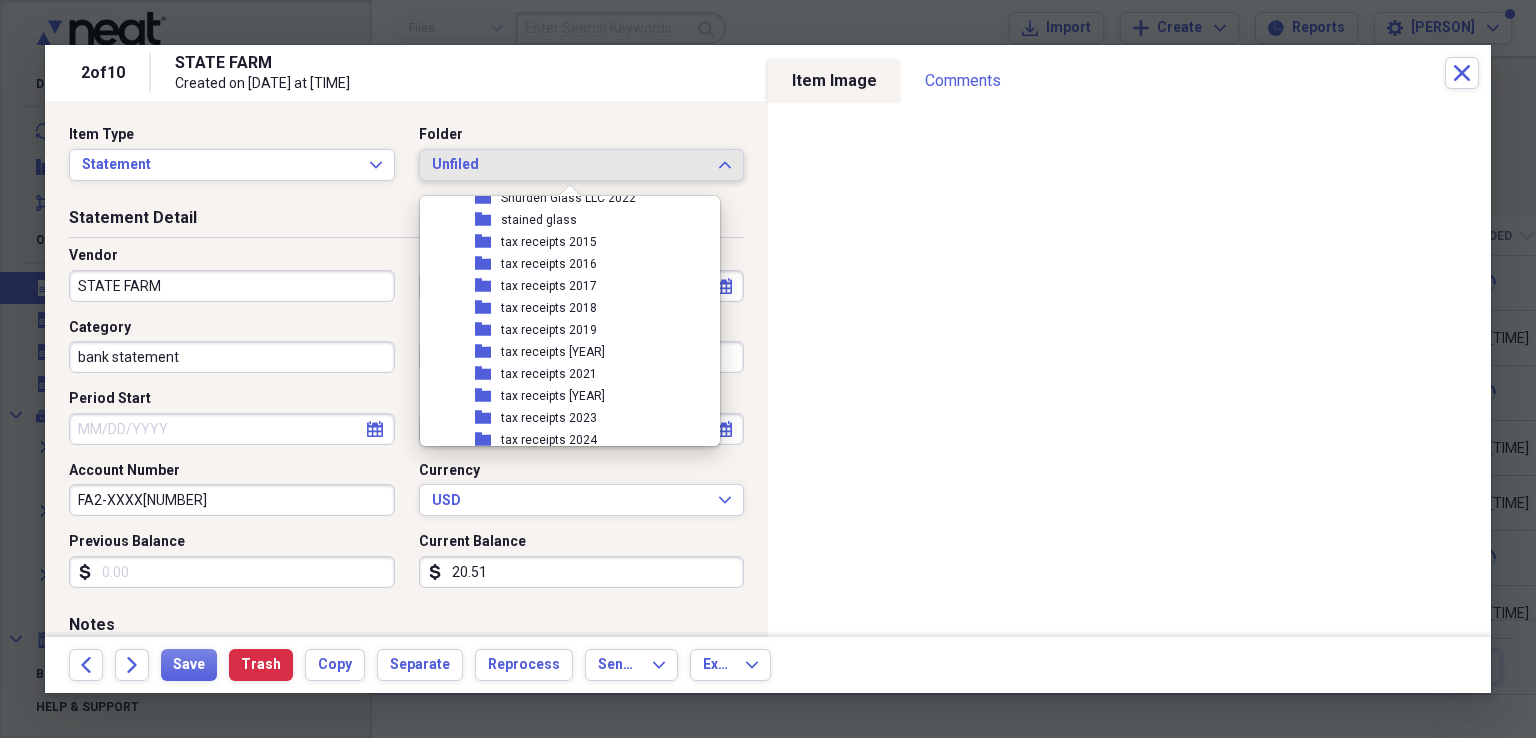 scroll, scrollTop: 1100, scrollLeft: 0, axis: vertical 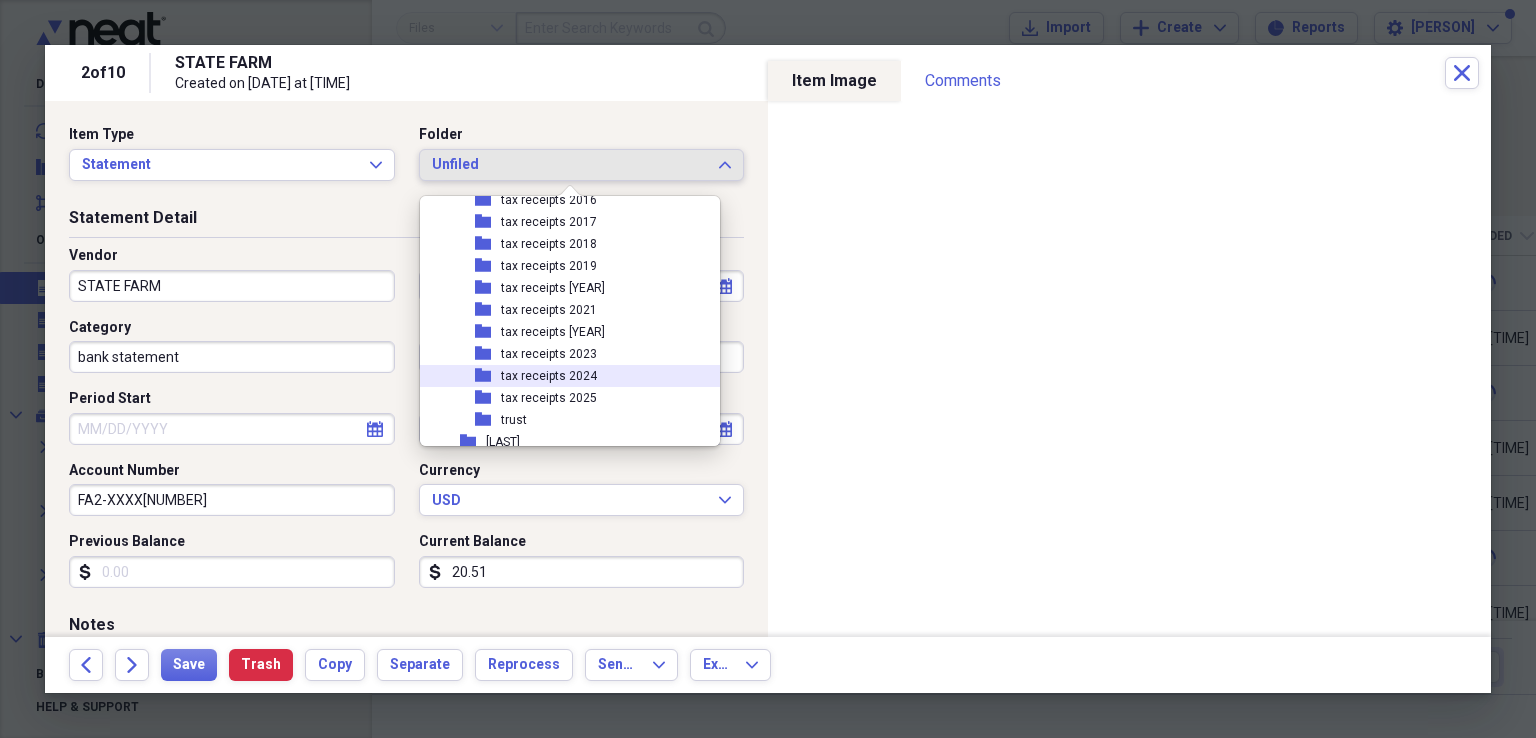 click on "folder tax receipts 2024" at bounding box center (562, 376) 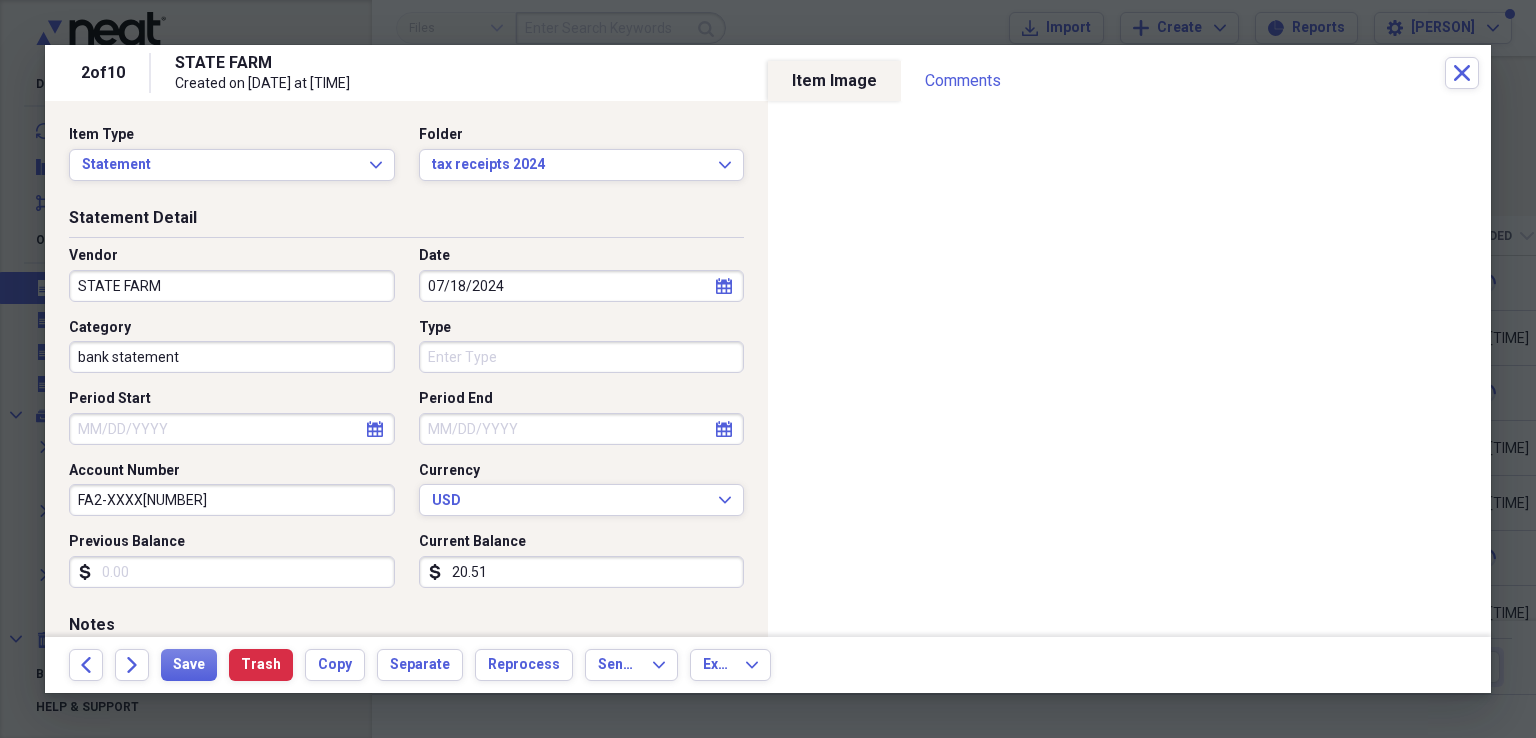 click on "STATE FARM" at bounding box center (232, 286) 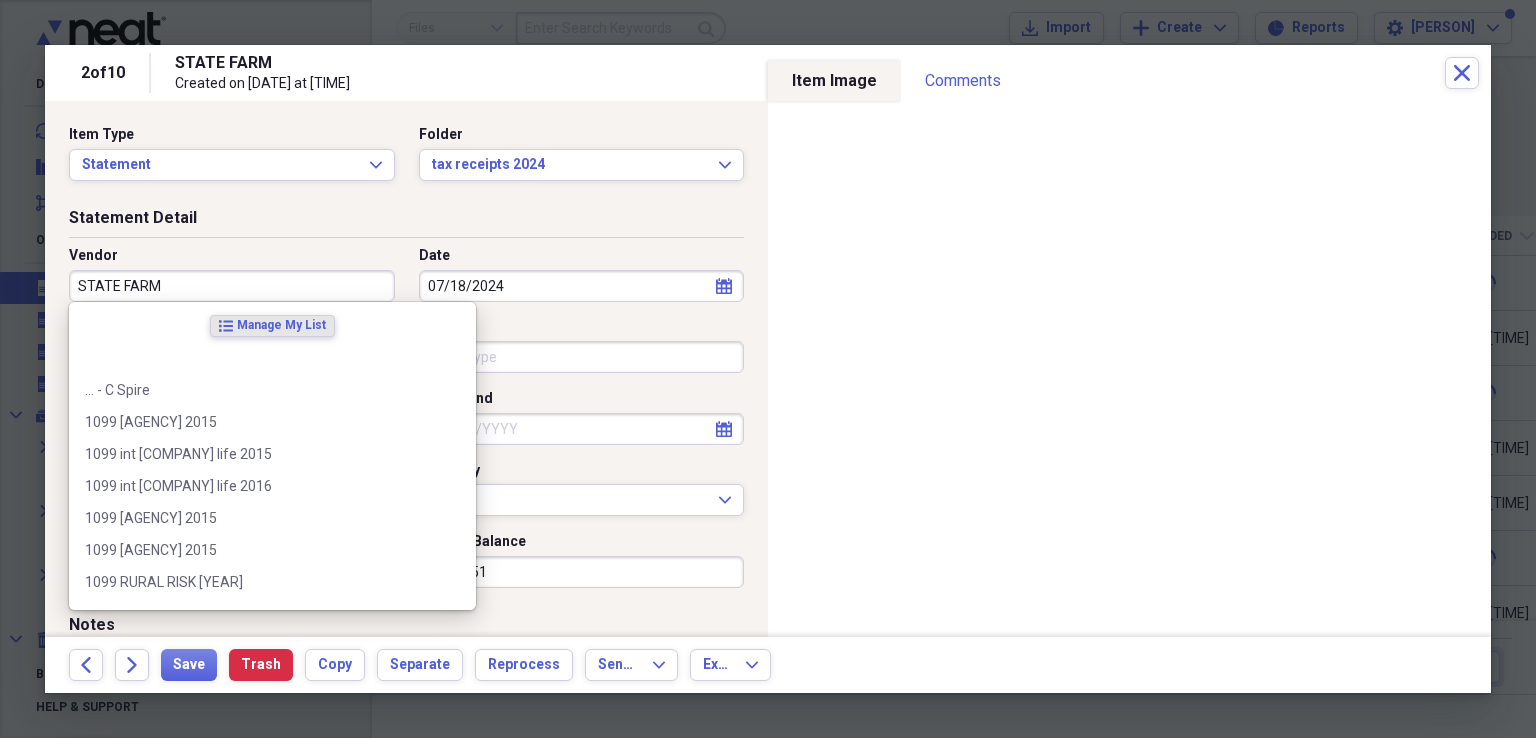click on "STATE FARM" at bounding box center (232, 286) 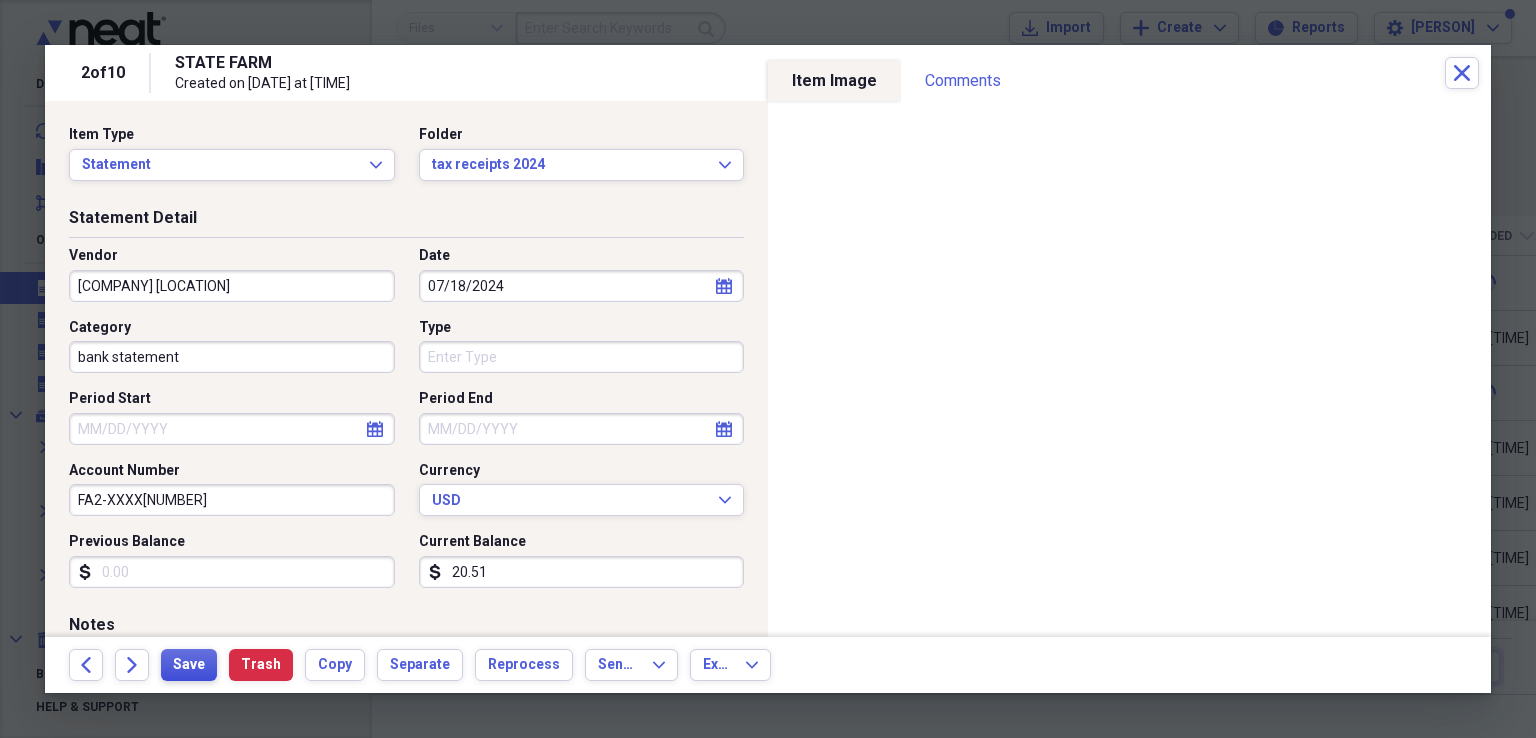 type on "[COMPANY] [LOCATION]" 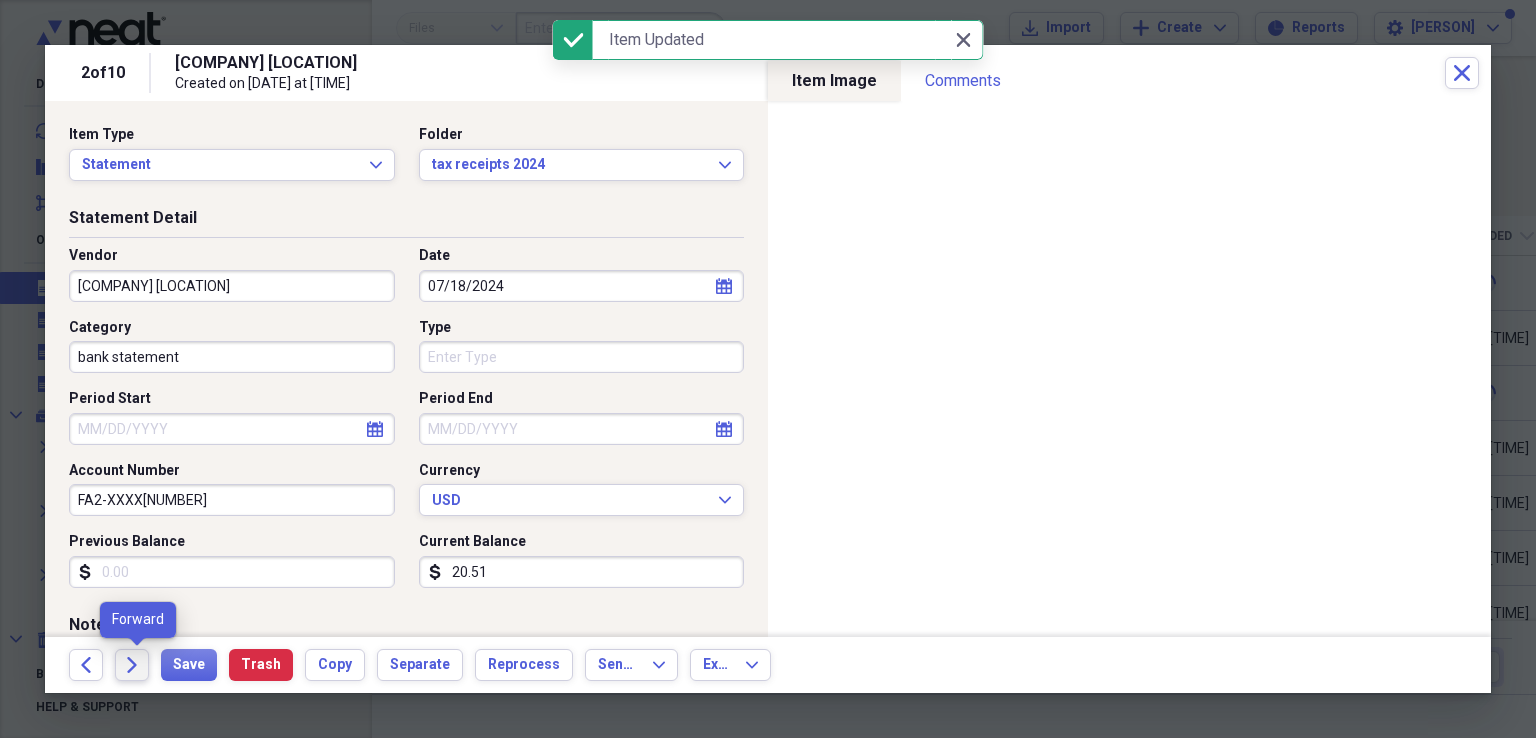 click on "Forward" 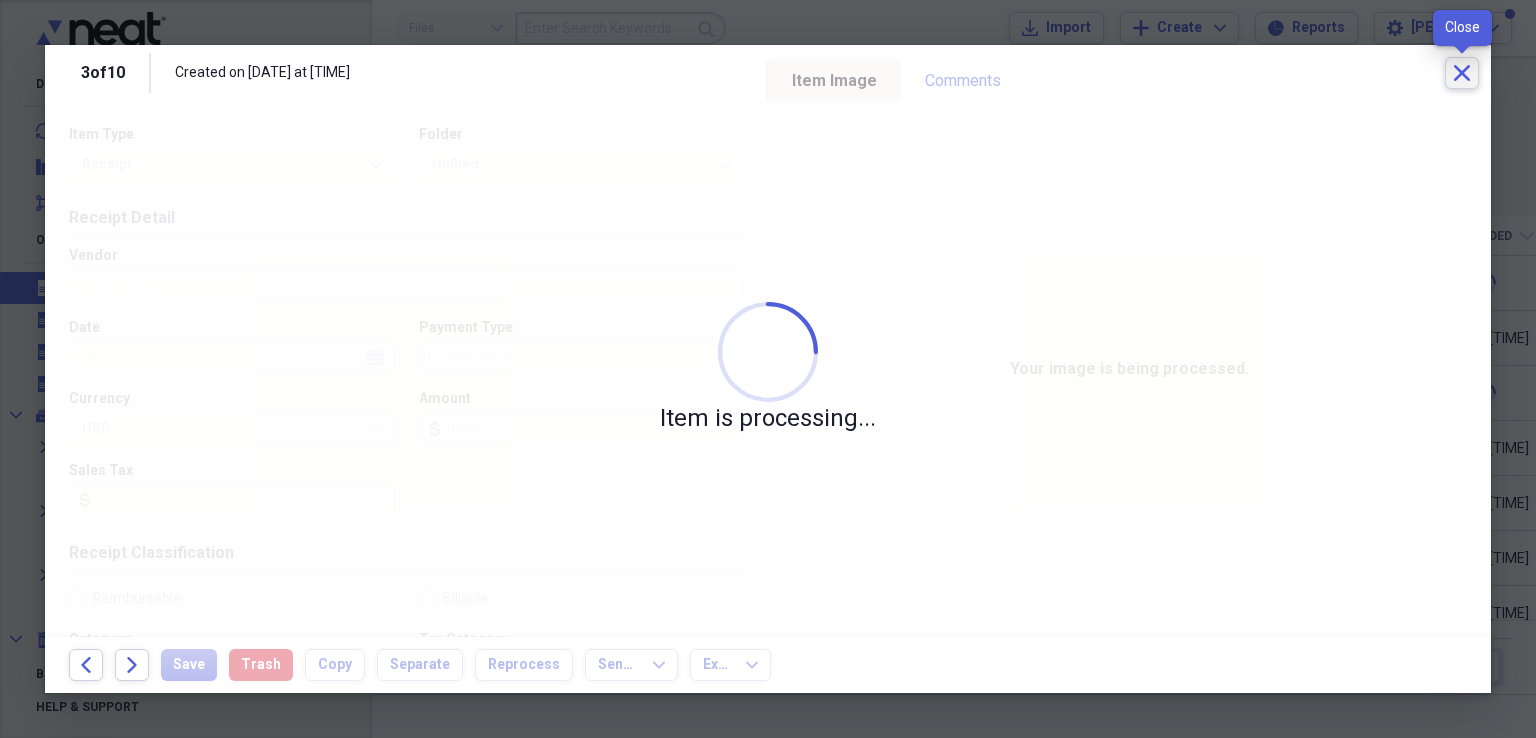 click on "Close" at bounding box center (1462, 73) 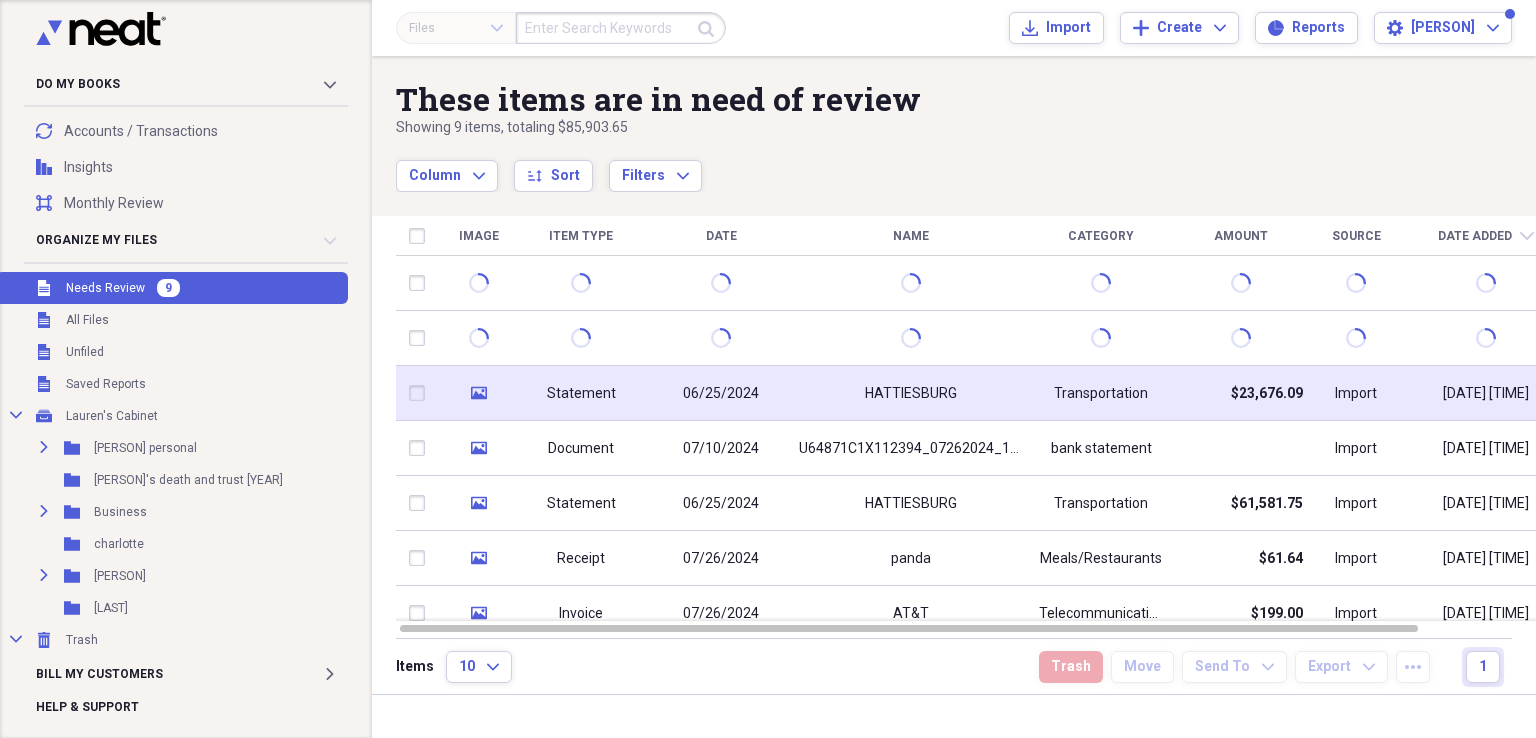 click on "Statement" at bounding box center (581, 393) 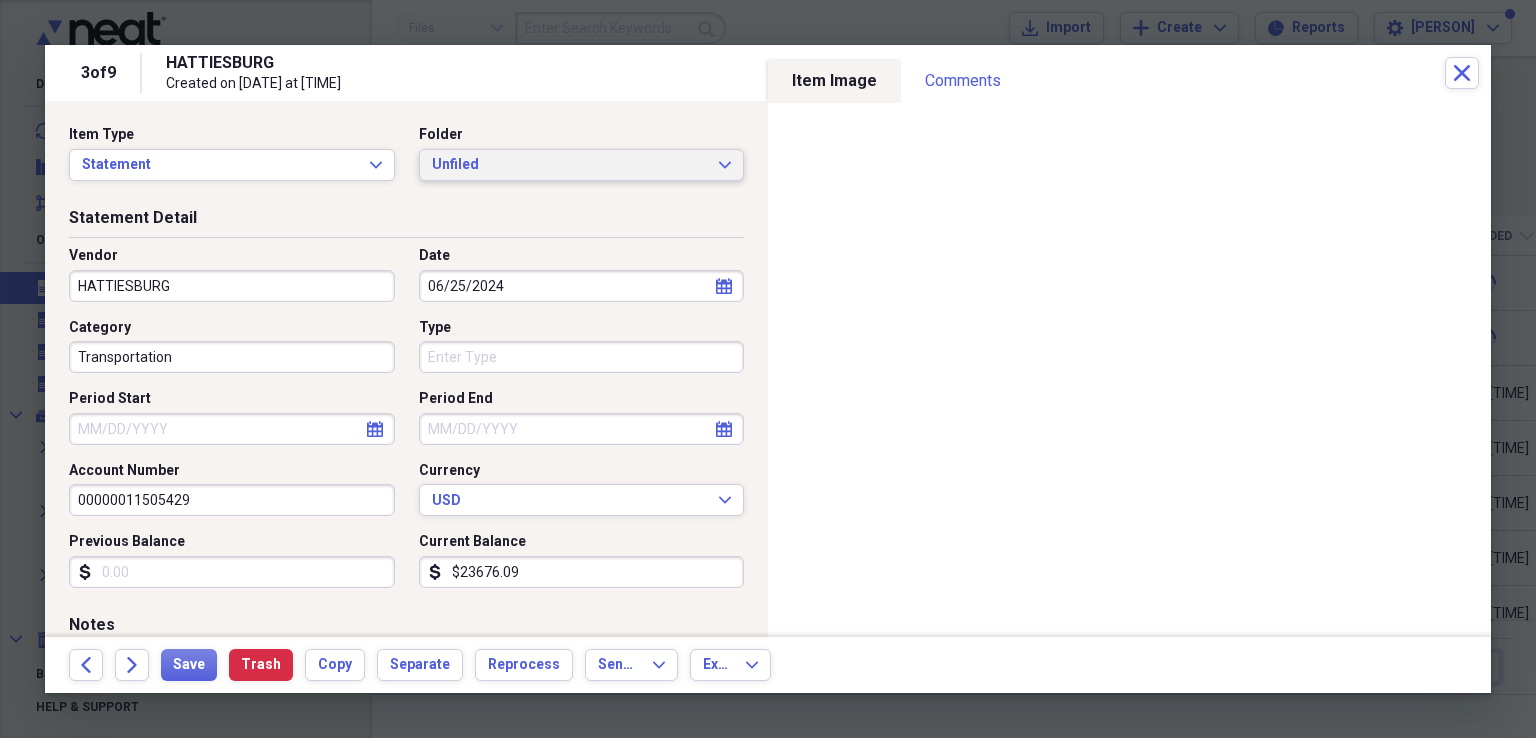 click on "Unfiled Expand" at bounding box center (582, 165) 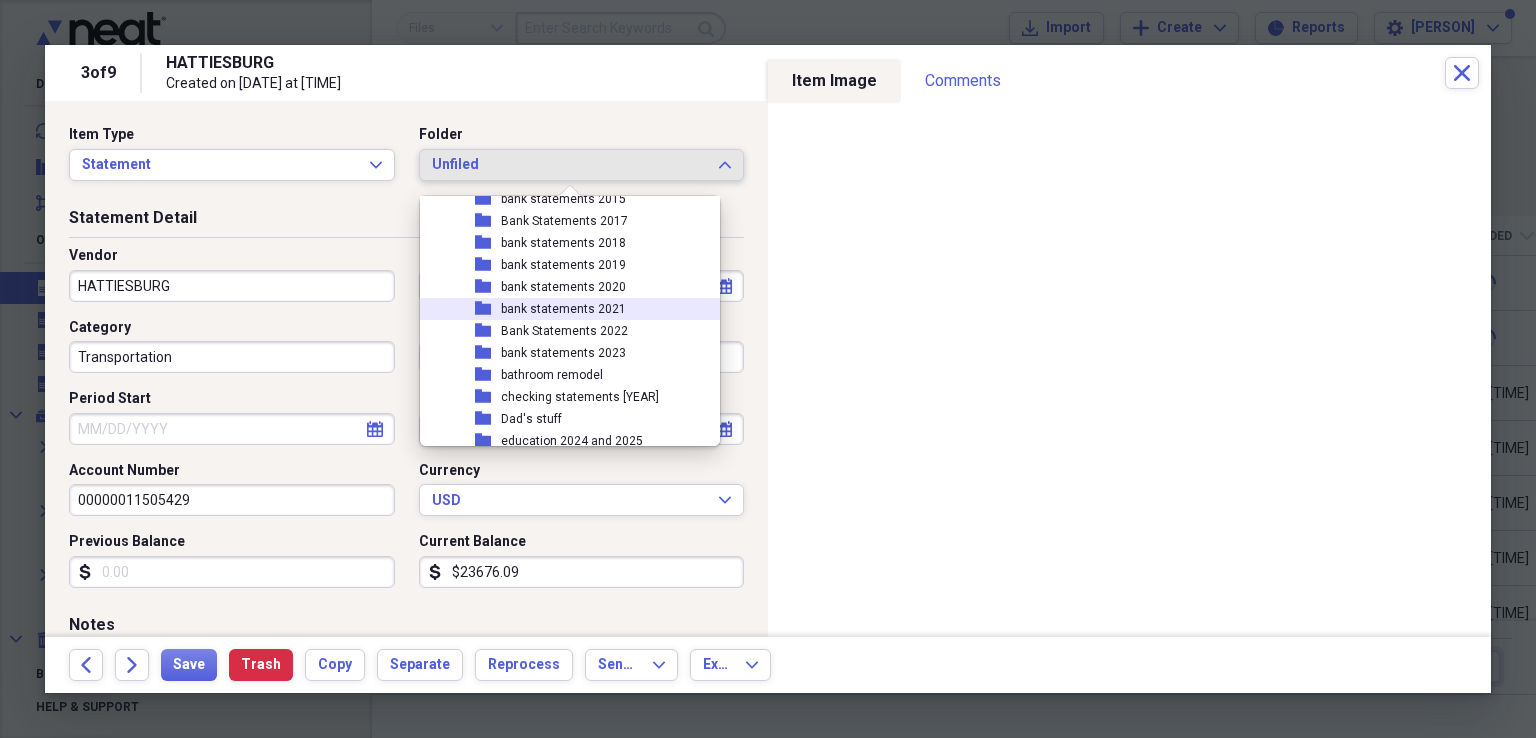 scroll, scrollTop: 500, scrollLeft: 0, axis: vertical 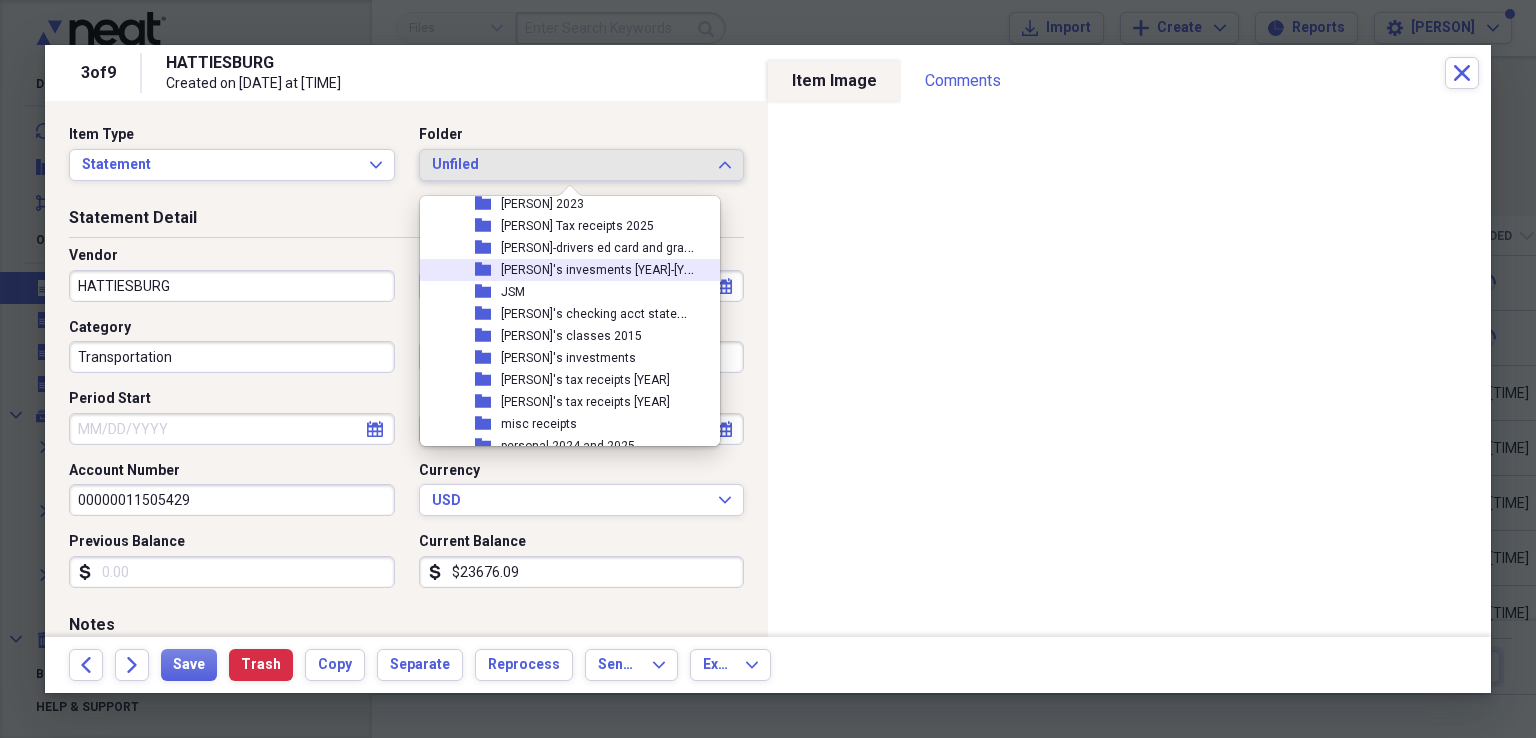 click on "[PERSON]'s invesments [YEAR]-[YEAR]" at bounding box center [605, 268] 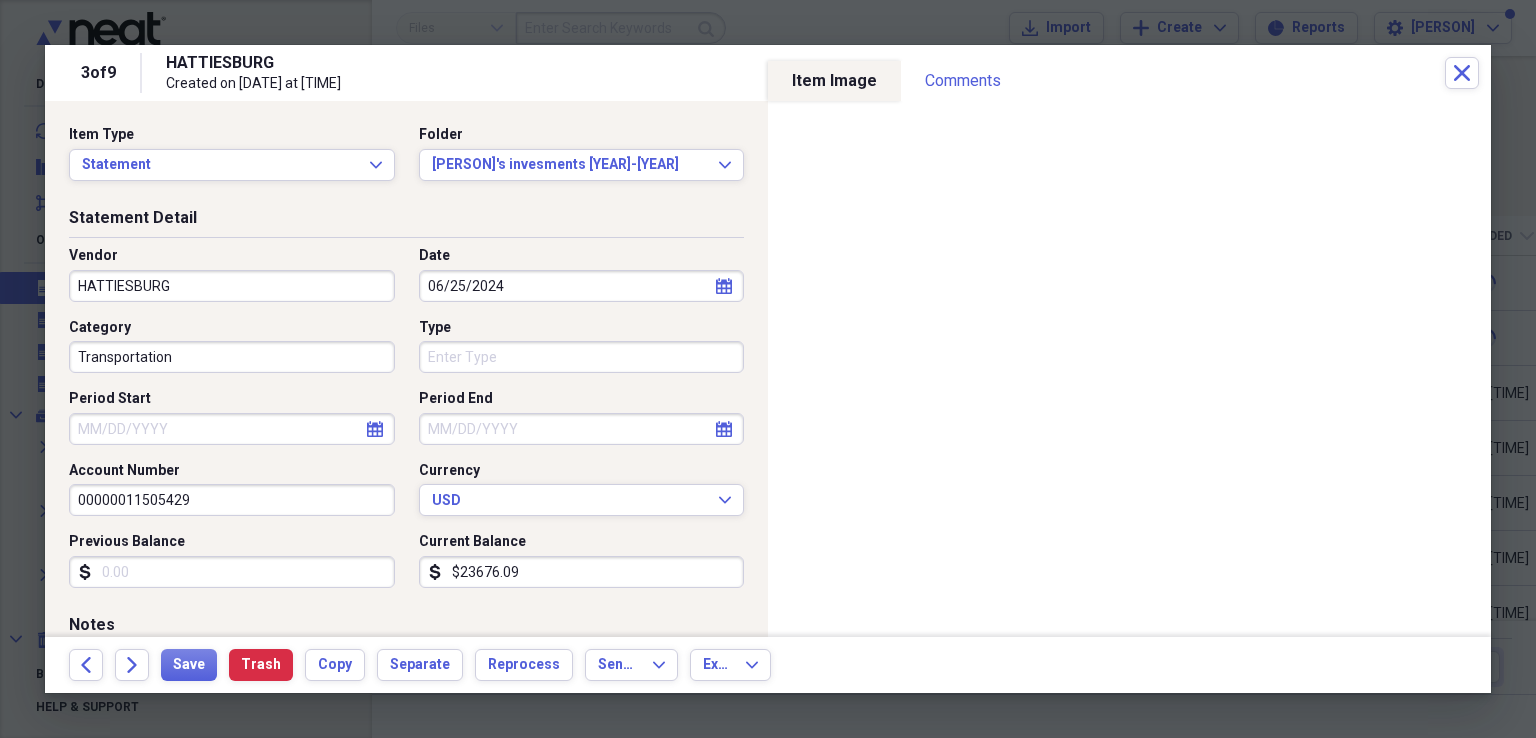 click on "HATTIESBURG" at bounding box center (232, 286) 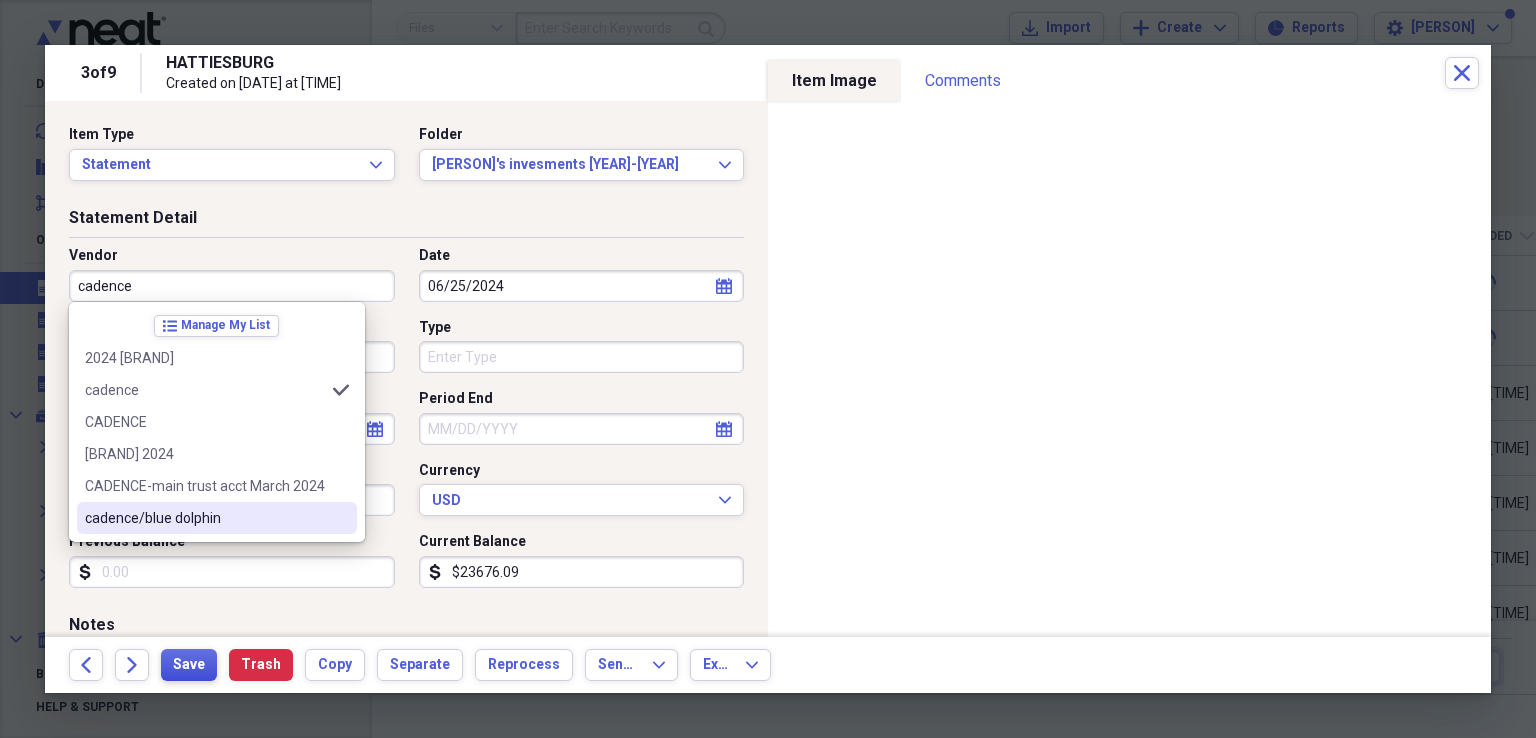 type on "cadence" 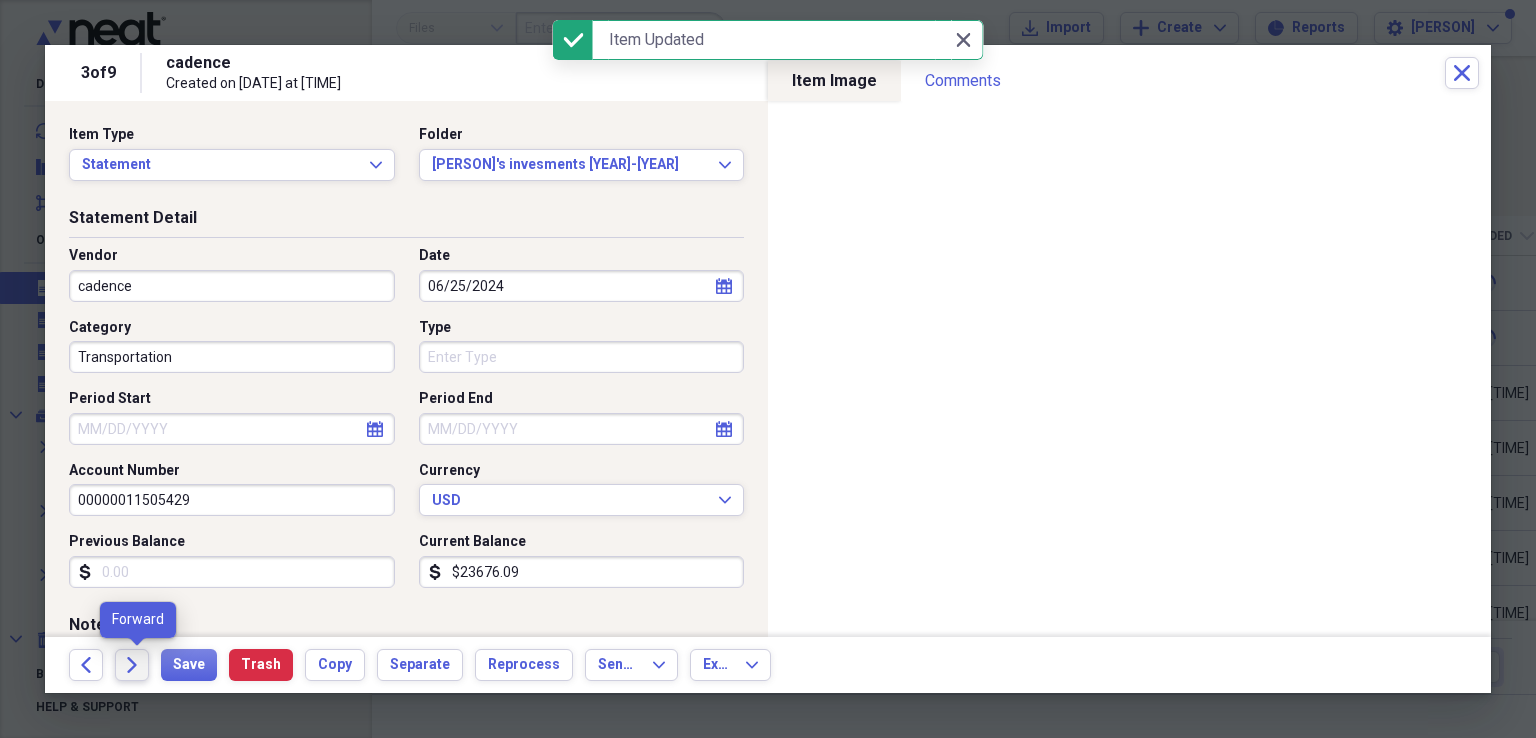 click 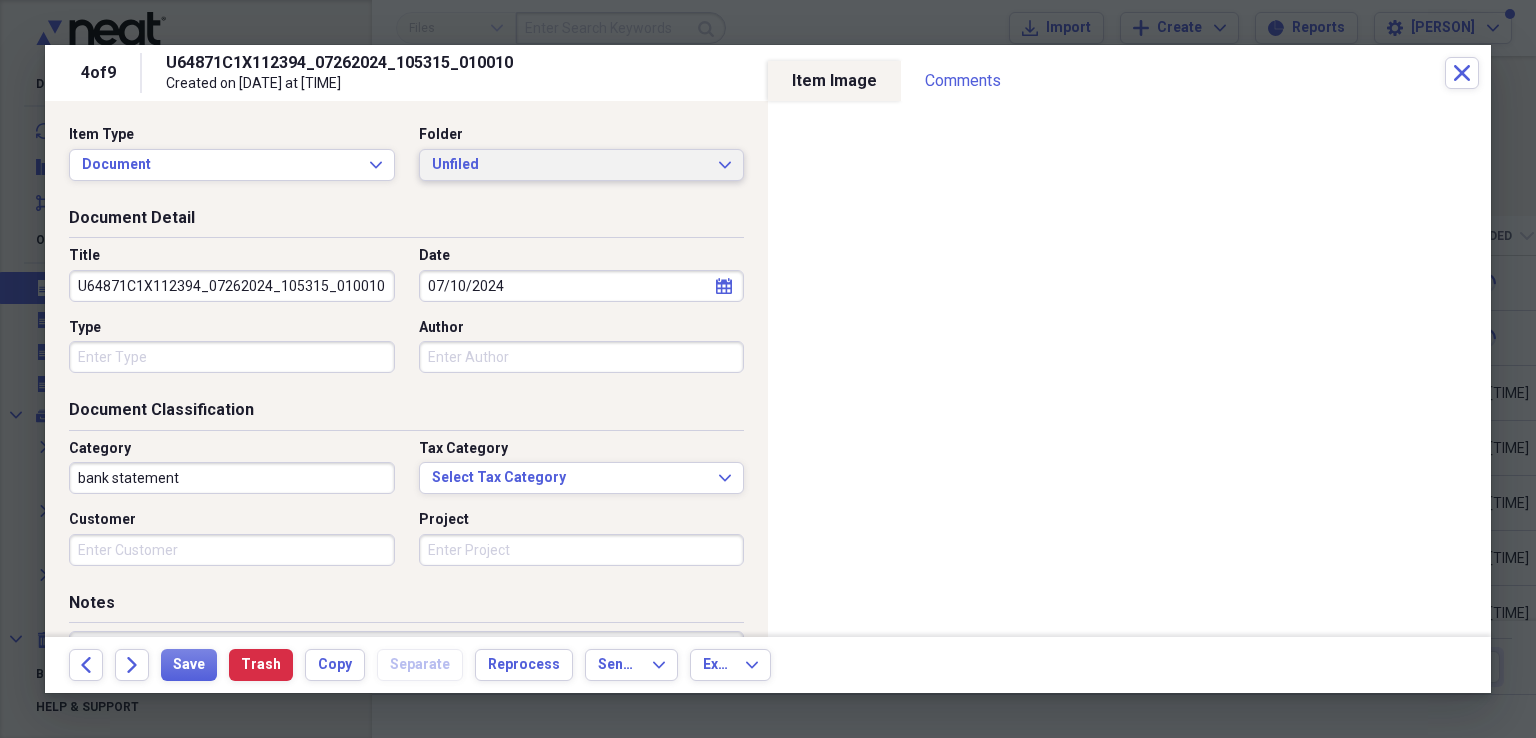 click on "Expand" 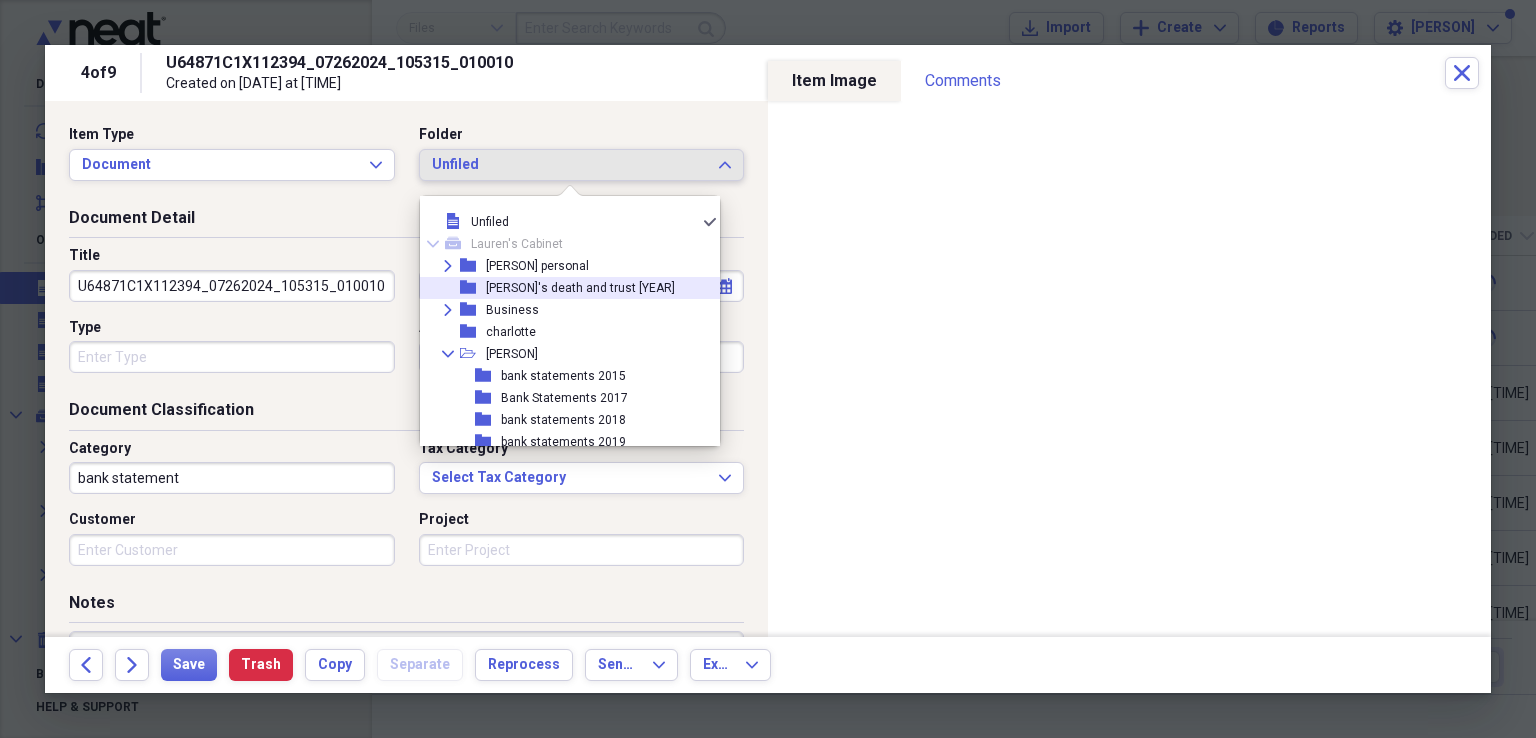 click on "folder [PERSON]'s death and trust 2024" at bounding box center (562, 288) 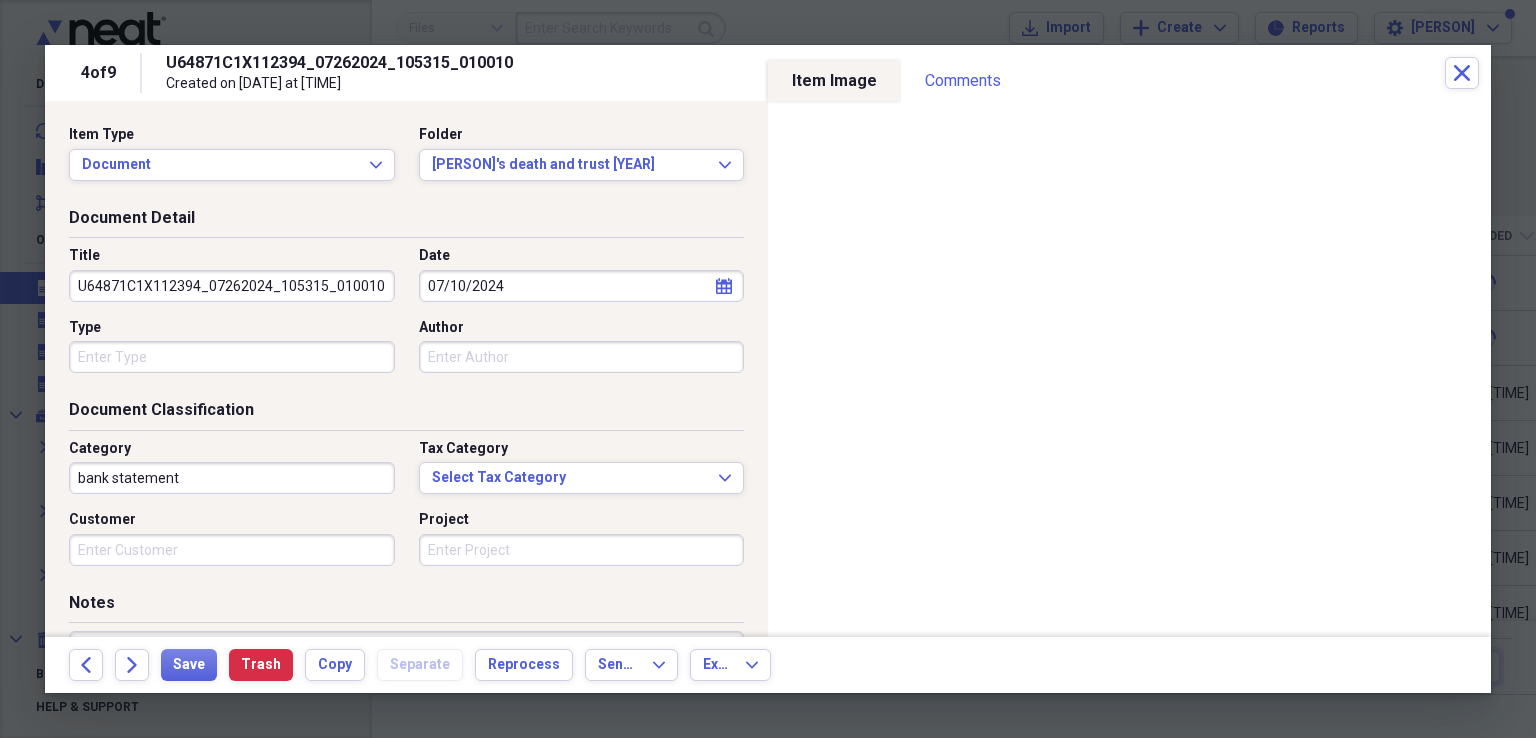 click on "U64871C1X112394_07262024_105315_010010" at bounding box center (232, 286) 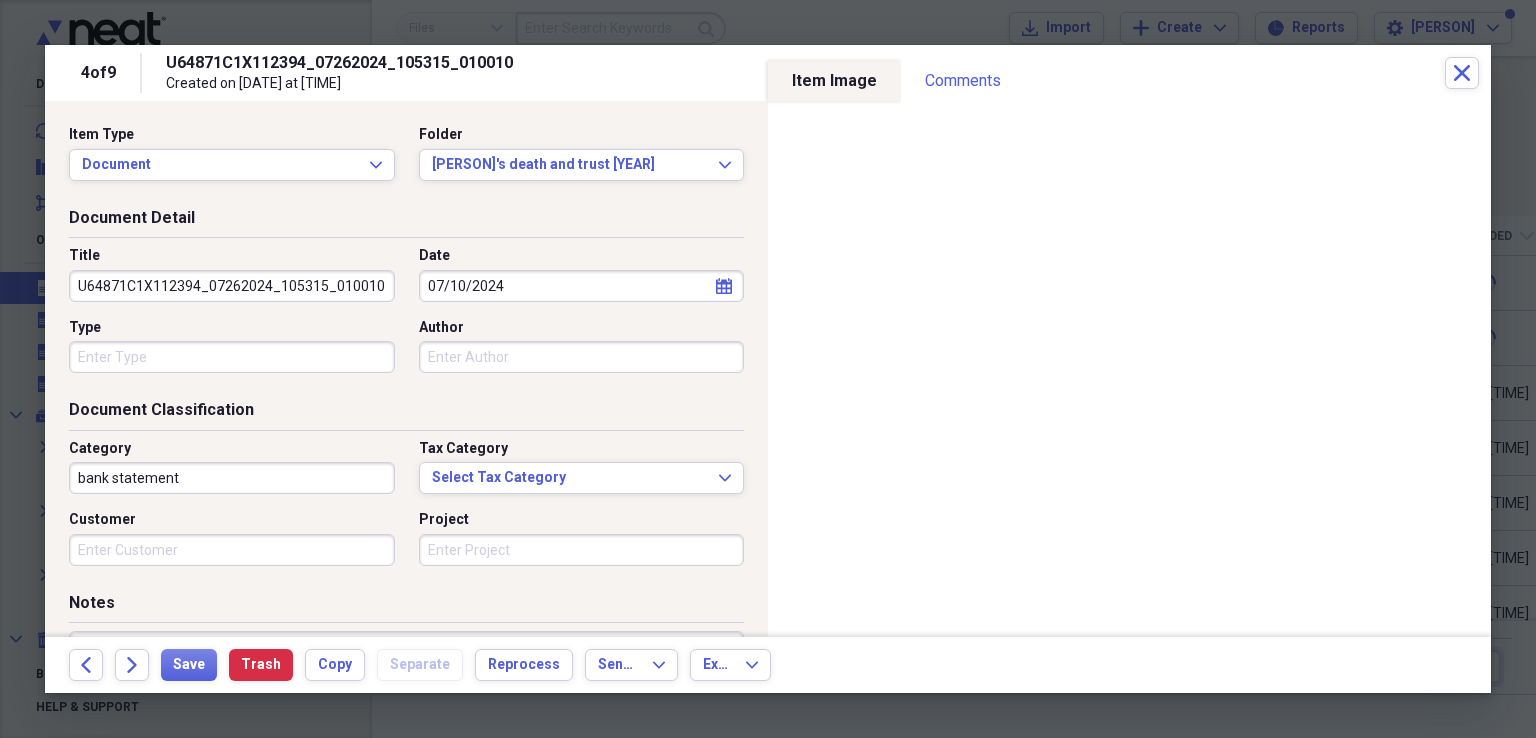 drag, startPoint x: 80, startPoint y: 280, endPoint x: 419, endPoint y: 314, distance: 340.70074 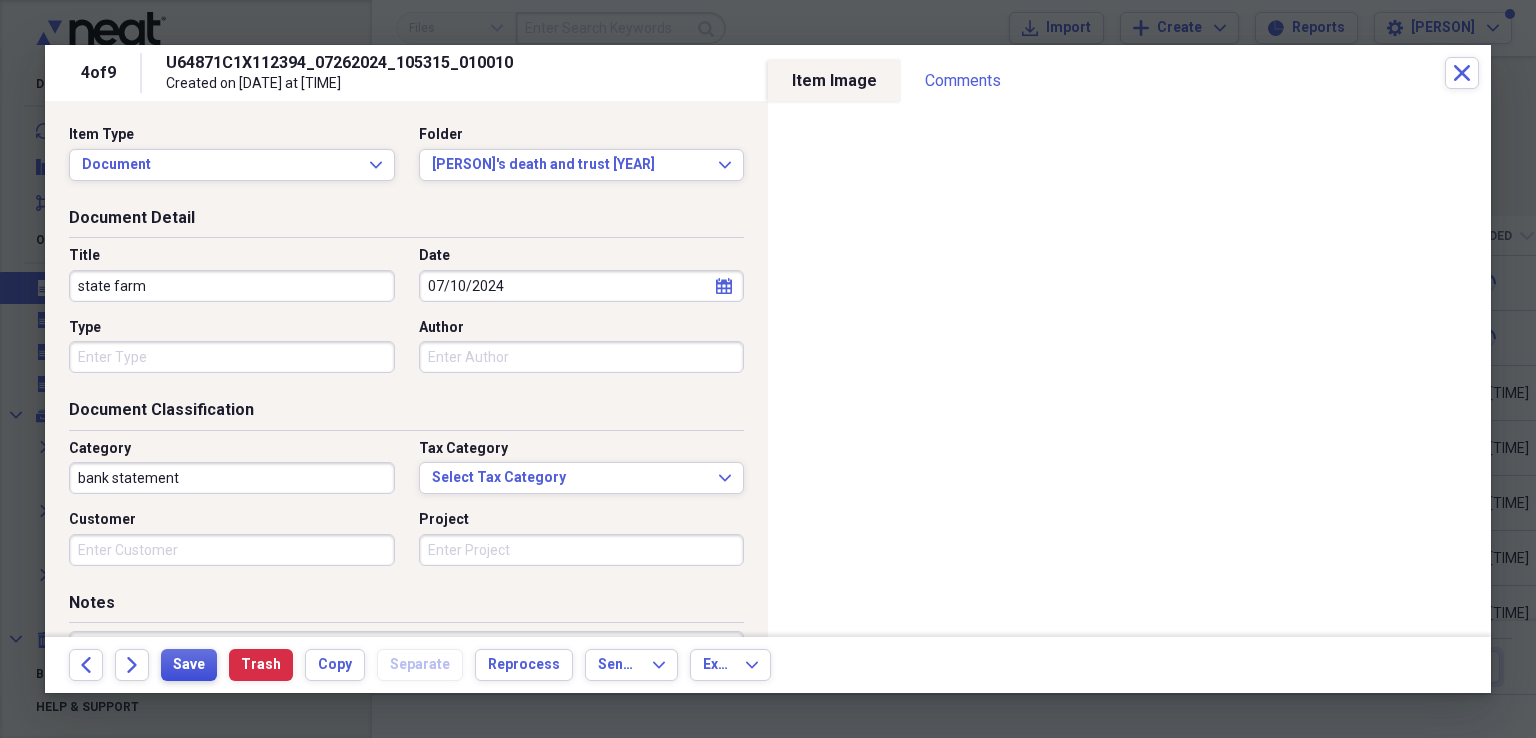 type on "state farm" 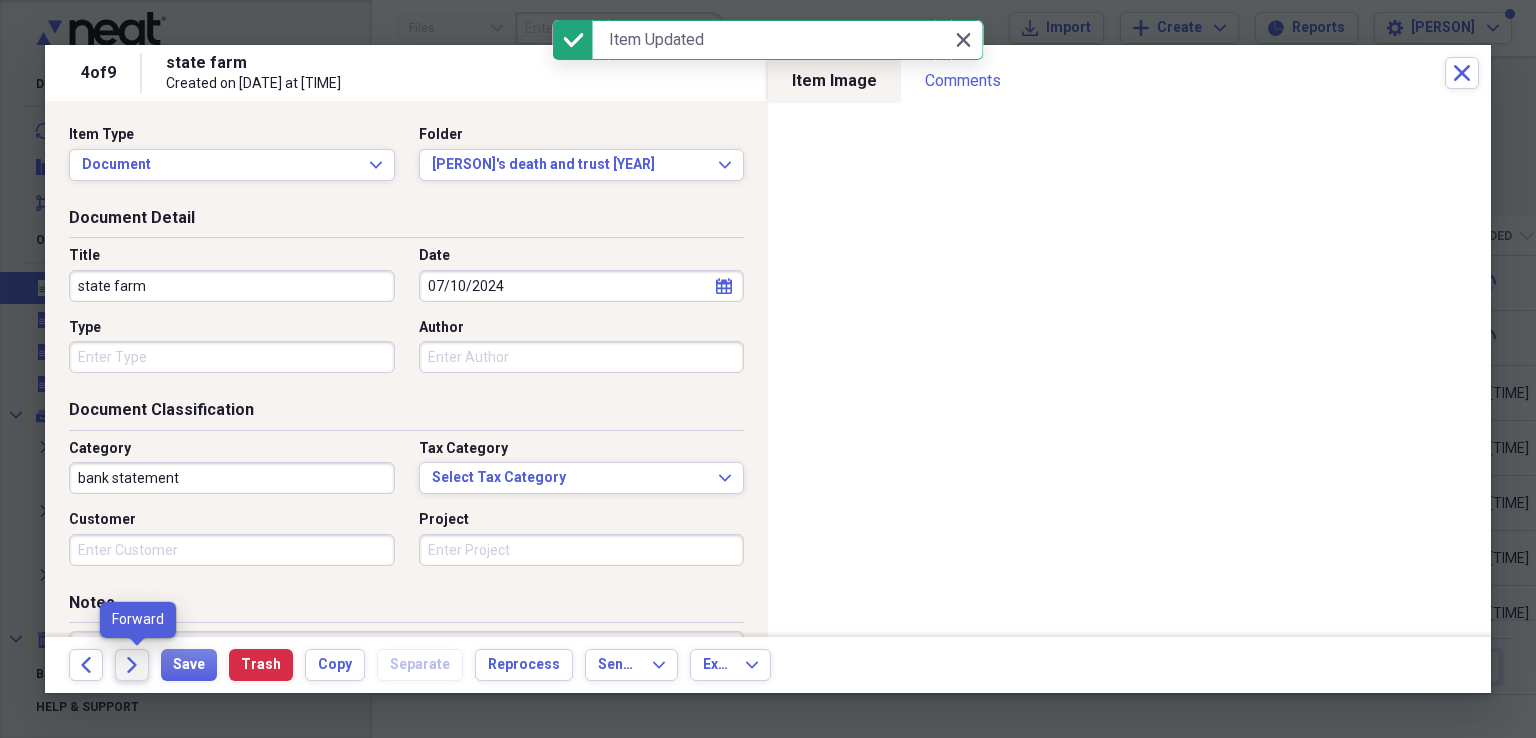 click on "Forward" at bounding box center [132, 665] 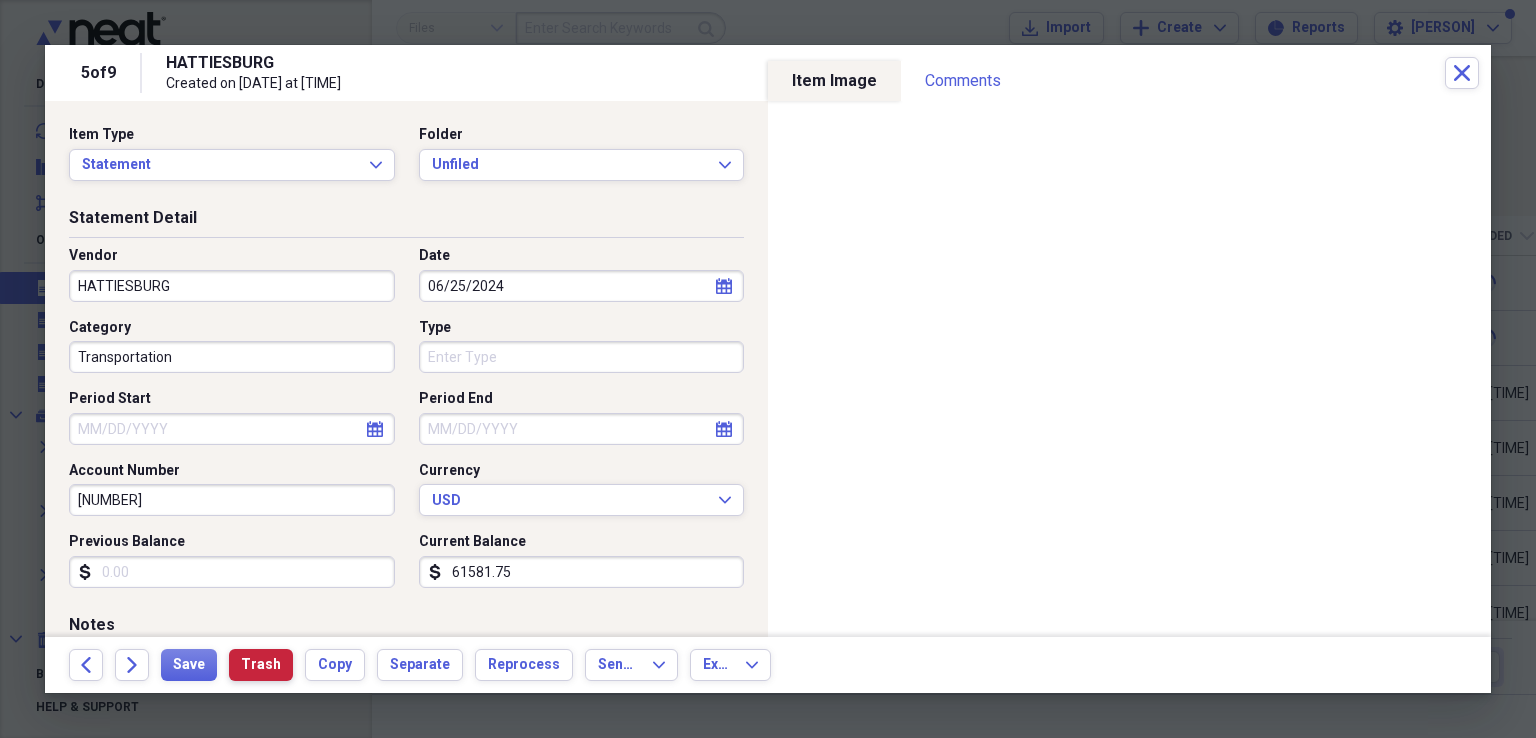 click on "Trash" at bounding box center [261, 665] 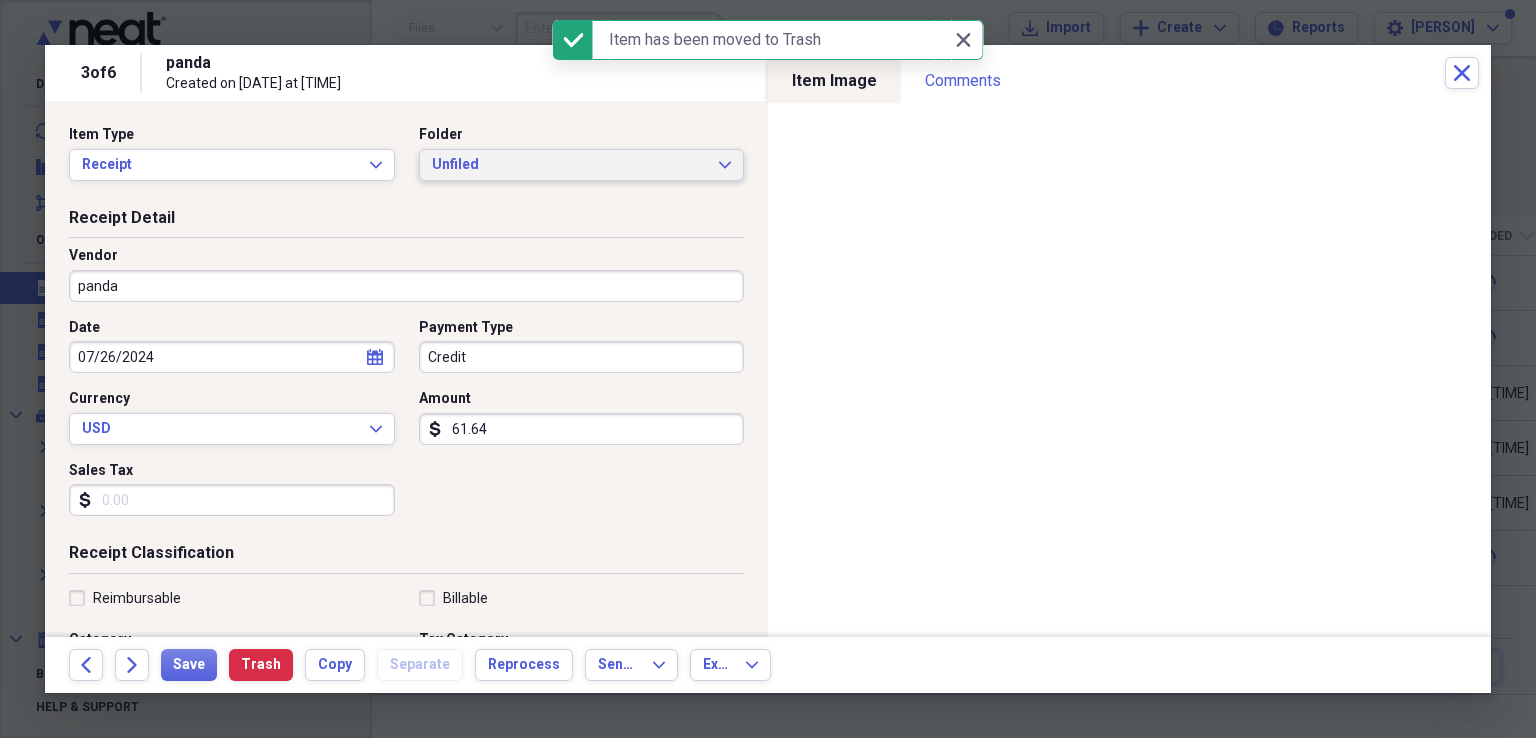 click on "Unfiled Expand" at bounding box center [582, 165] 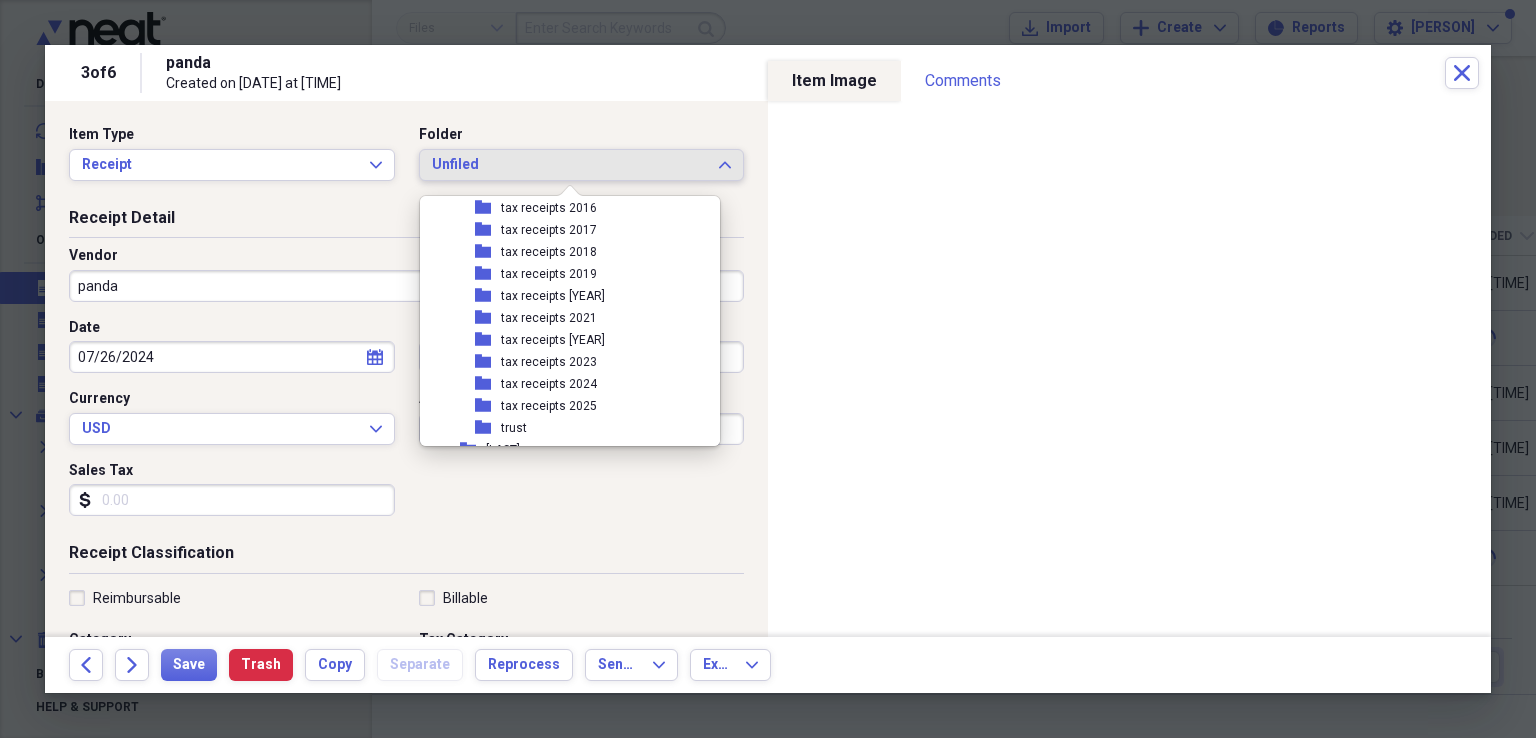 scroll, scrollTop: 1194, scrollLeft: 0, axis: vertical 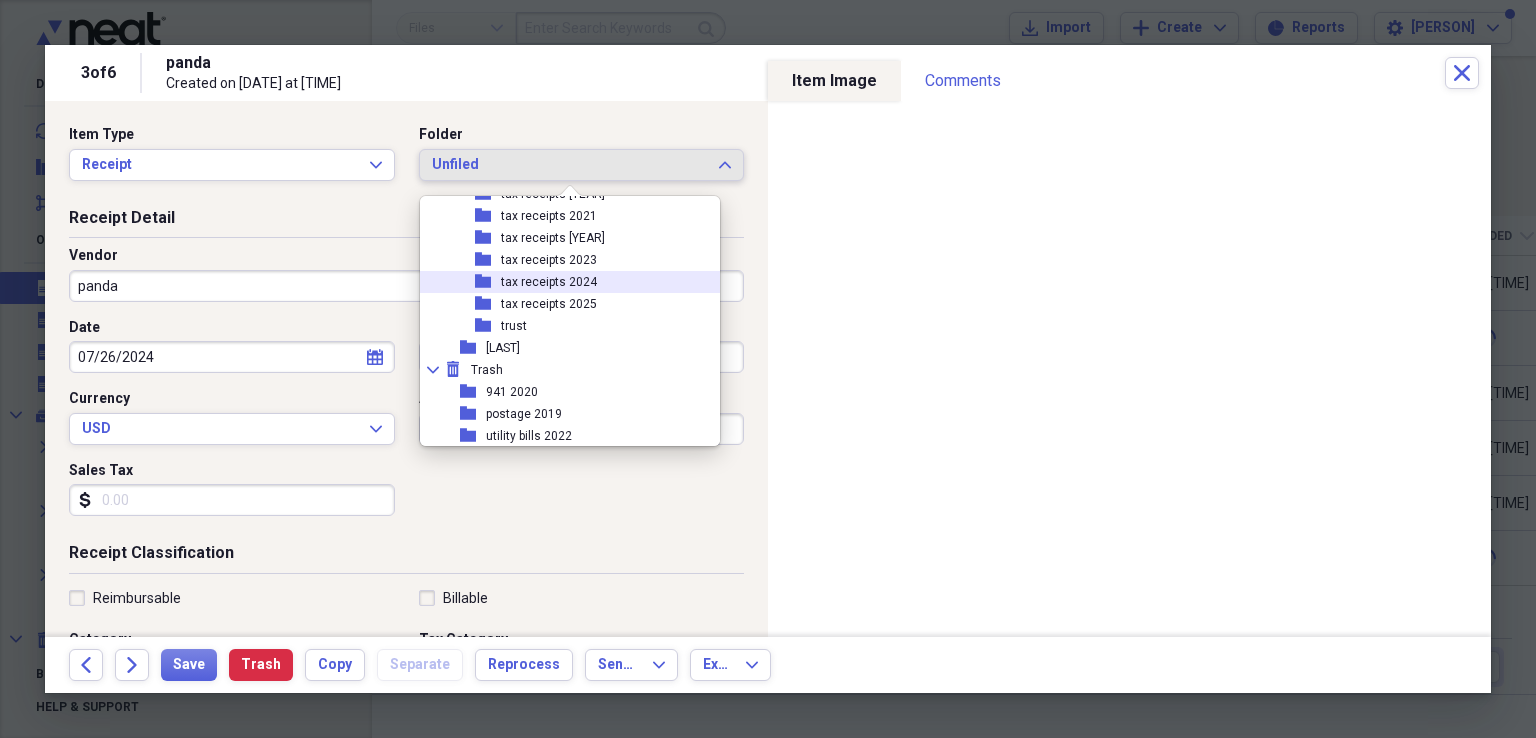 click on "tax receipts 2024" at bounding box center [549, 282] 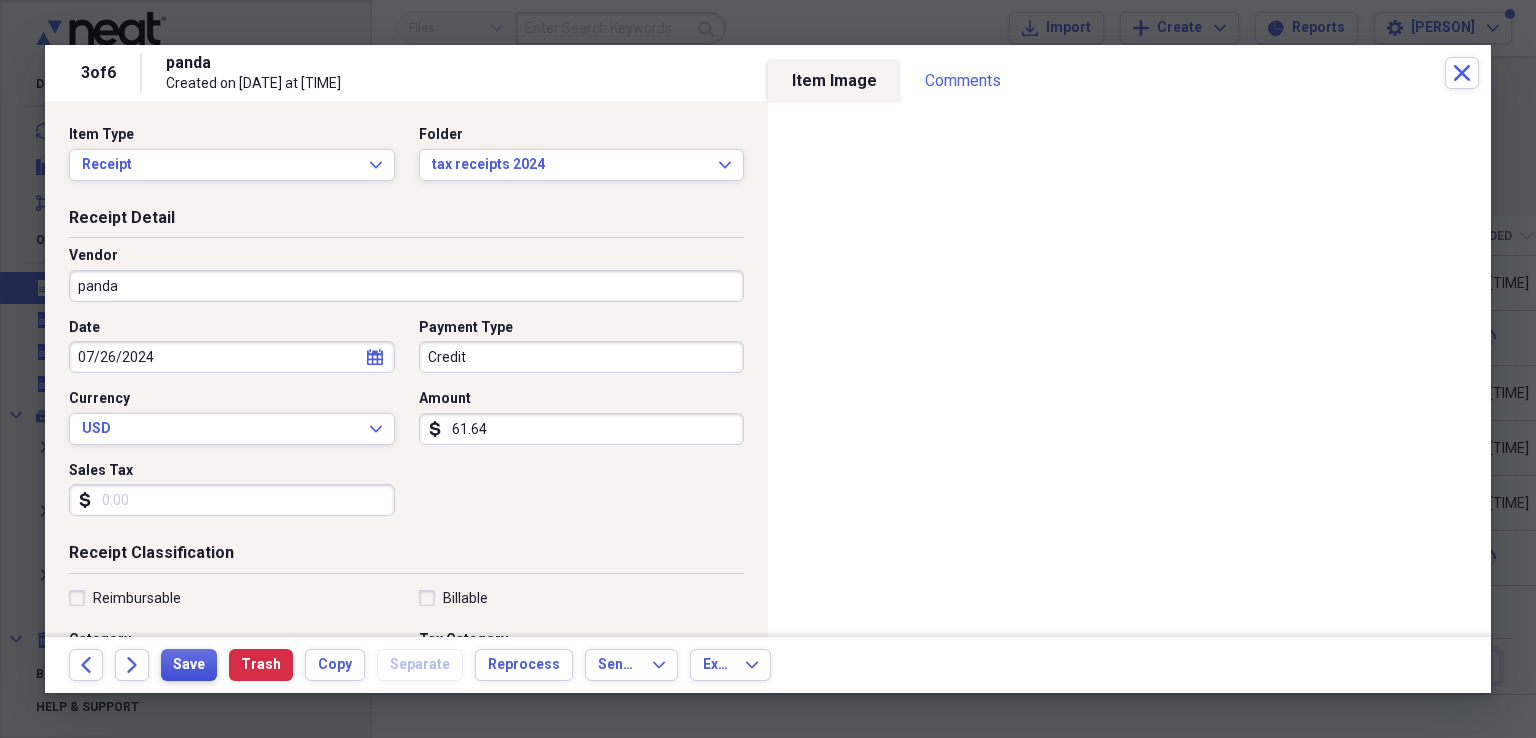 click on "Save" at bounding box center (189, 665) 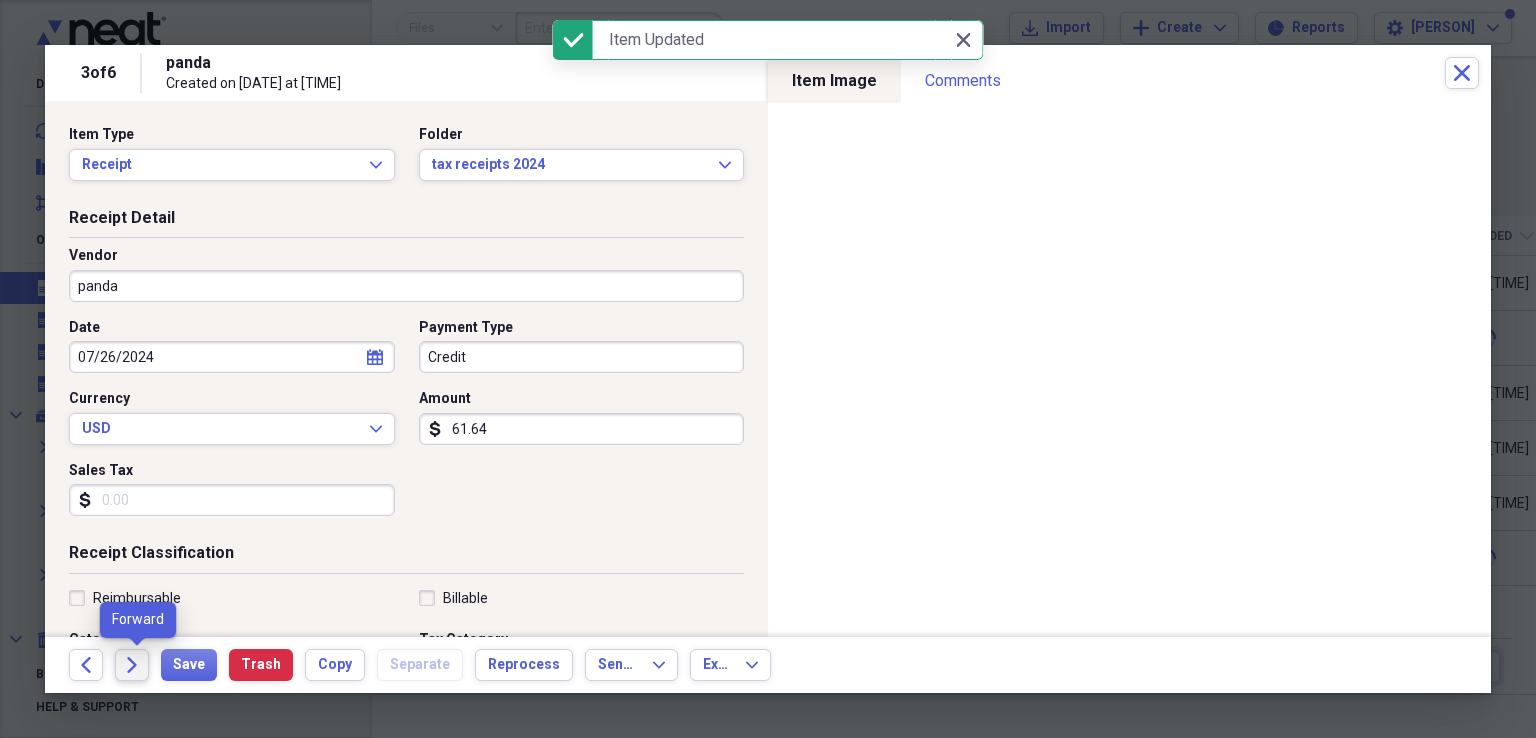 click on "Forward" at bounding box center (132, 665) 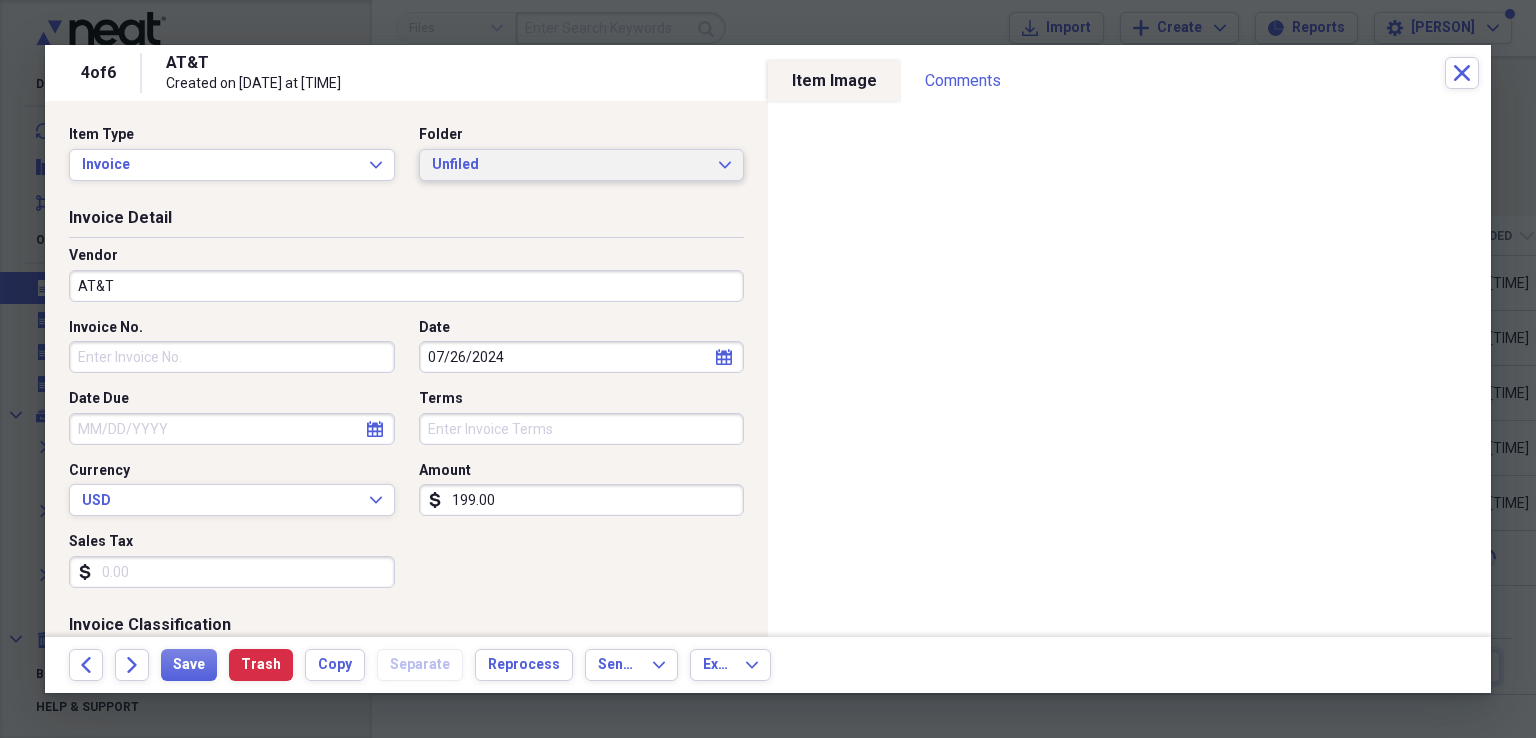 click on "Expand" 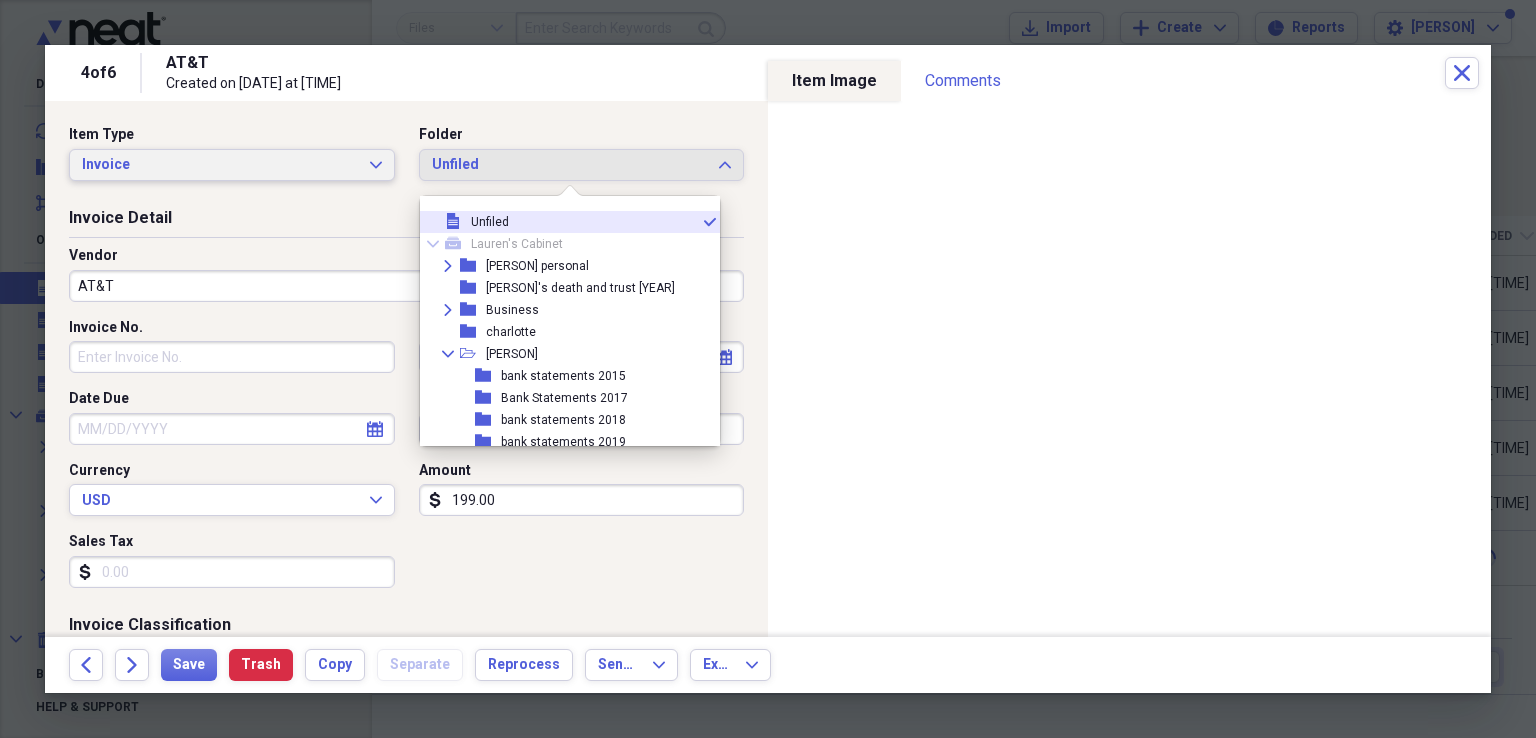 click on "Invoice" at bounding box center [220, 165] 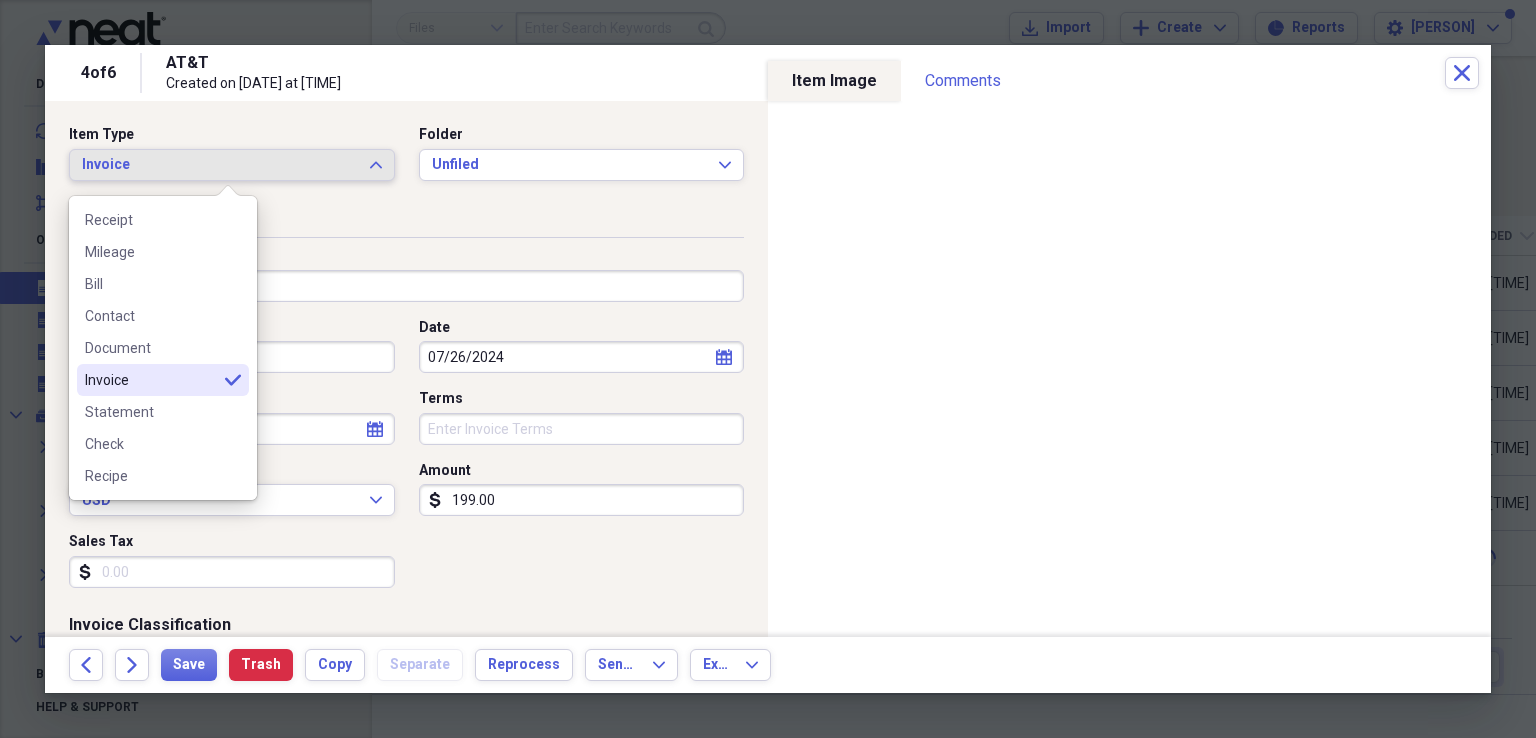 click on "Invoice" at bounding box center (220, 165) 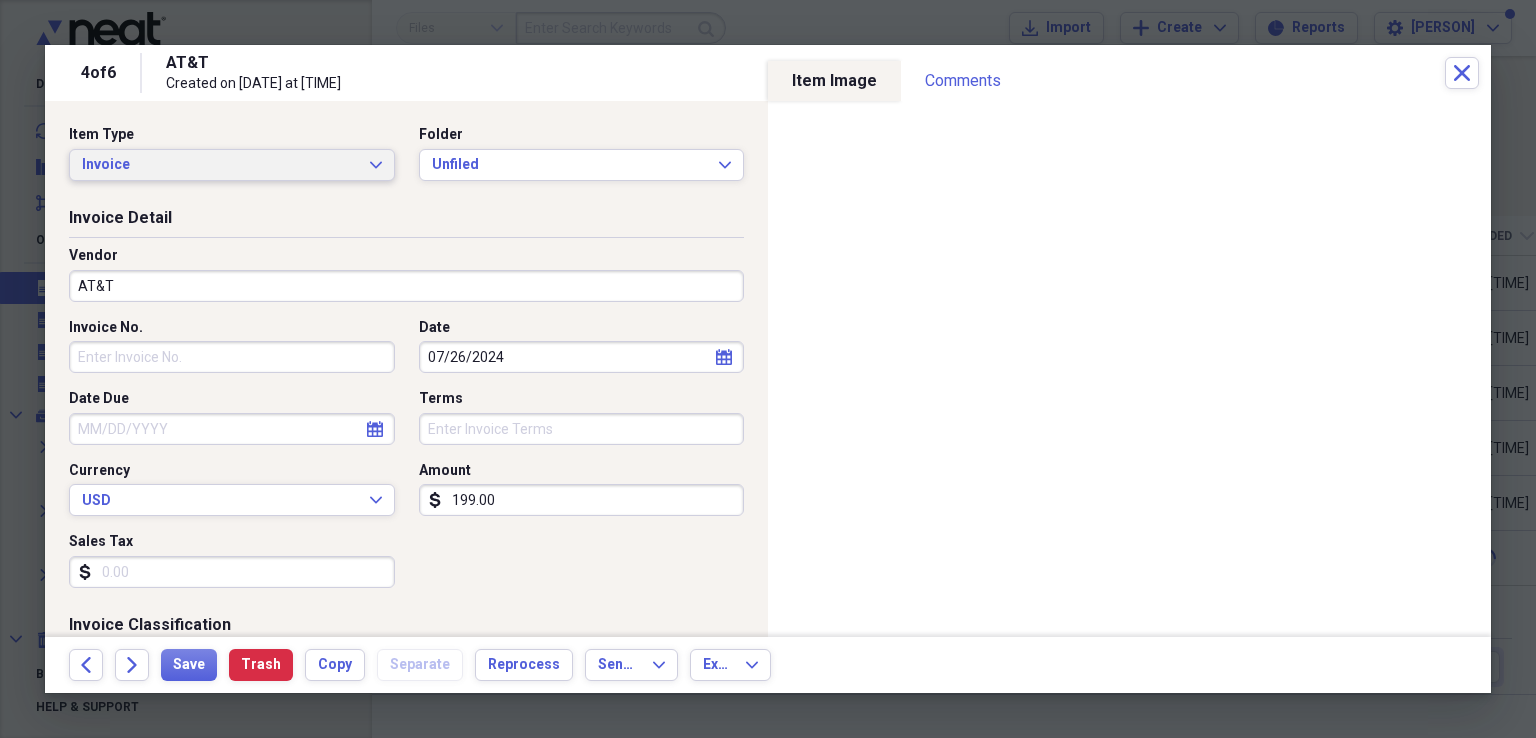 click on "Invoice" at bounding box center (220, 165) 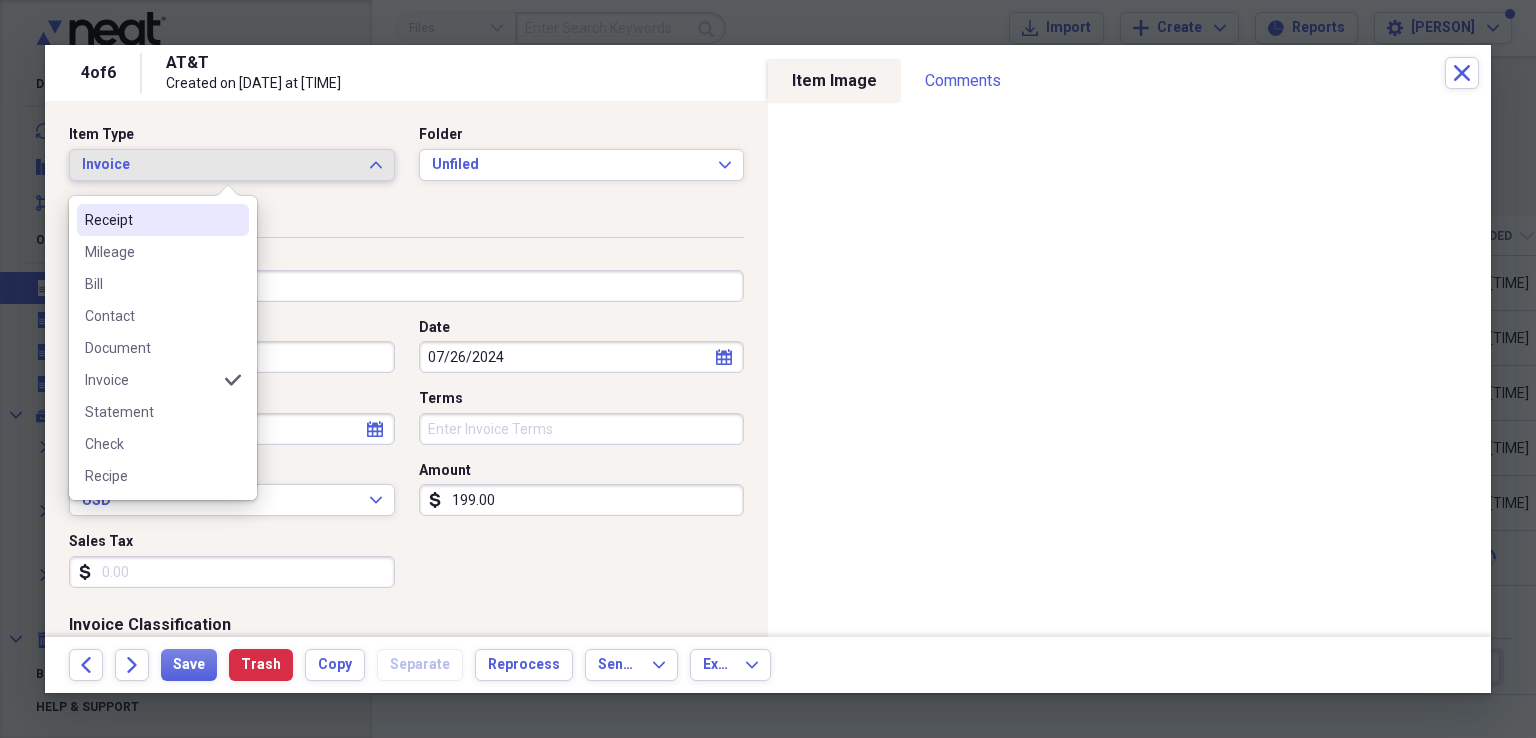 click on "Receipt" at bounding box center (151, 220) 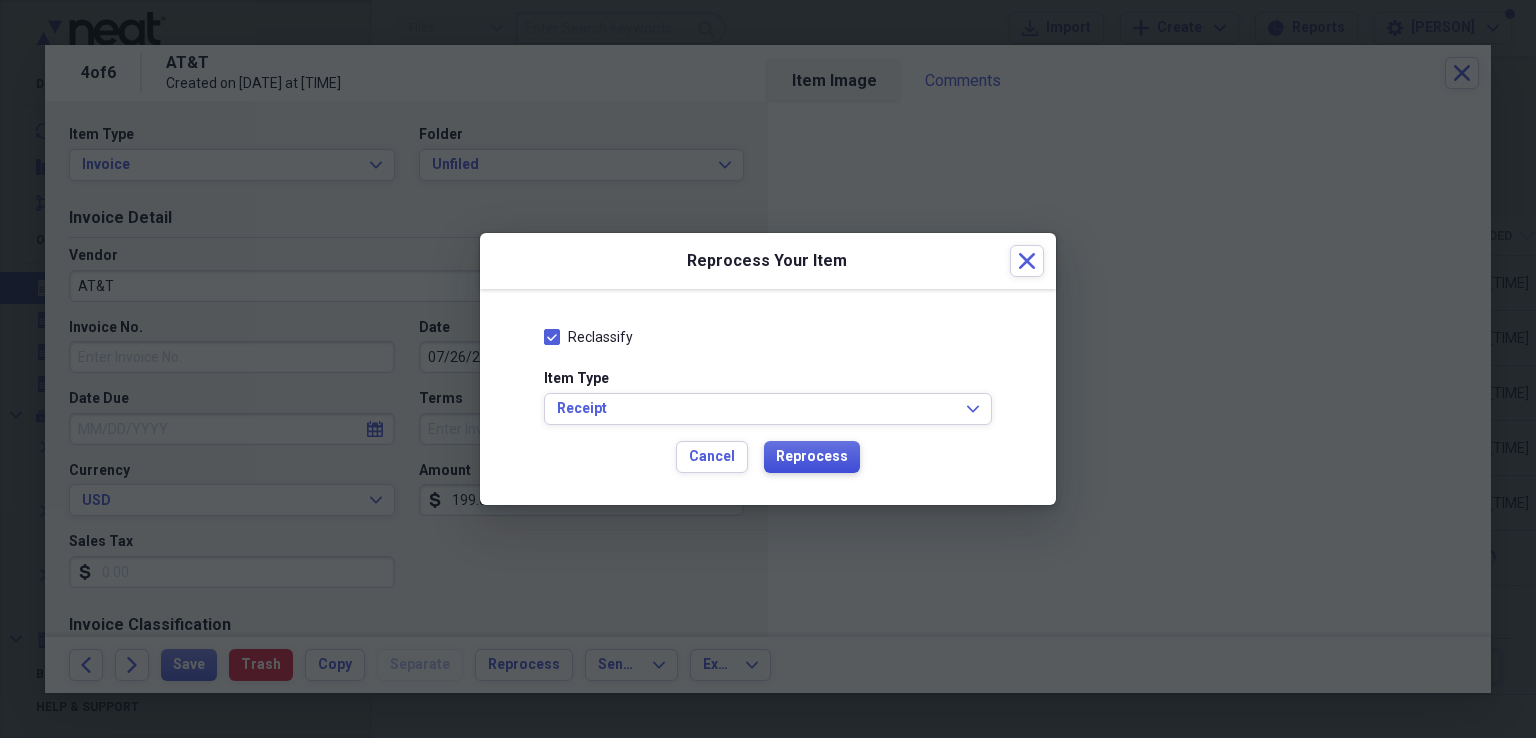 click on "Reprocess" at bounding box center [812, 457] 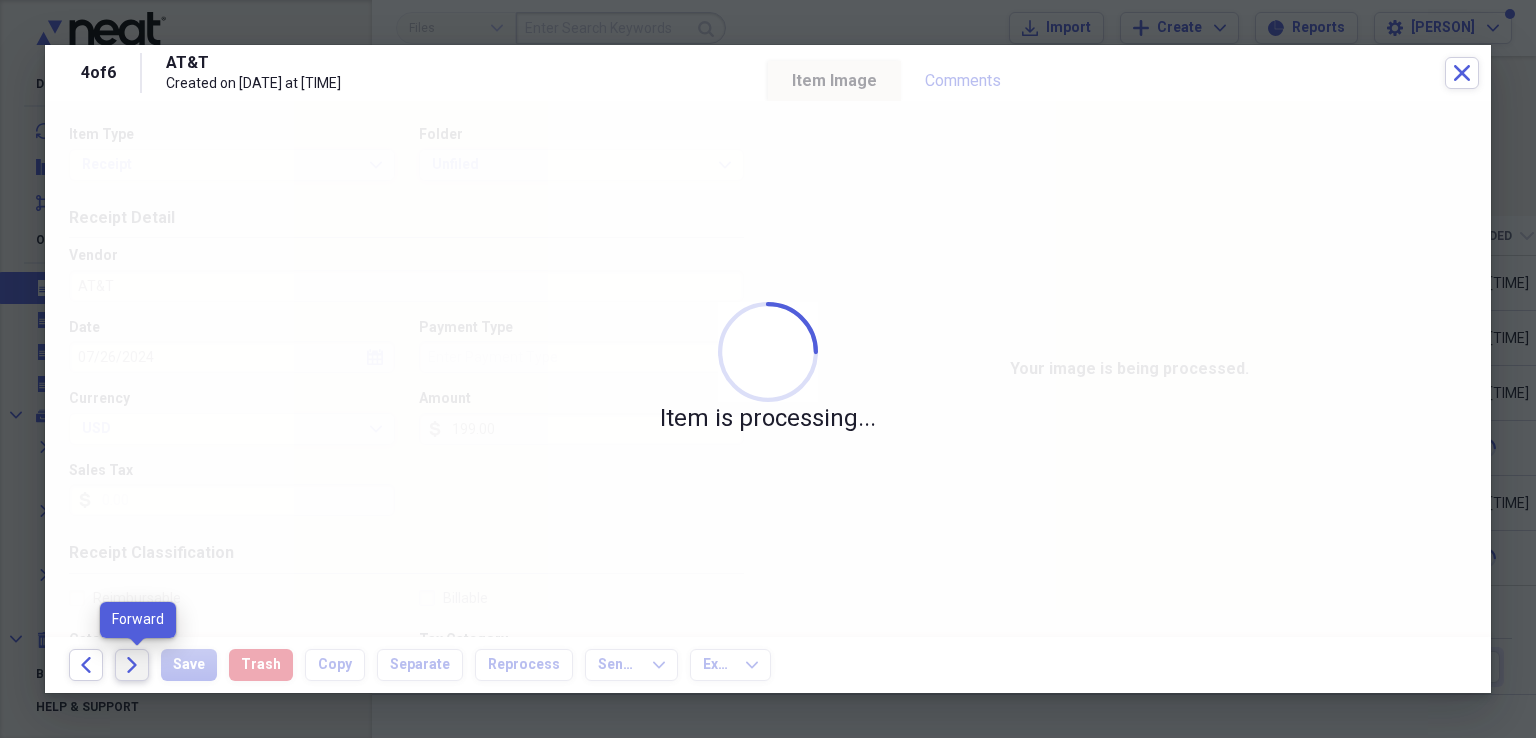 click on "Forward" 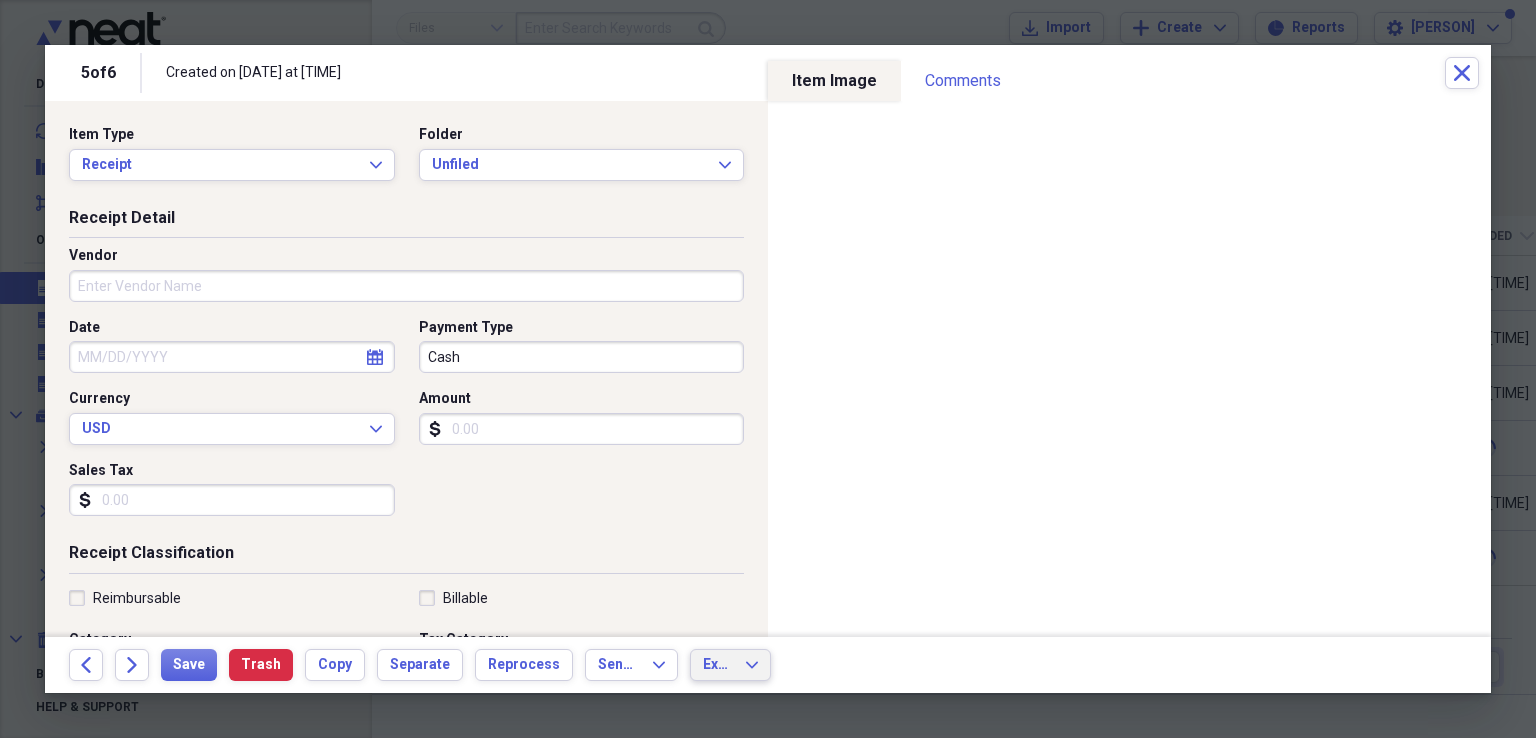 click on "Export" at bounding box center [718, 665] 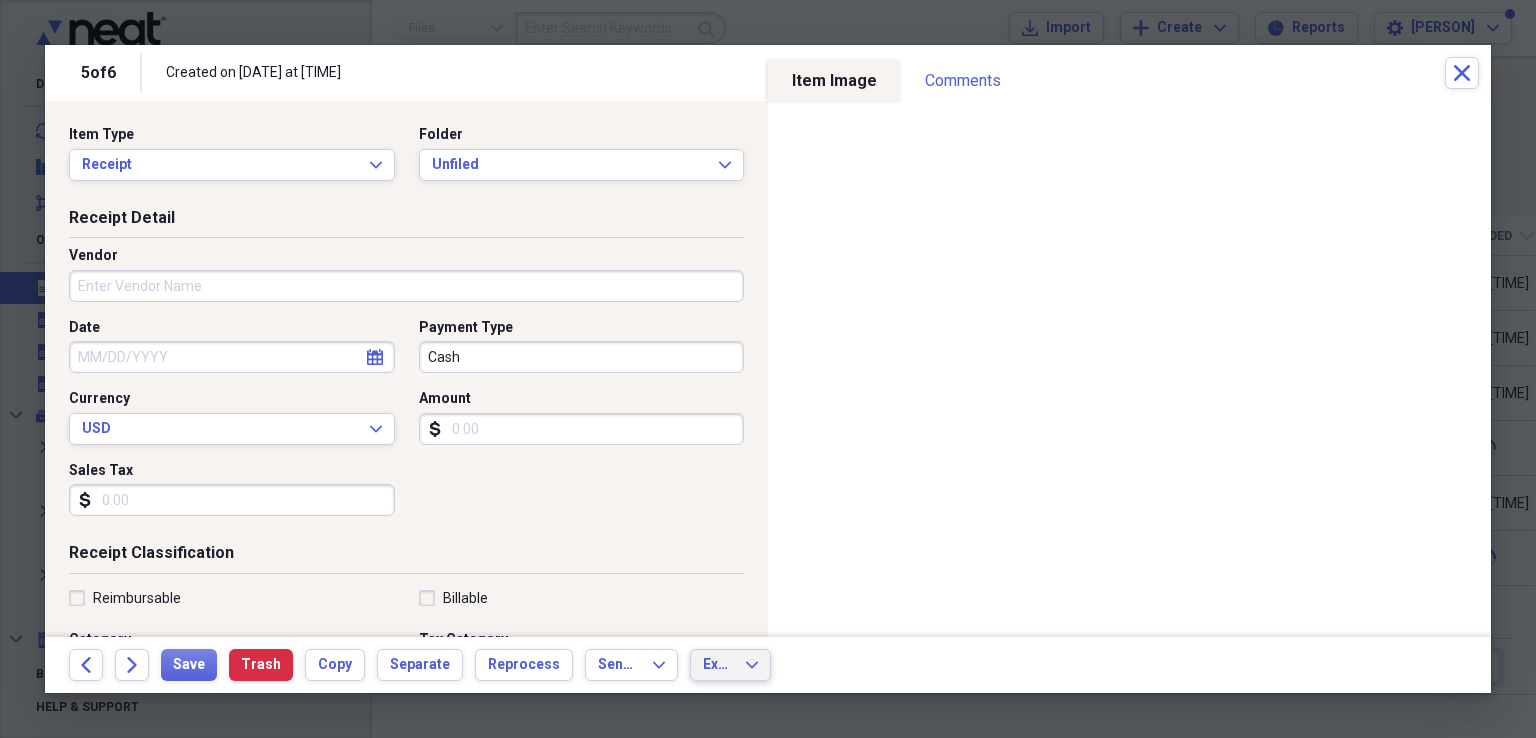 click on "Date calendar Calendar Payment Type Cash Currency USD Expand Amount dollar-sign Sales Tax dollar-sign" at bounding box center (406, 425) 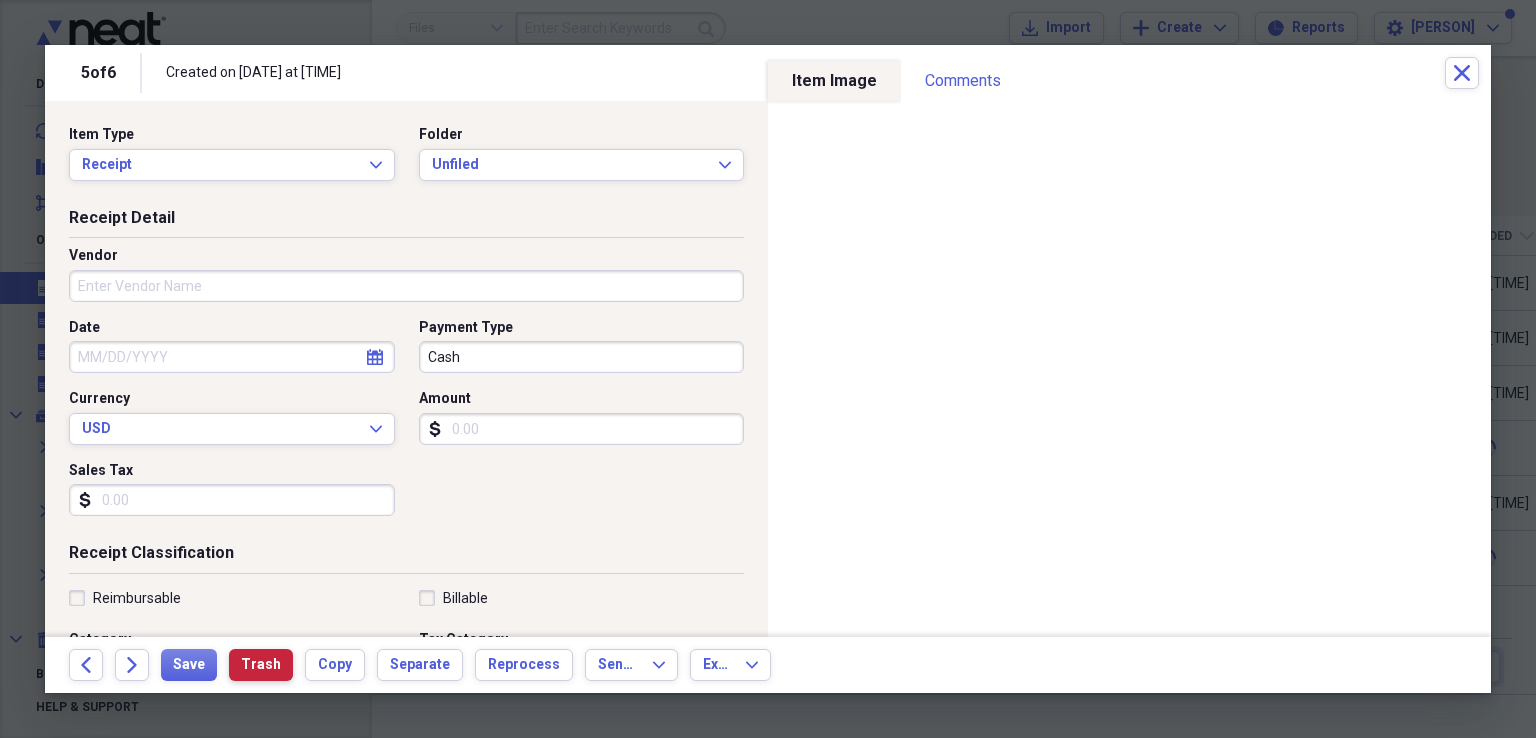 click on "Trash" at bounding box center (261, 665) 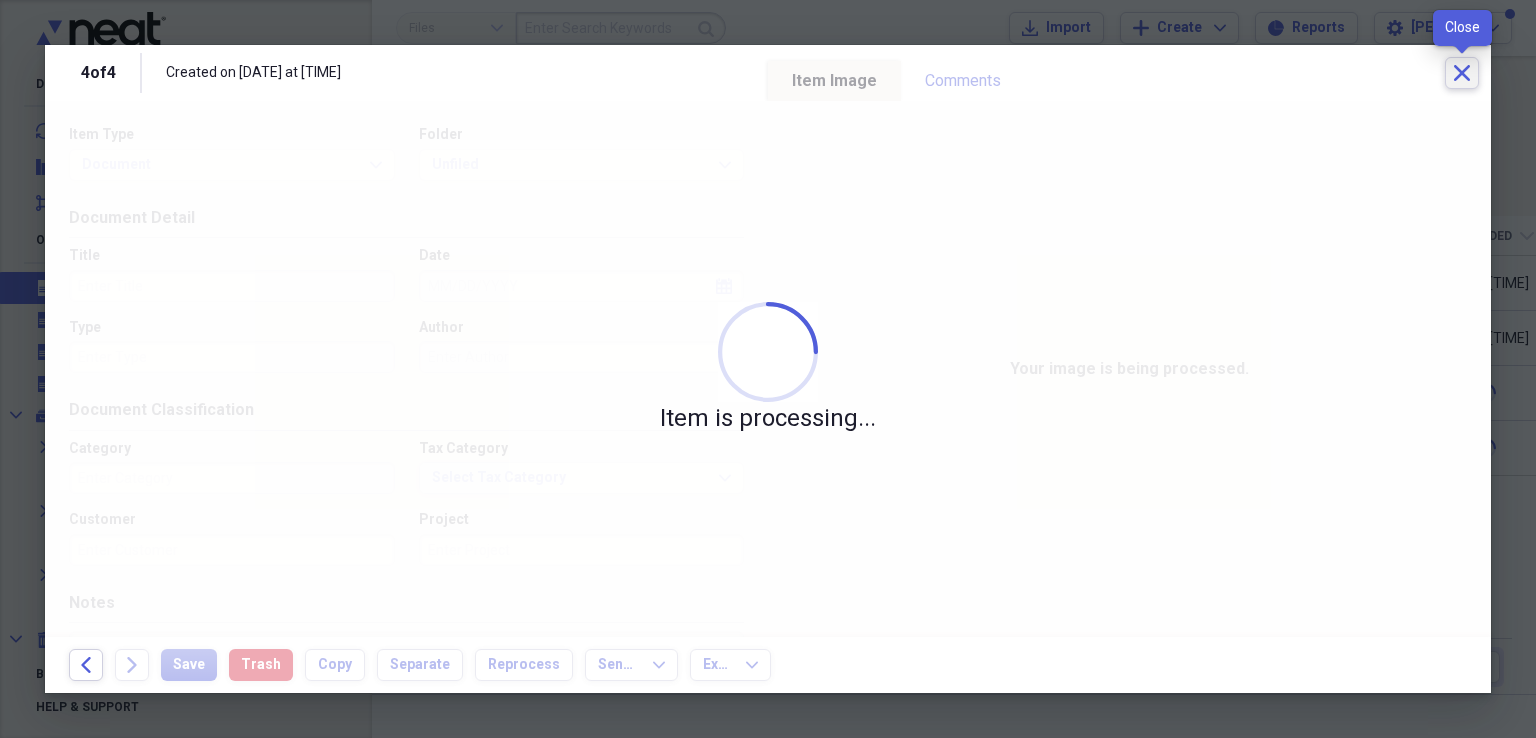 click on "Close" 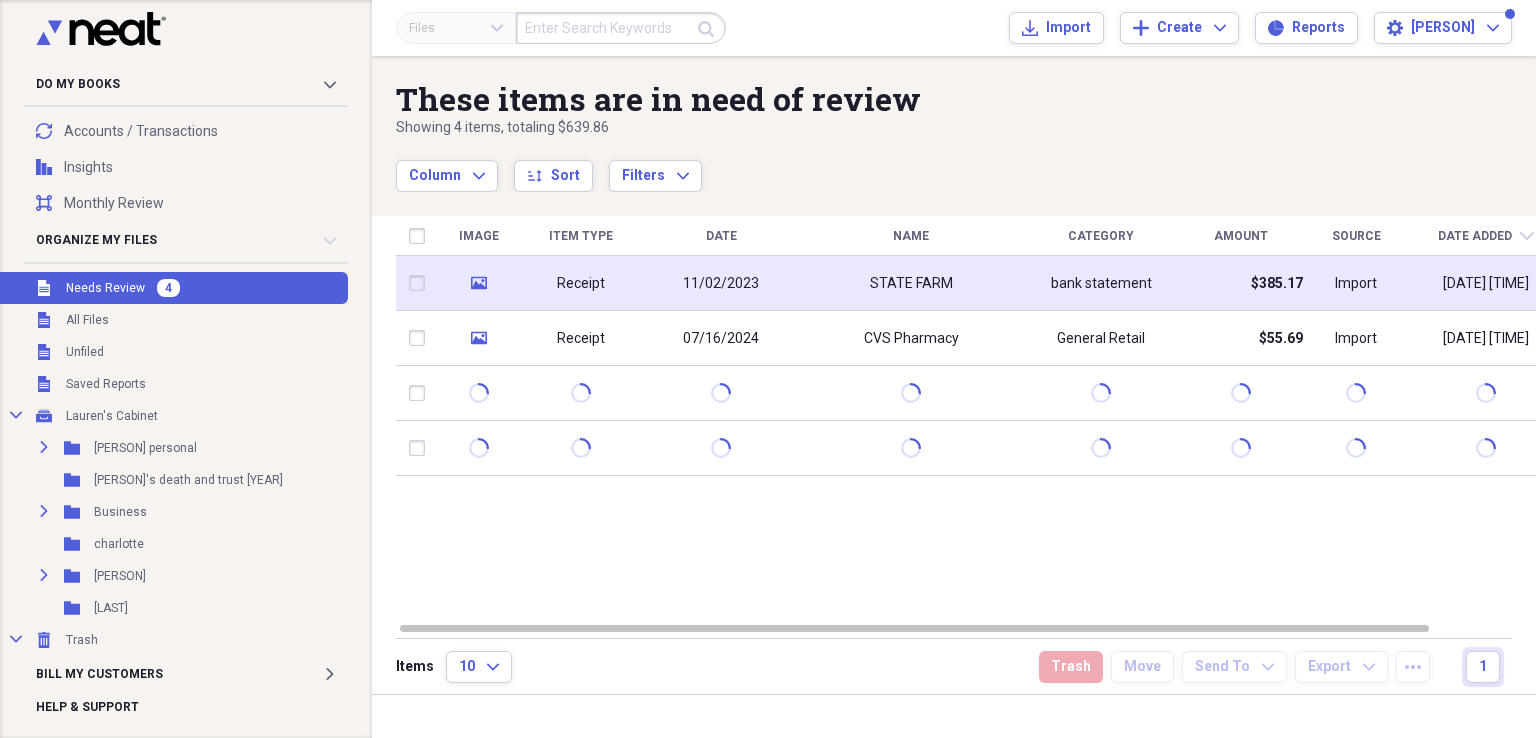 click on "Receipt" at bounding box center [581, 283] 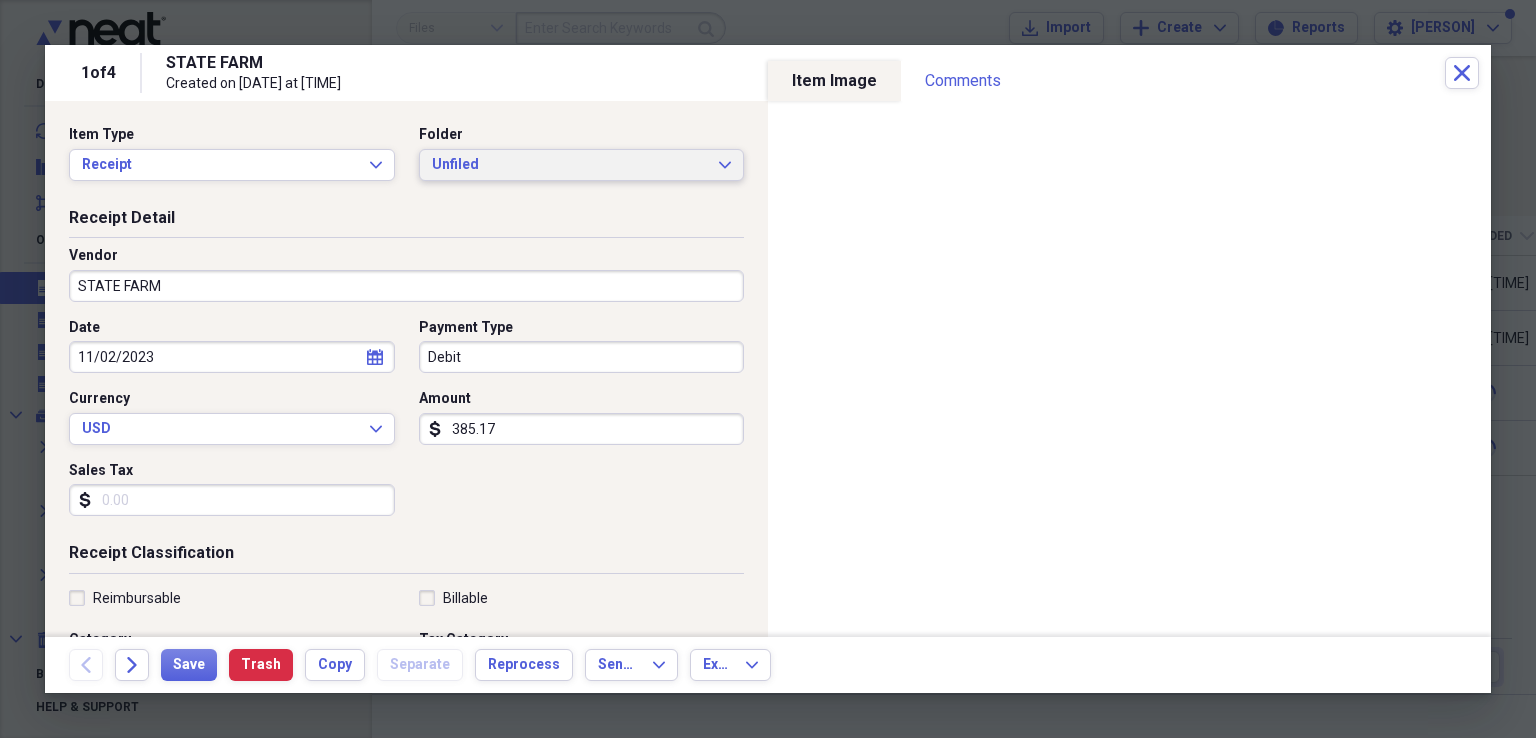 click on "Expand" 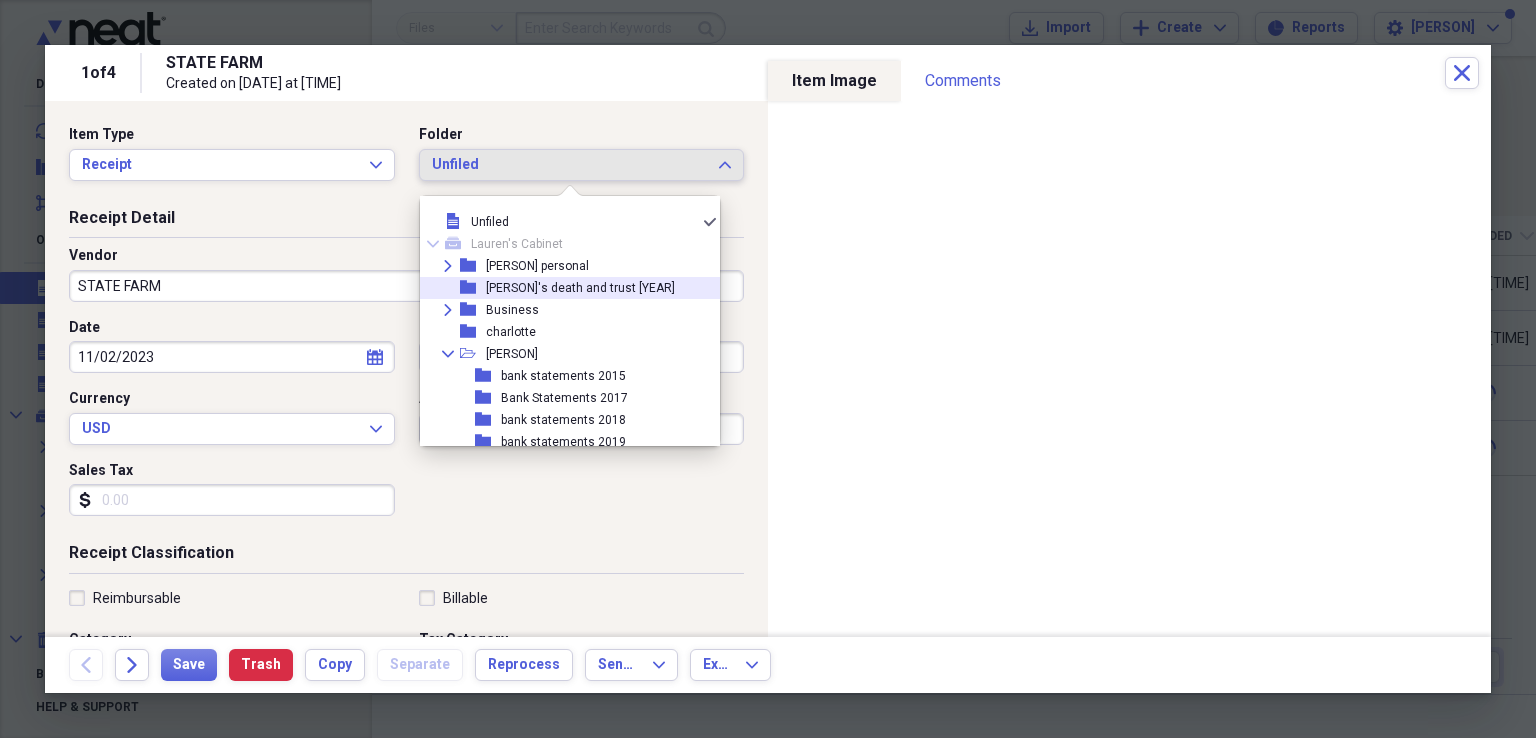 click on "[PERSON]'s death and trust [YEAR]" at bounding box center [580, 288] 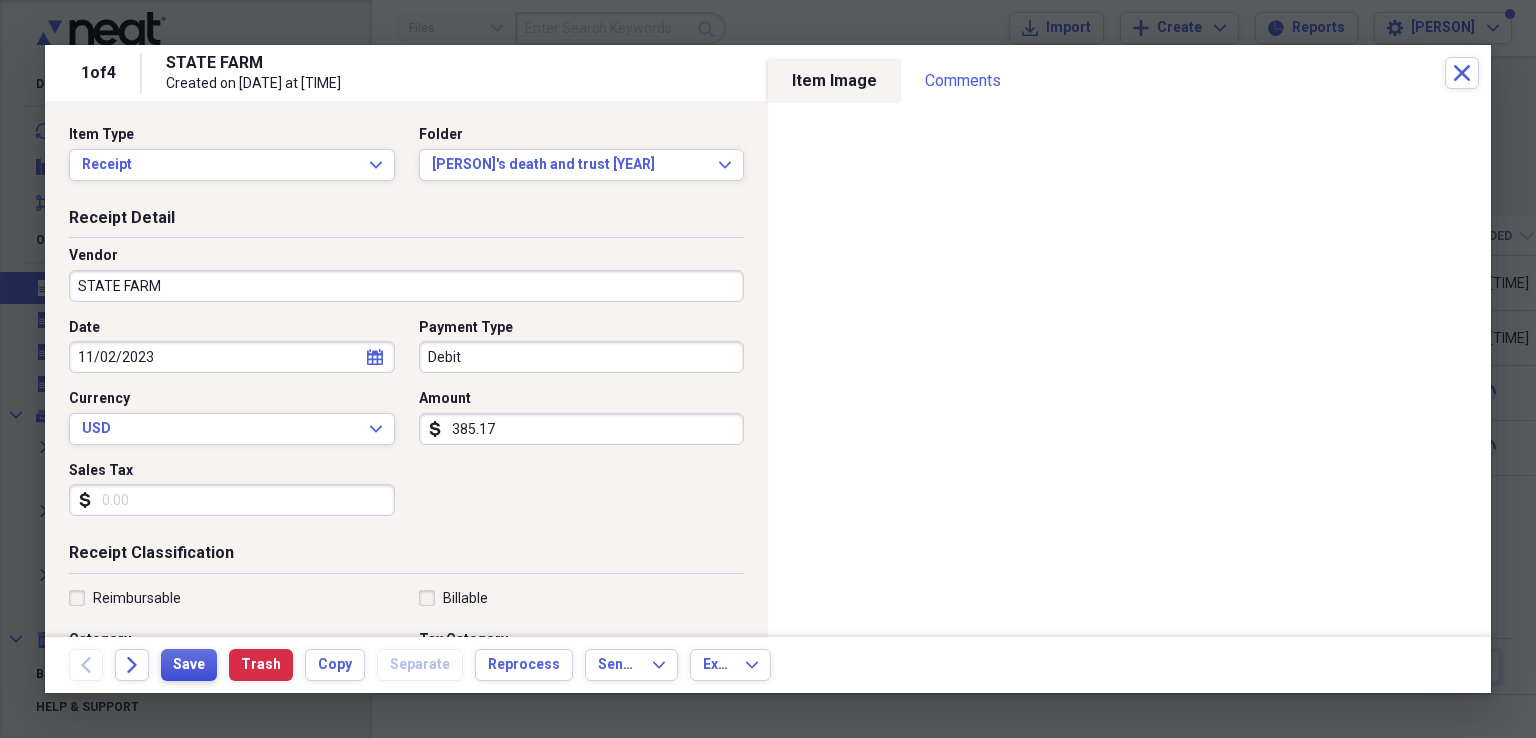 click on "Save" at bounding box center (189, 665) 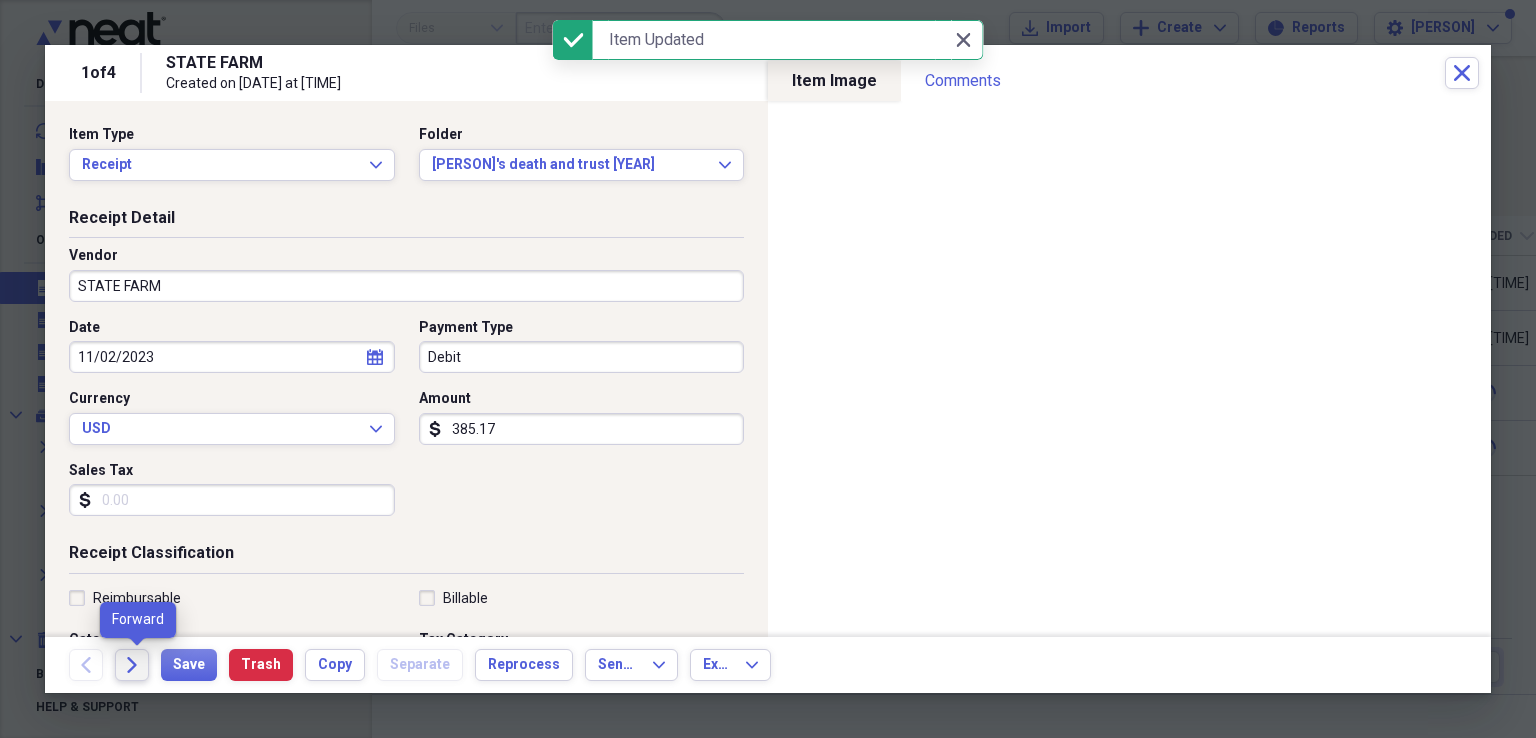 click on "Forward" 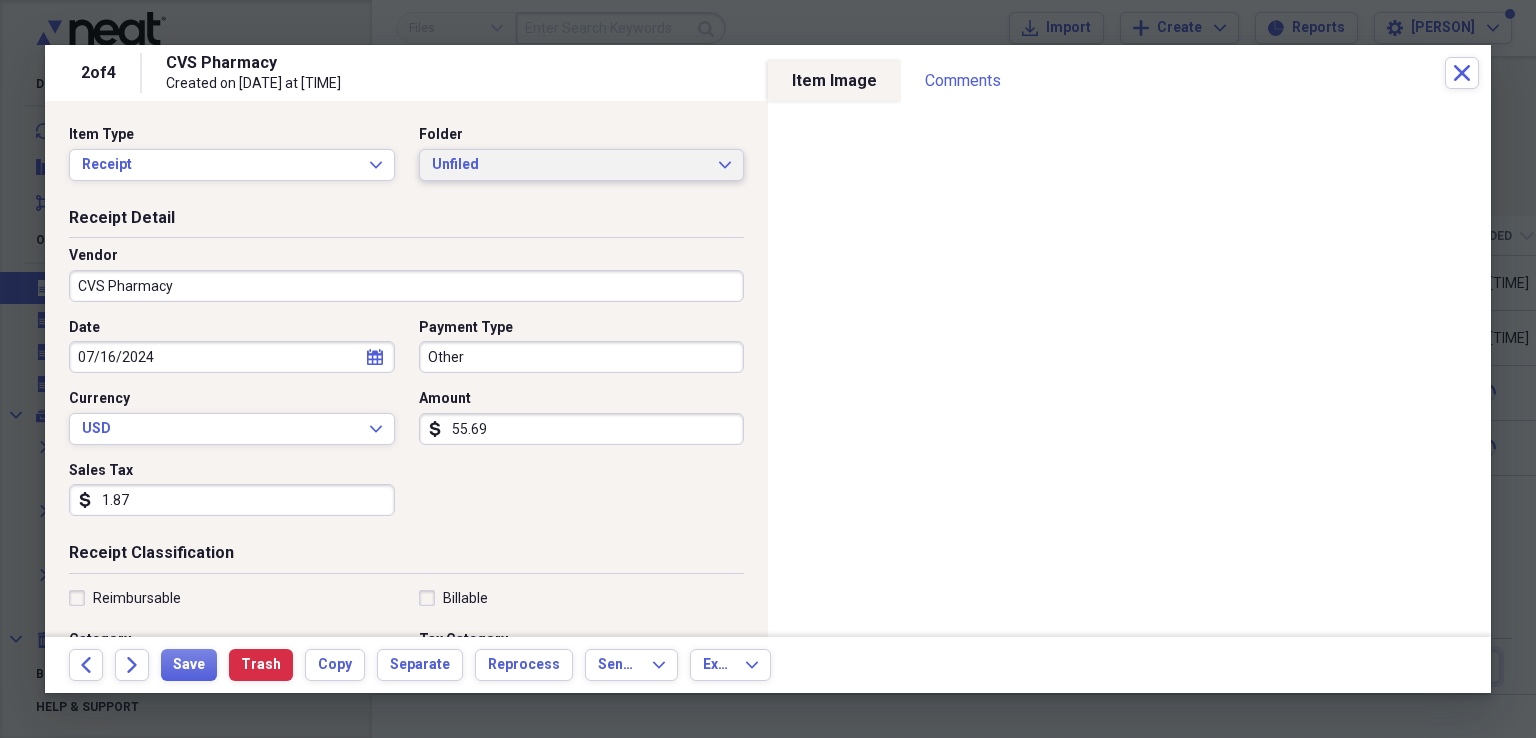 click on "Unfiled Expand" at bounding box center (582, 165) 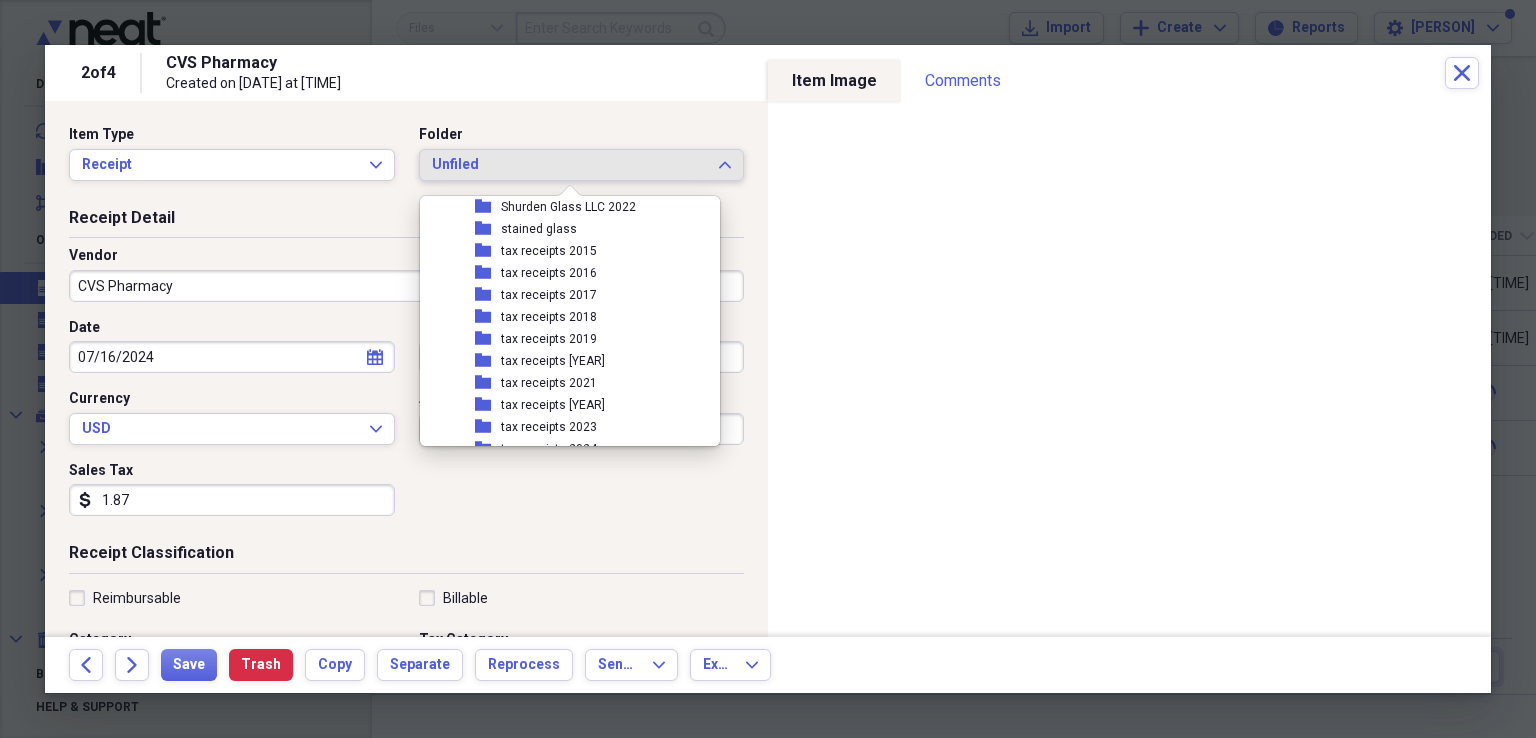 scroll, scrollTop: 1194, scrollLeft: 0, axis: vertical 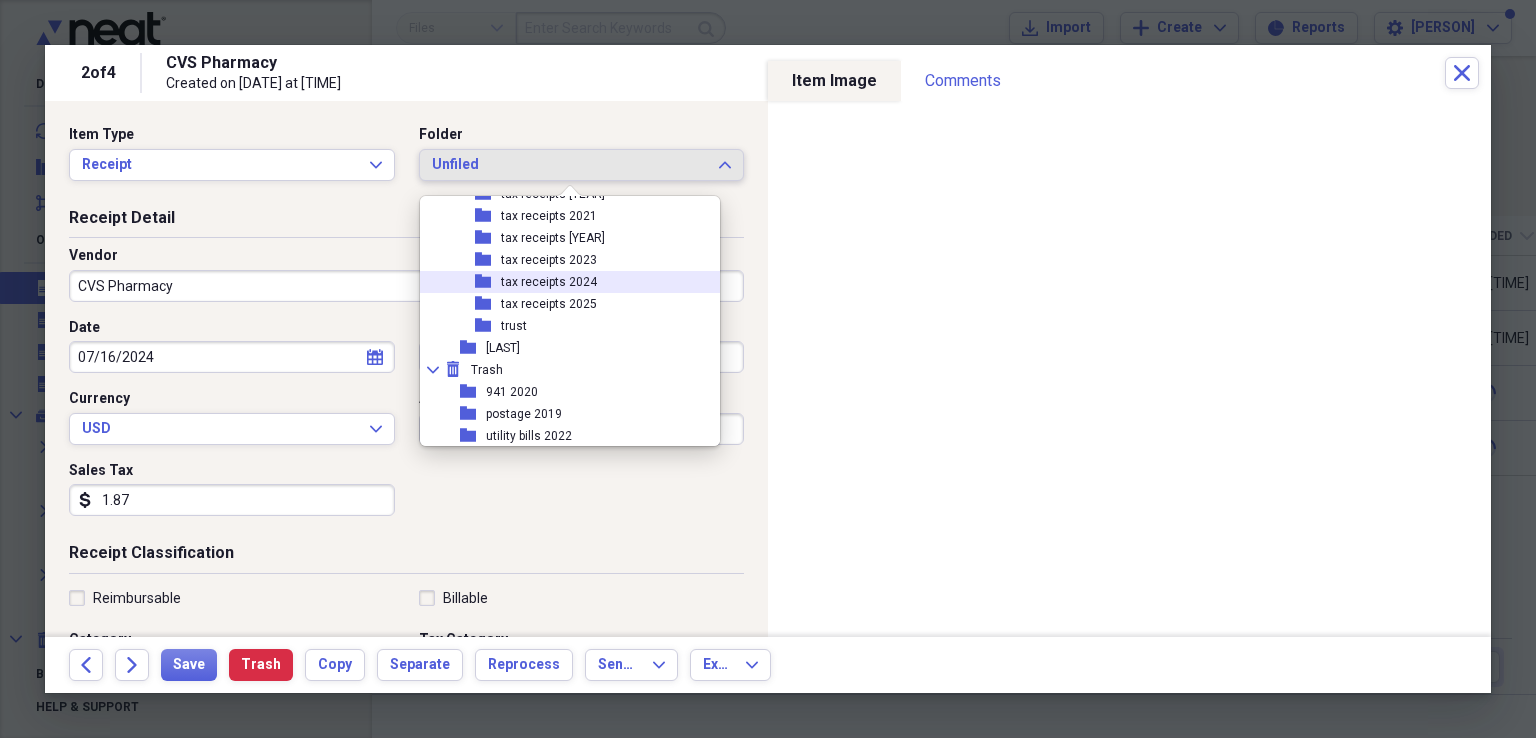 click on "tax receipts 2024" at bounding box center [549, 282] 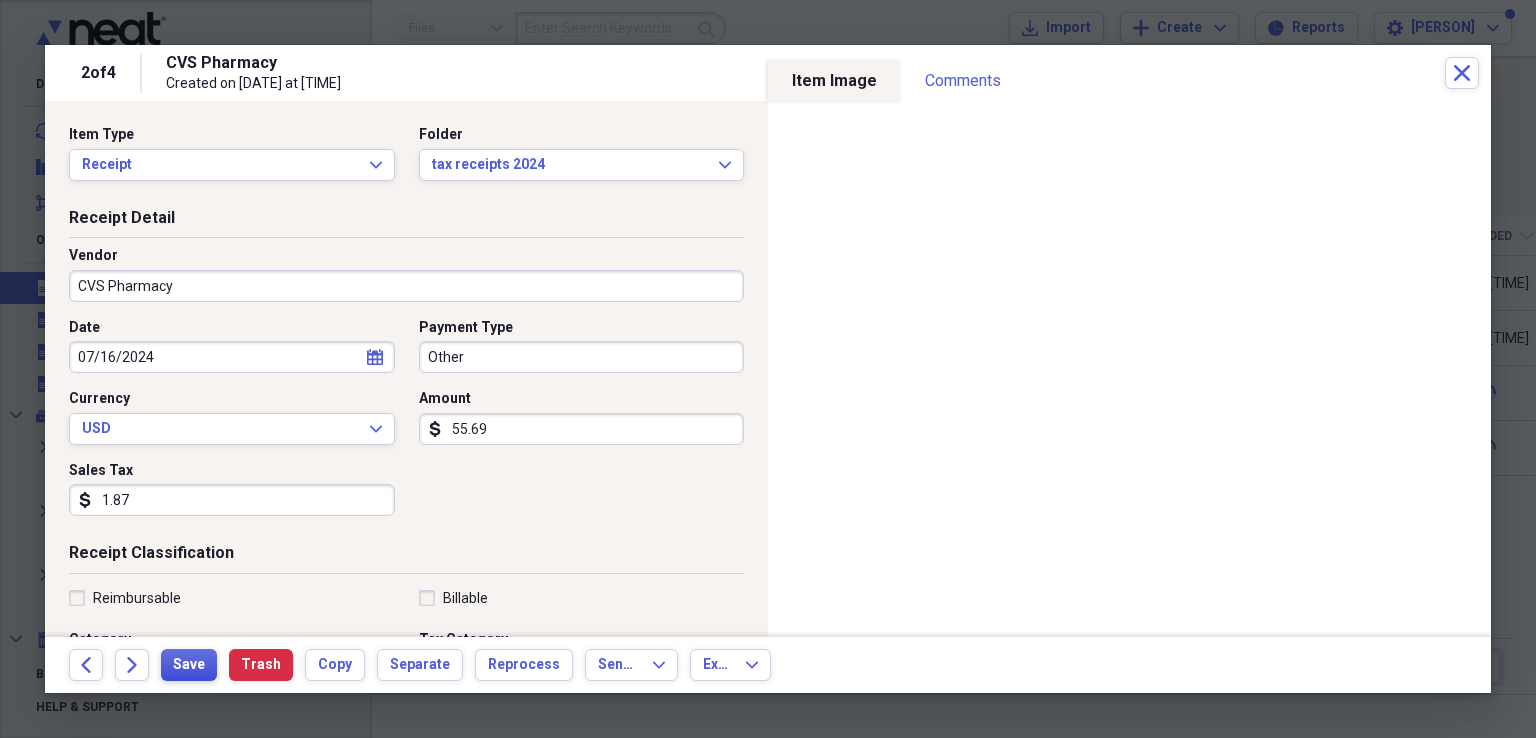 click on "Save" at bounding box center [189, 665] 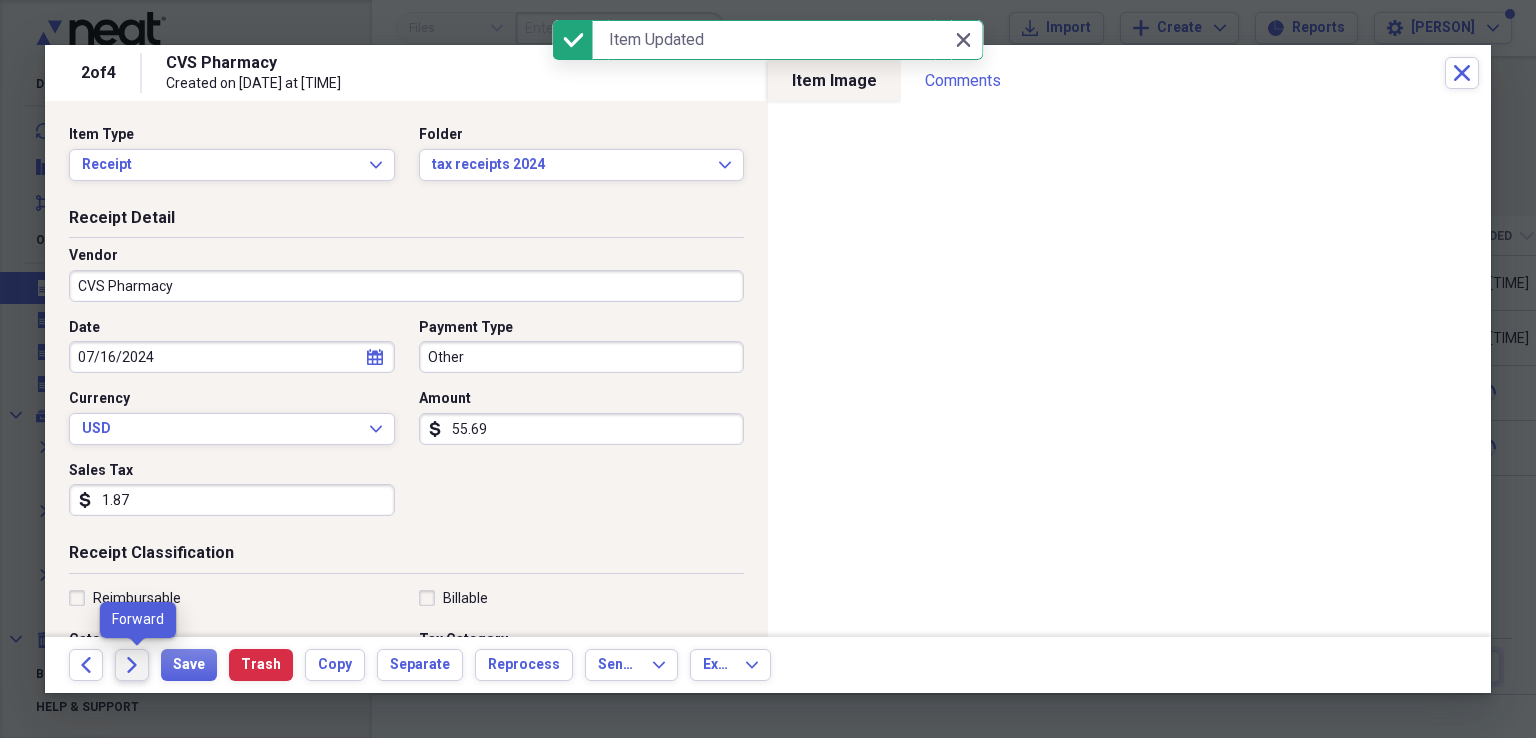 click 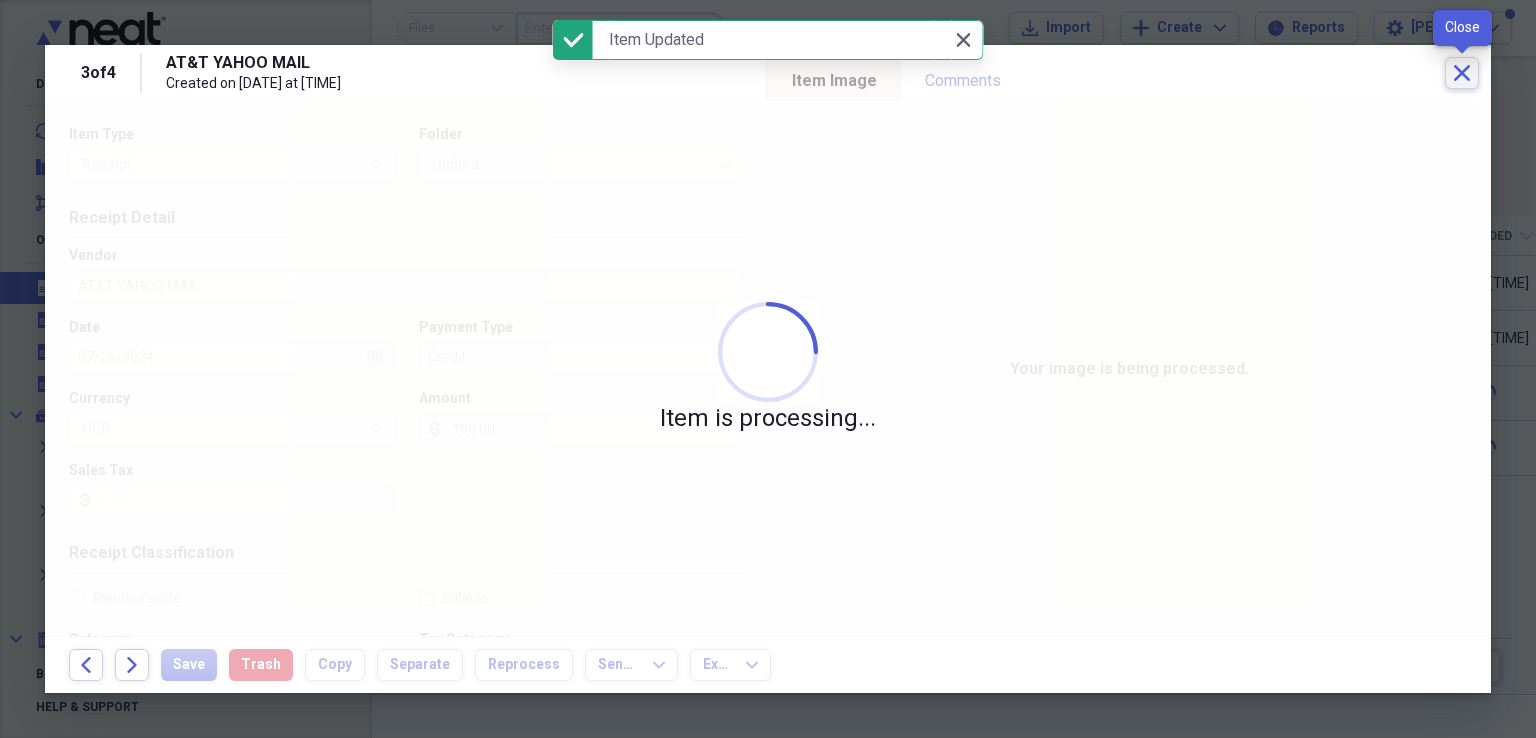 click 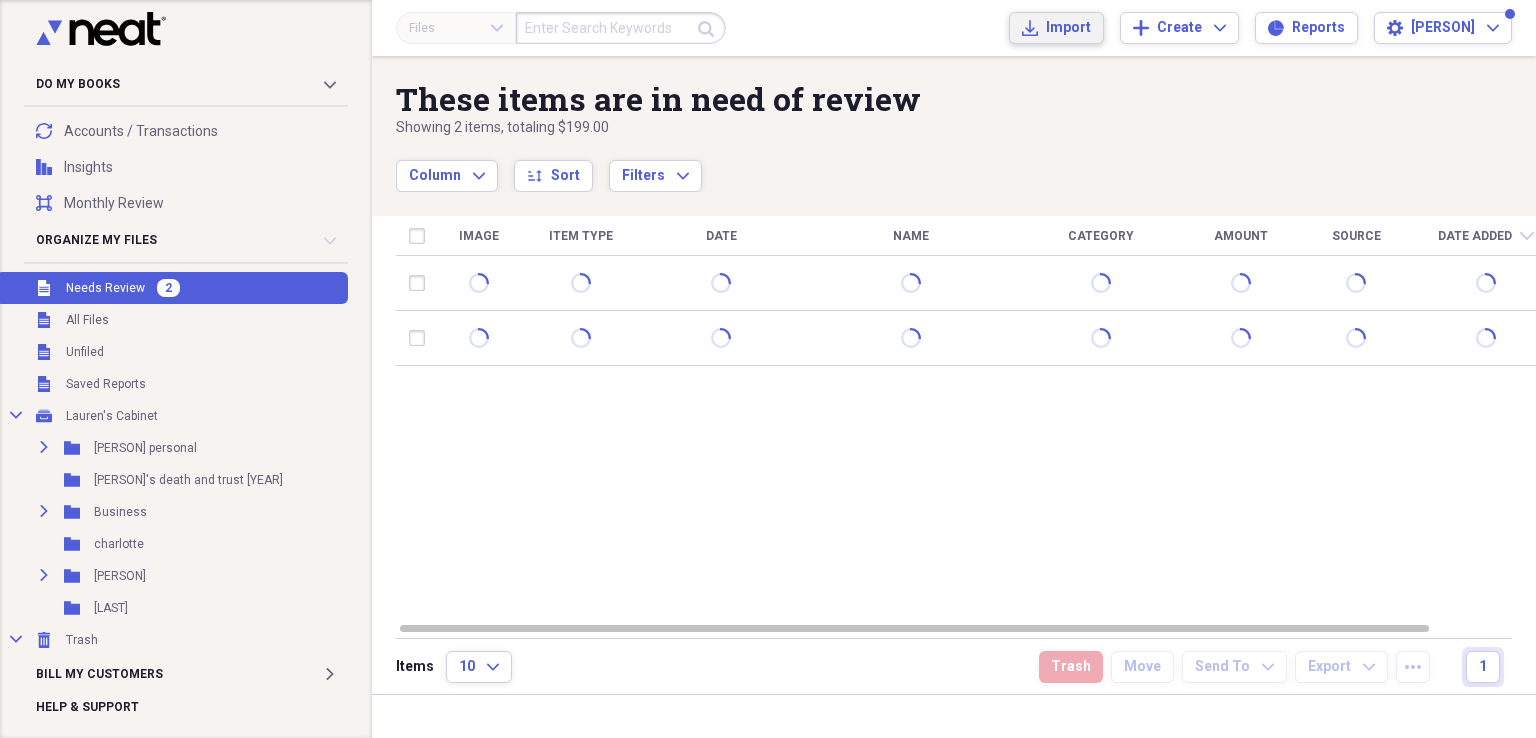 click on "Import Import" at bounding box center [1056, 28] 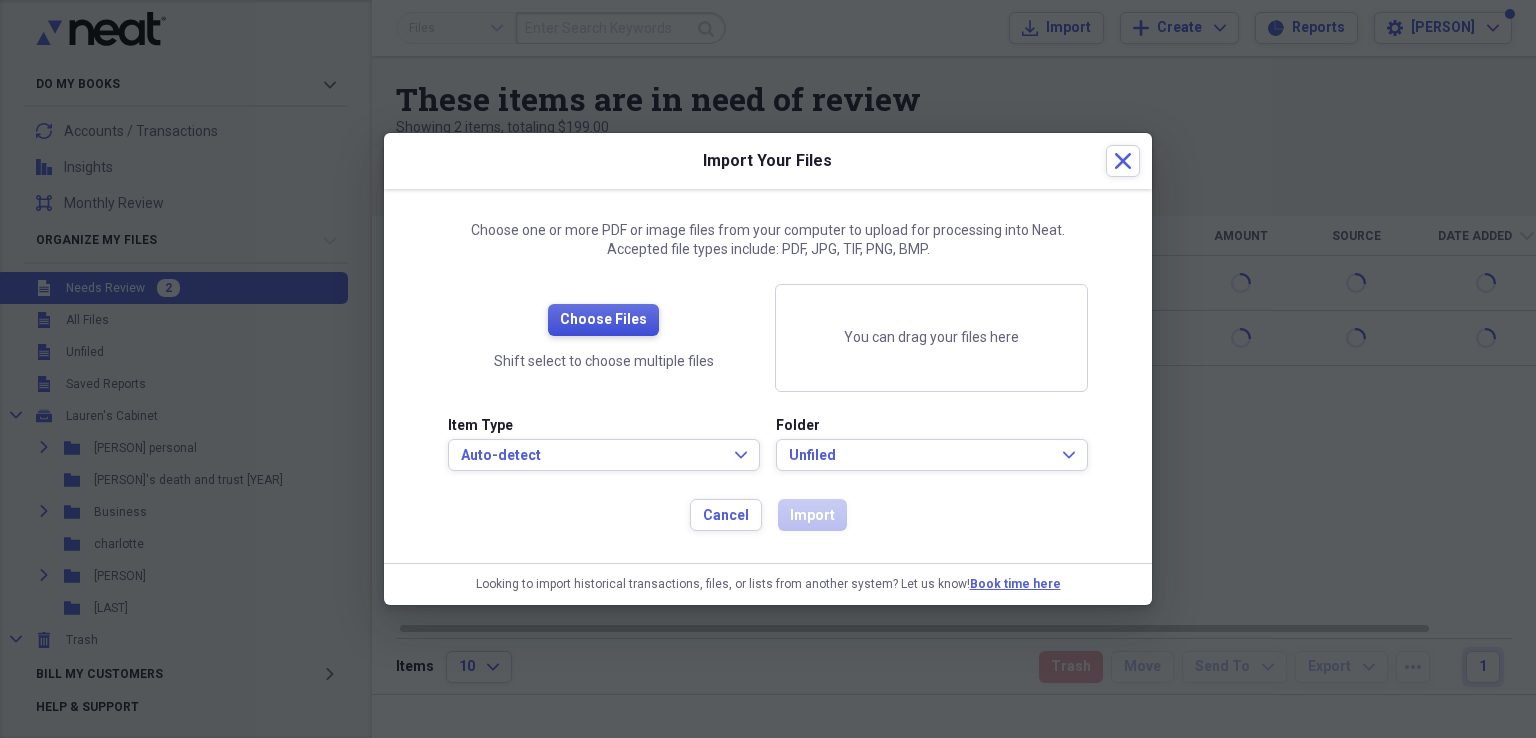 click on "Choose Files" at bounding box center [603, 320] 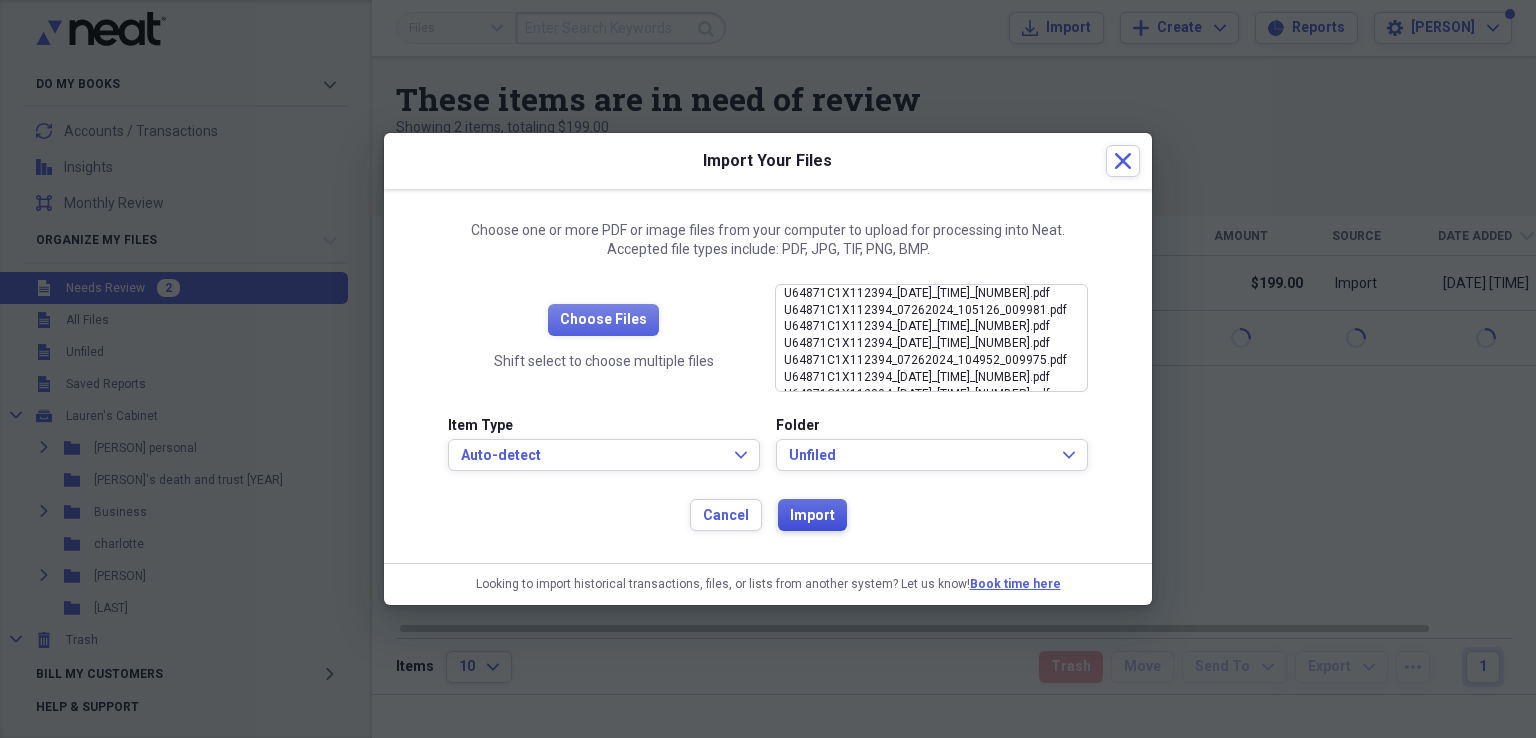 click on "Import" at bounding box center (812, 516) 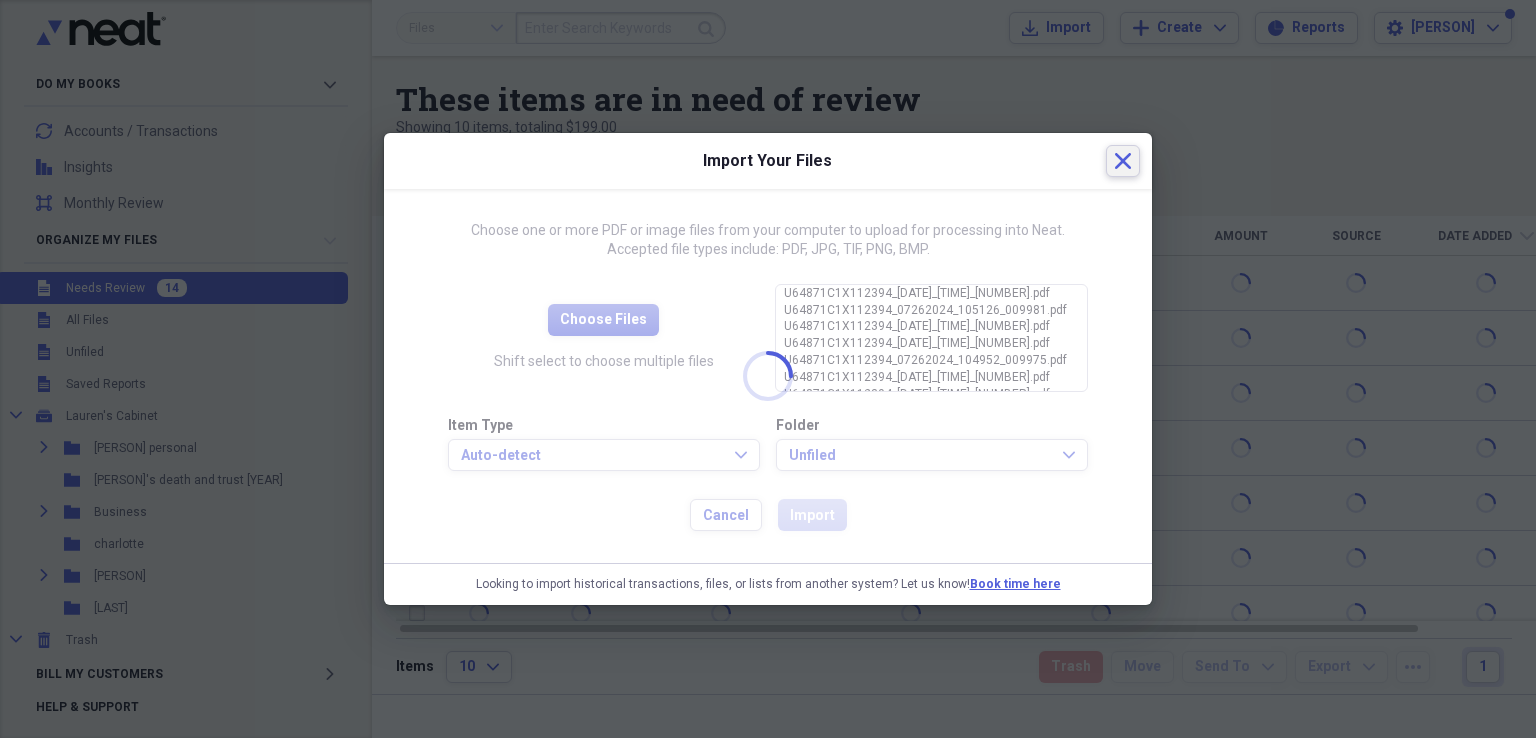 click 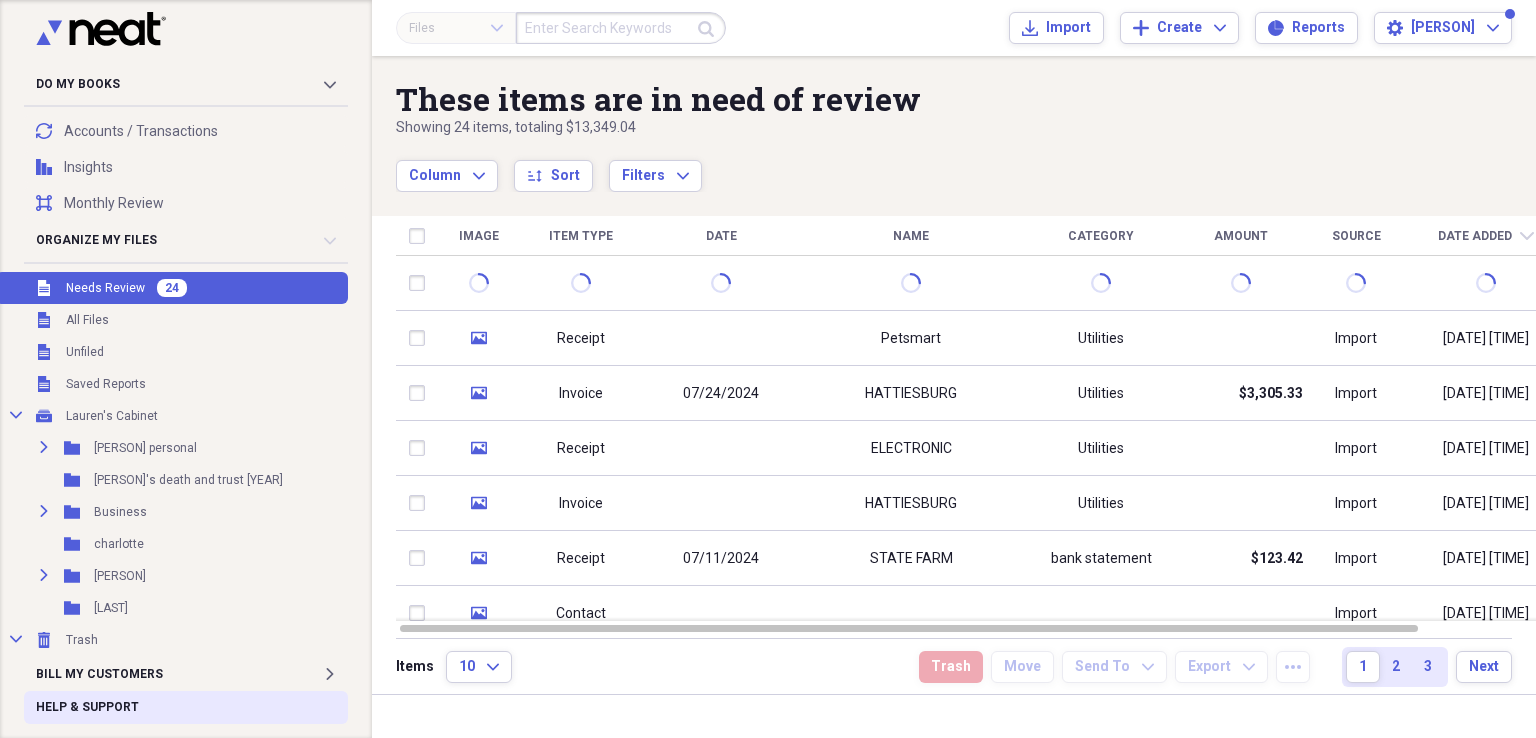 drag, startPoint x: 199, startPoint y: 708, endPoint x: 201, endPoint y: 697, distance: 11.18034 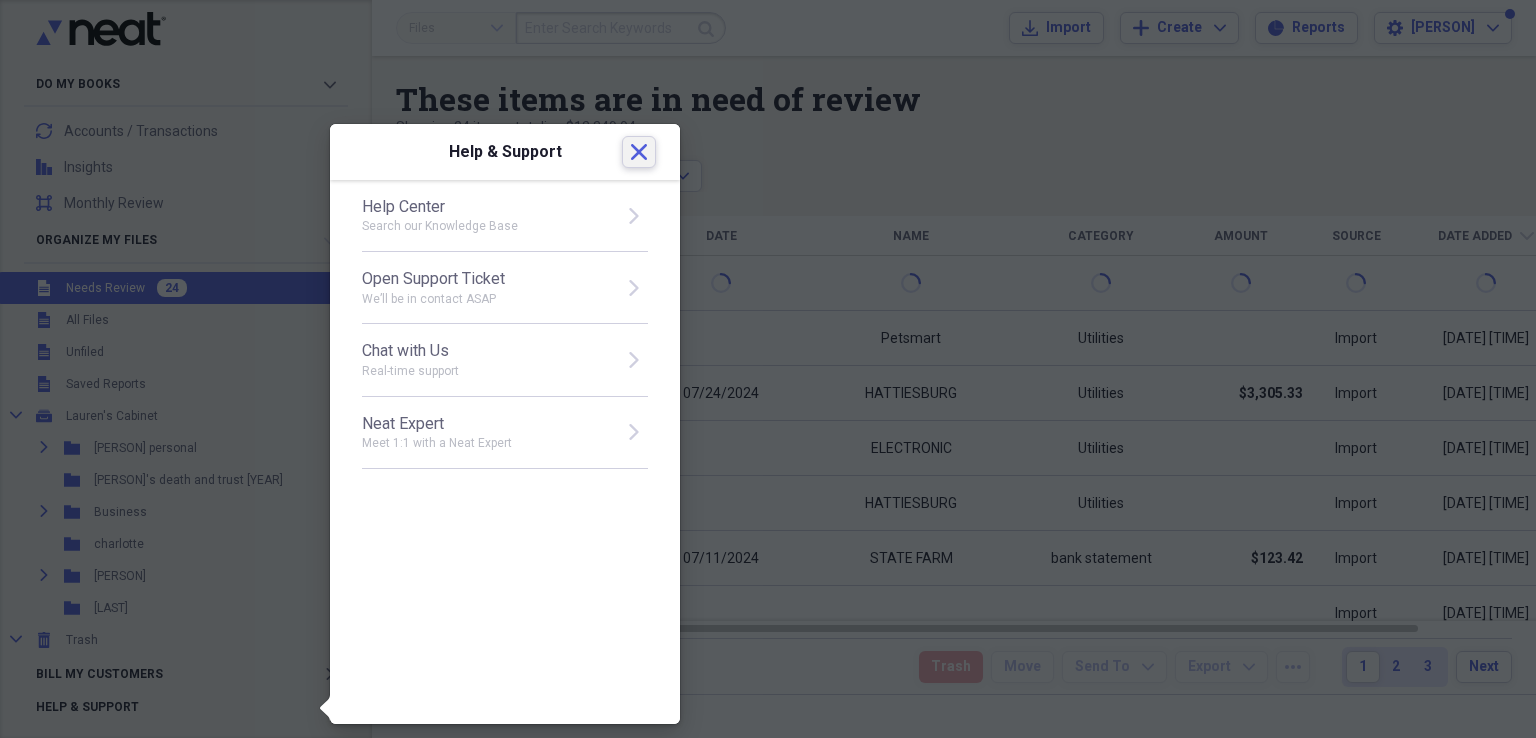 click on "Close" at bounding box center [639, 152] 